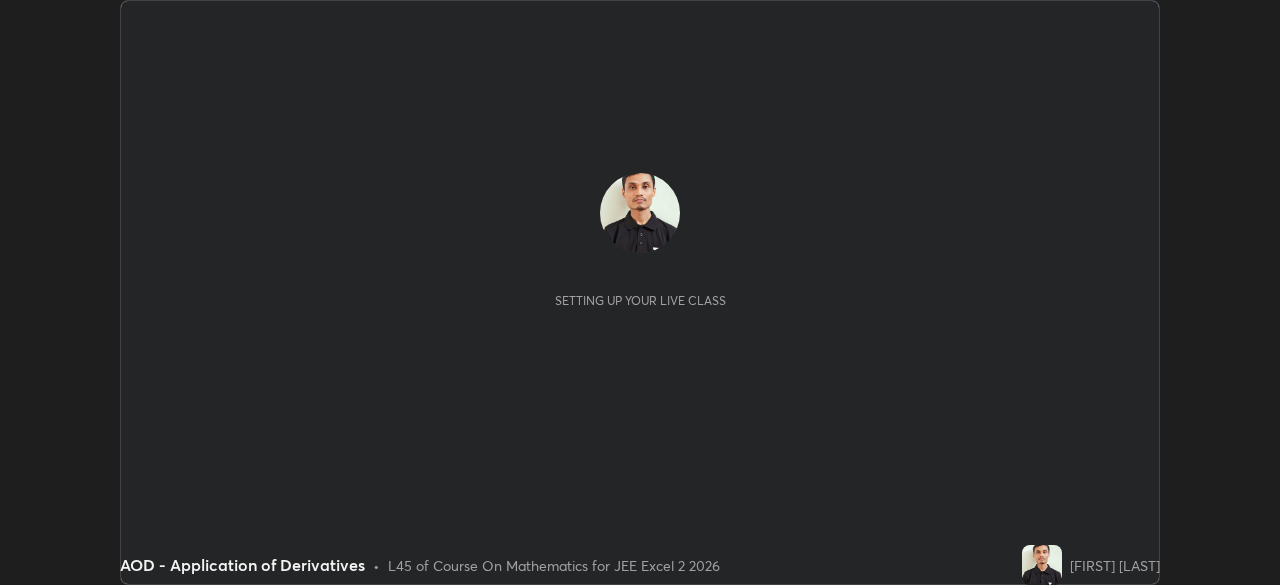 scroll, scrollTop: 0, scrollLeft: 0, axis: both 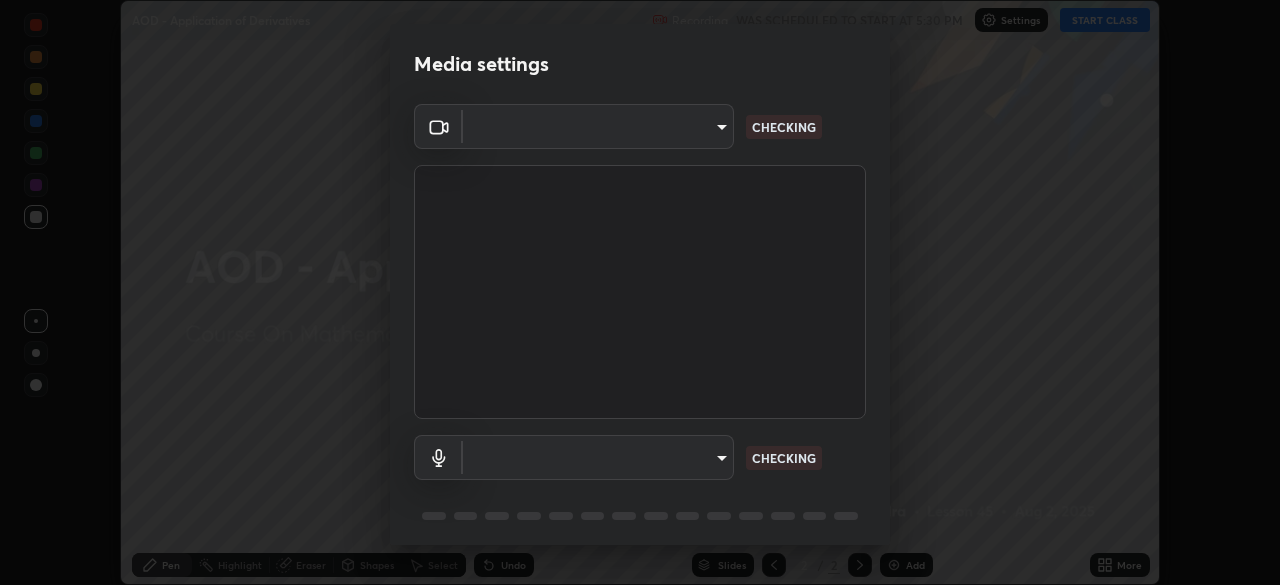 type on "[HASH]" 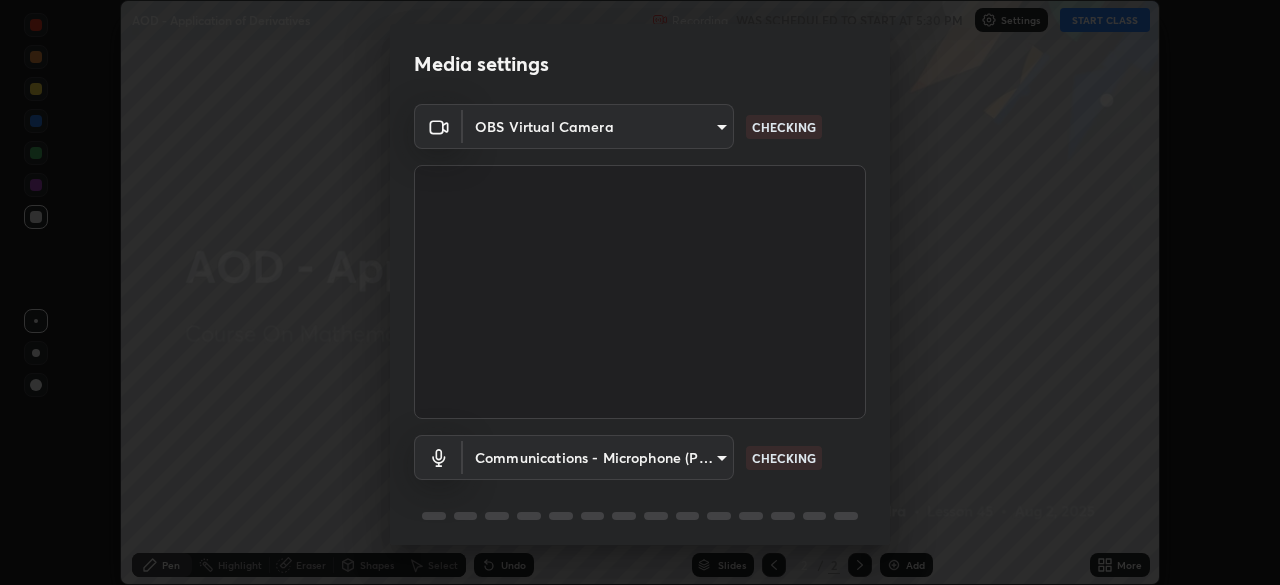 click on "Erase all AOD - Application of Derivatives Recording WAS SCHEDULED TO START AT  5:30 PM Settings START CLASS Setting up your live class AOD - Application of Derivatives • L45 of Course On Mathematics for JEE Excel 2 2026 [FIRST] [LAST] Pen Highlight Eraser Shapes Select Undo Slides 2 / 2 Add More No doubts shared Encourage your learners to ask a doubt for better clarity Report an issue Reason for reporting Buffering Chat not working Audio - Video sync issue Educator video quality low ​ Attach an image Report Media settings OBS Virtual Camera [HASH] CHECKING Communications - Microphone (POROSVOC) communications CHECKING 1 / 5 Next" at bounding box center (640, 292) 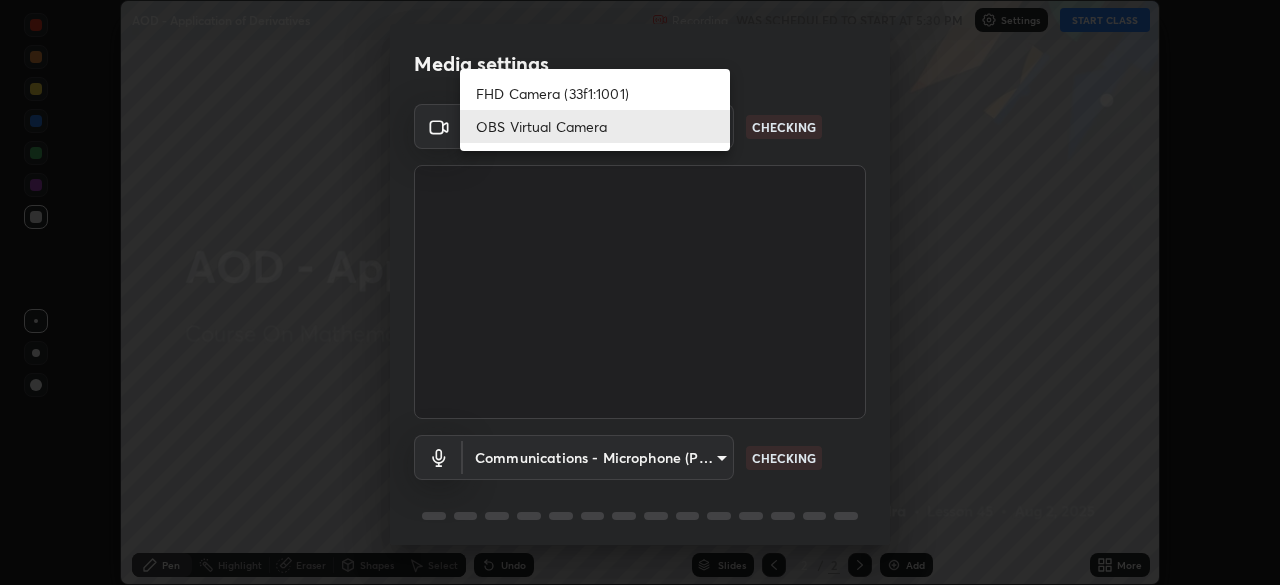 click on "FHD Camera (33f1:1001)" at bounding box center (595, 93) 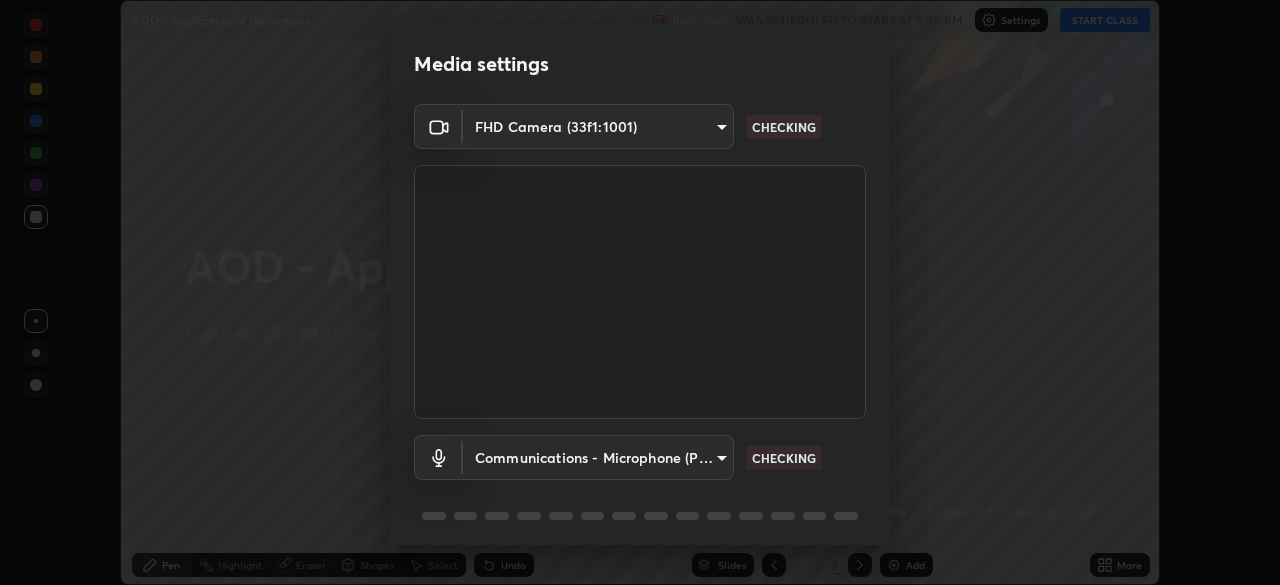 click on "Erase all AOD - Application of Derivatives Recording WAS SCHEDULED TO START AT  5:30 PM Settings START CLASS Setting up your live class AOD - Application of Derivatives • L45 of Course On Mathematics for JEE Excel 2 2026 [FIRST] [LAST] Pen Highlight Eraser Shapes Select Undo Slides 2 / 2 Add More No doubts shared Encourage your learners to ask a doubt for better clarity Report an issue Reason for reporting Buffering Chat not working Audio - Video sync issue Educator video quality low ​ Attach an image Report Media settings FHD Camera (33f1:1001) [HASH] CHECKING Communications - Microphone (POROSVOC) communications CHECKING 1 / 5 Next" at bounding box center [640, 292] 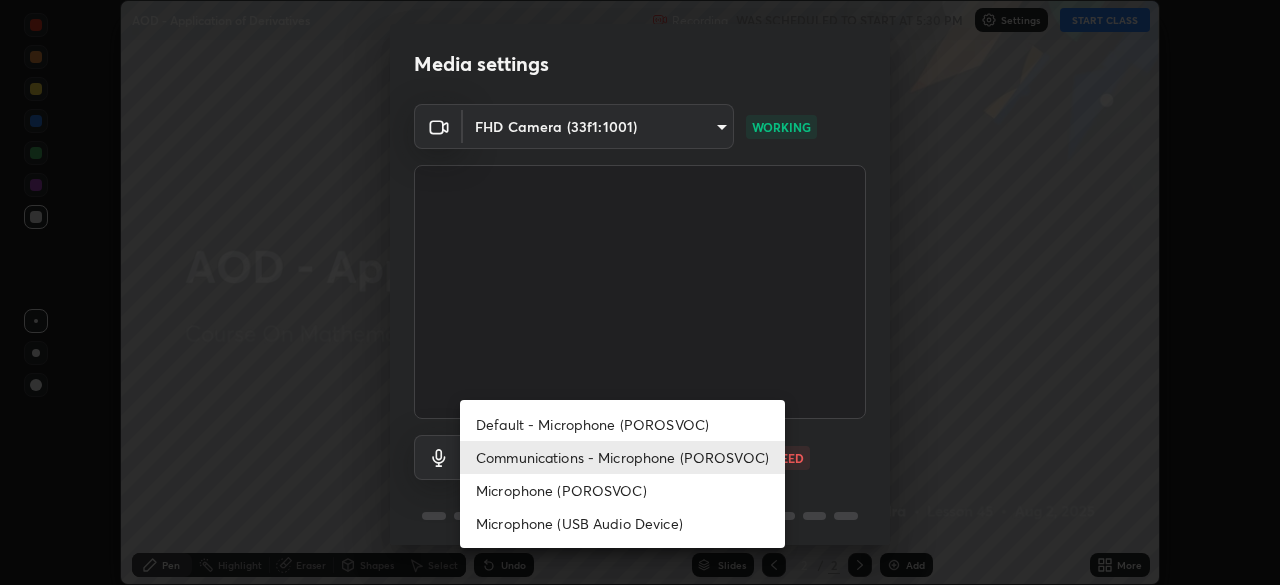 click on "Communications - Microphone (POROSVOC)" at bounding box center (622, 457) 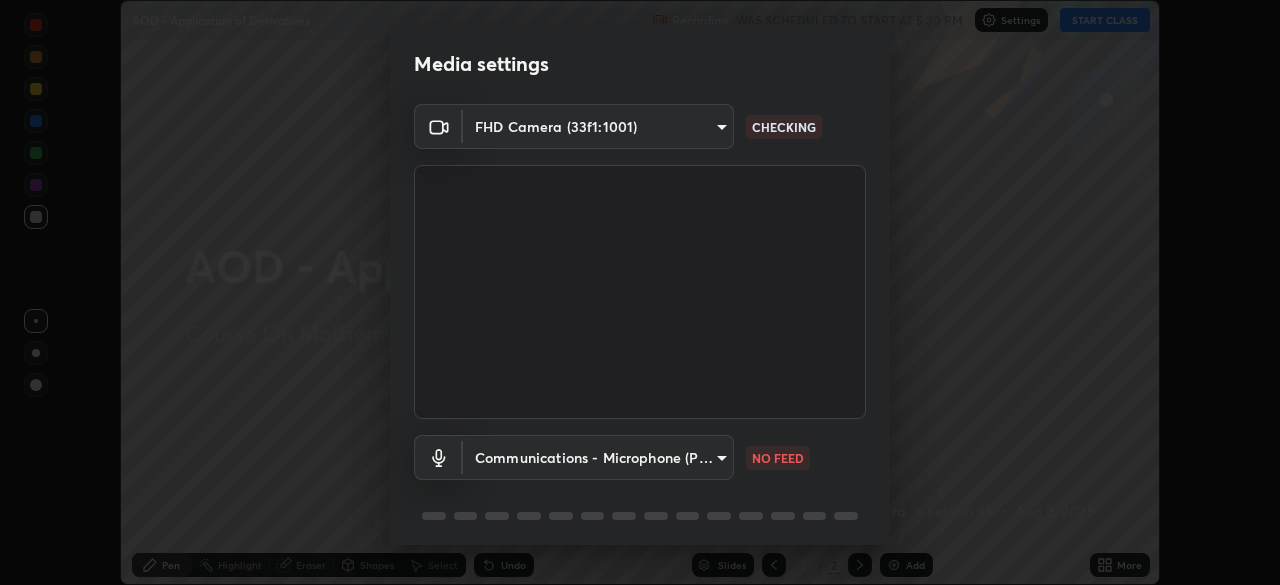 click on "Erase all AOD - Application of Derivatives Recording WAS SCHEDULED TO START AT  5:30 PM Settings START CLASS Setting up your live class AOD - Application of Derivatives • L45 of Course On Mathematics for JEE Excel 2 2026 [FIRST] [LAST] Pen Highlight Eraser Shapes Select Undo Slides 2 / 2 Add More No doubts shared Encourage your learners to ask a doubt for better clarity Report an issue Reason for reporting Buffering Chat not working Audio - Video sync issue Educator video quality low ​ Attach an image Report Media settings FHD Camera (33f1:1001) [HASH] CHECKING Communications - Microphone (POROSVOC) communications CHECKING 1 / 5 Next" at bounding box center (640, 292) 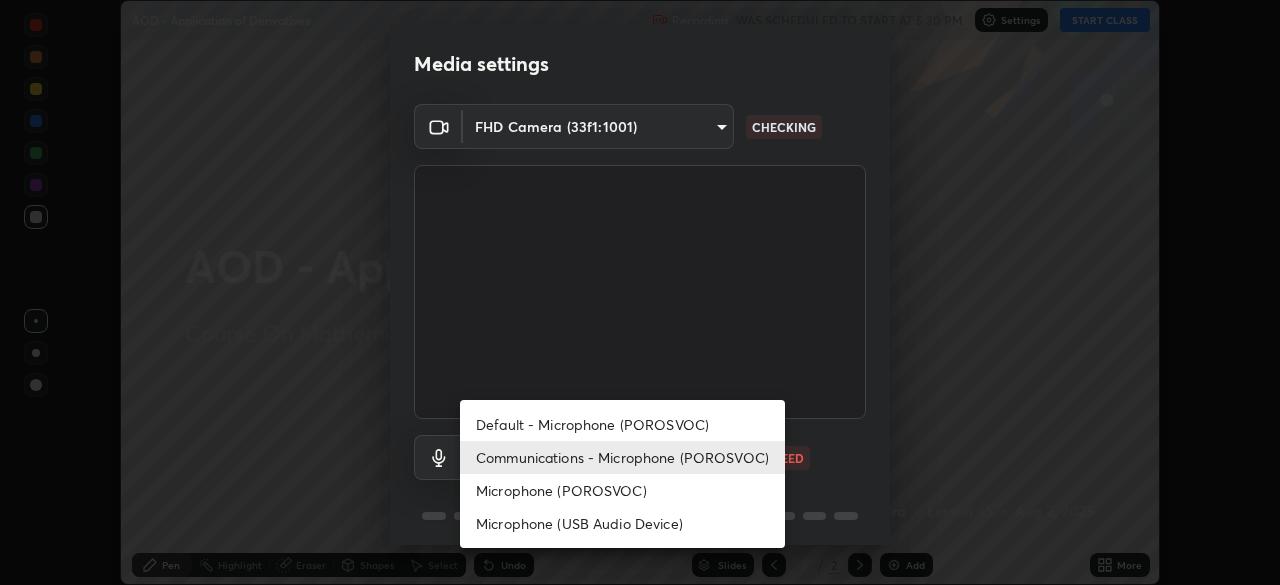 click on "Default - Microphone (POROSVOC)" at bounding box center [622, 424] 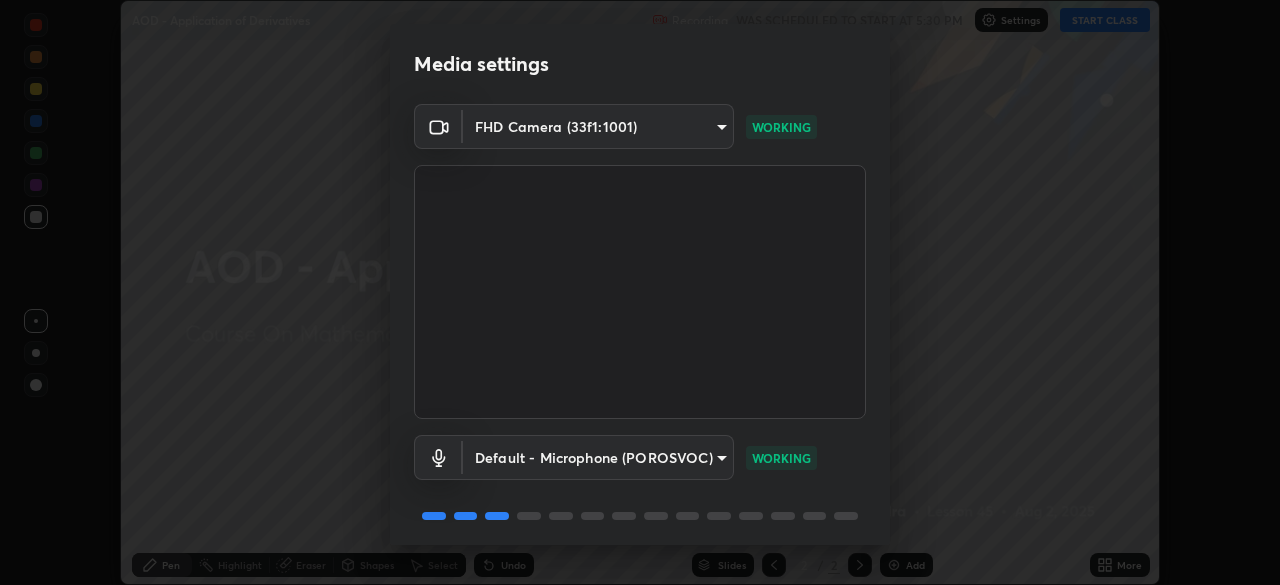 scroll, scrollTop: 71, scrollLeft: 0, axis: vertical 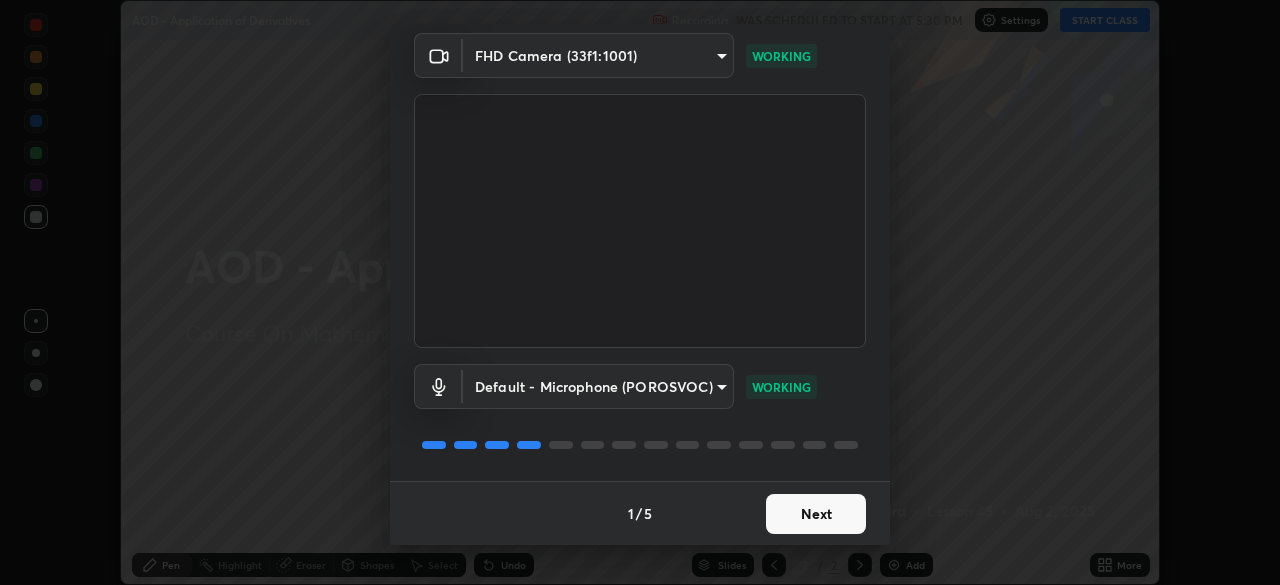 click on "Next" at bounding box center [816, 514] 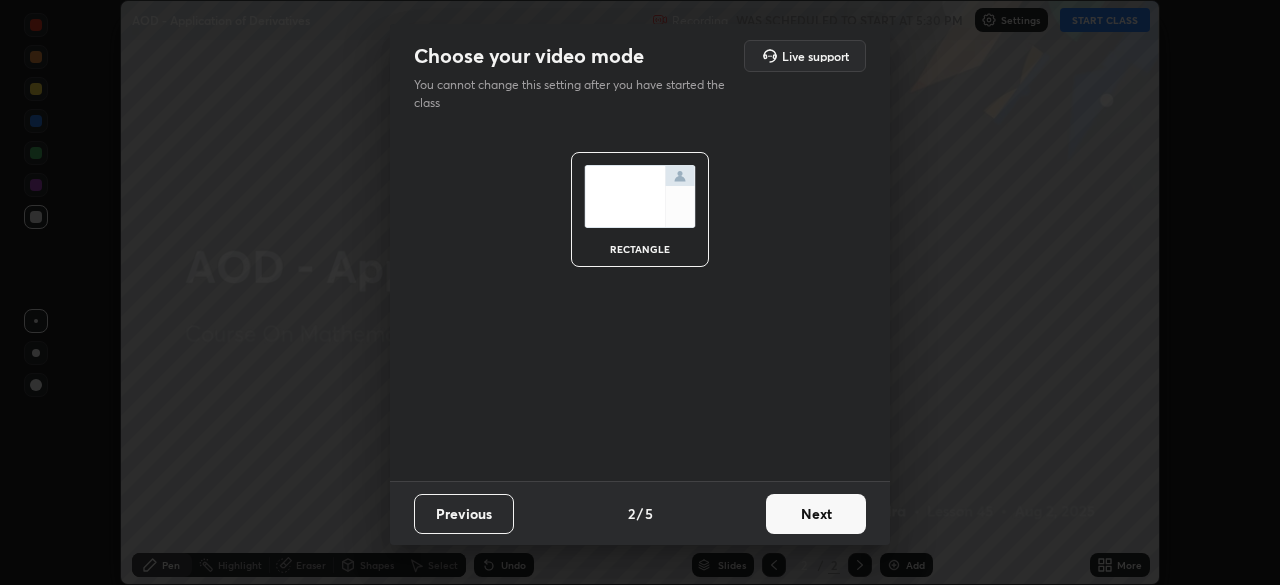 scroll, scrollTop: 0, scrollLeft: 0, axis: both 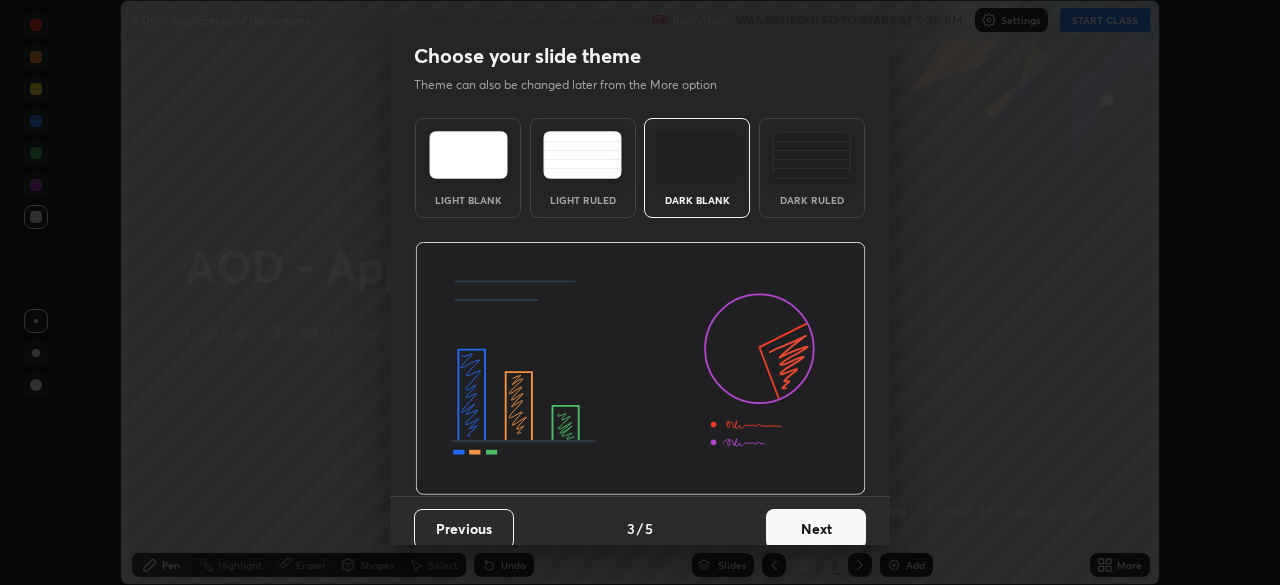 click on "Next" at bounding box center (816, 529) 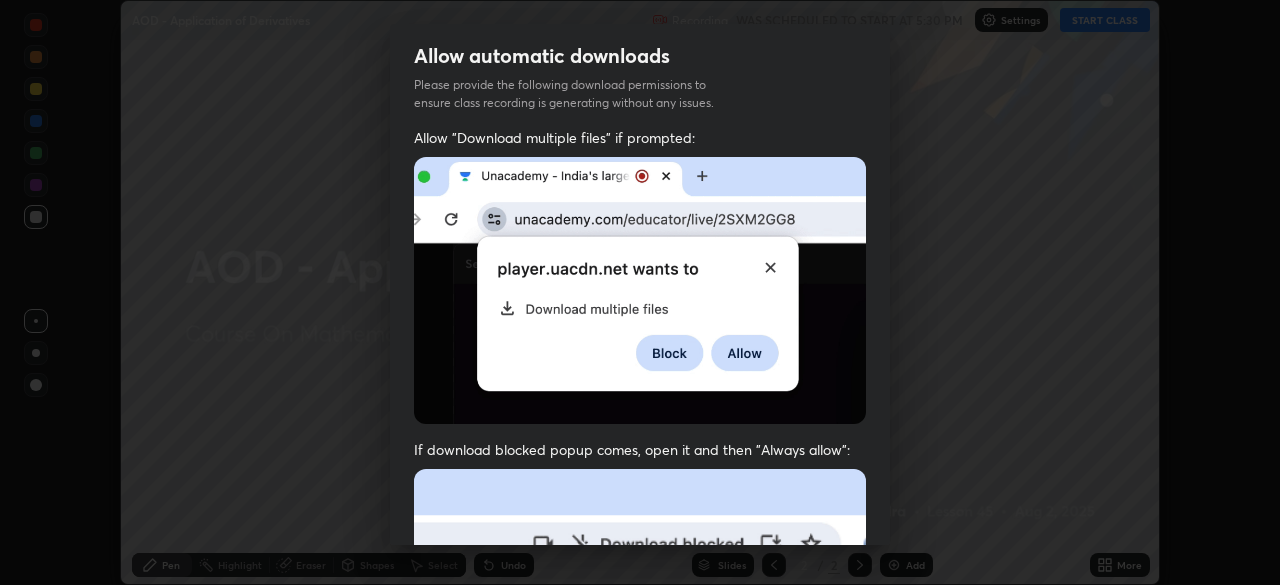 click at bounding box center [640, 687] 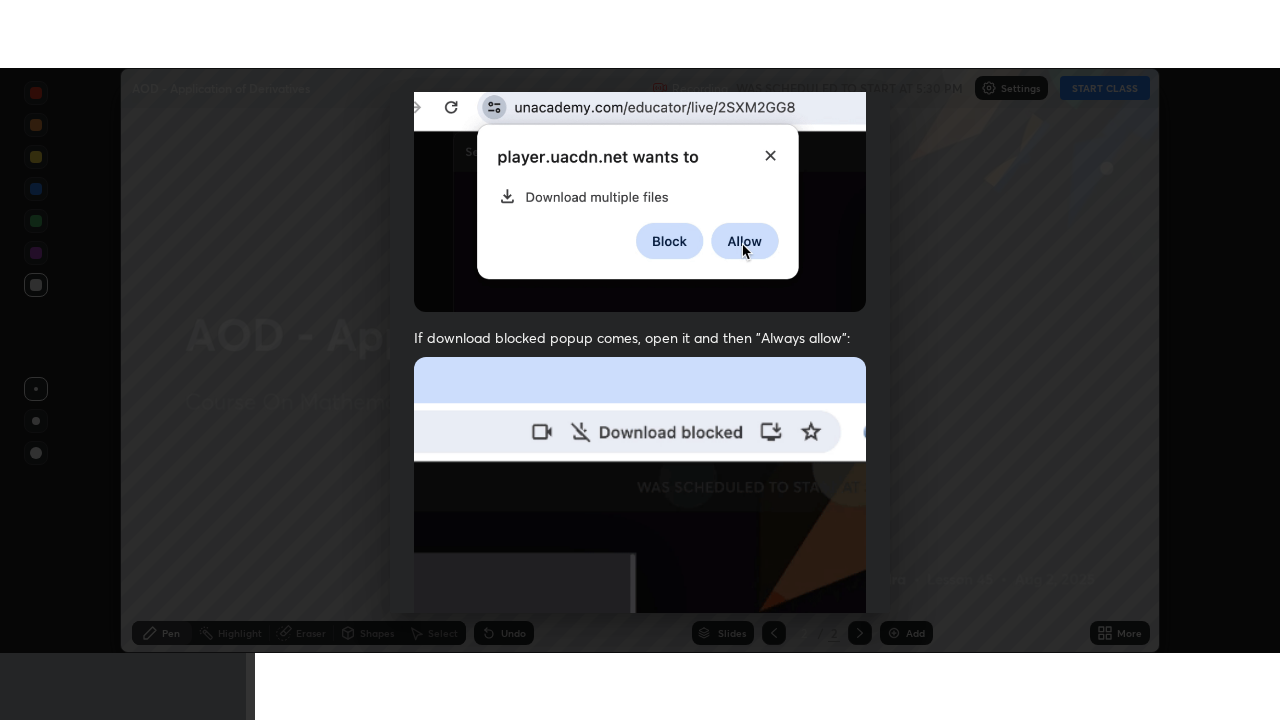 scroll, scrollTop: 479, scrollLeft: 0, axis: vertical 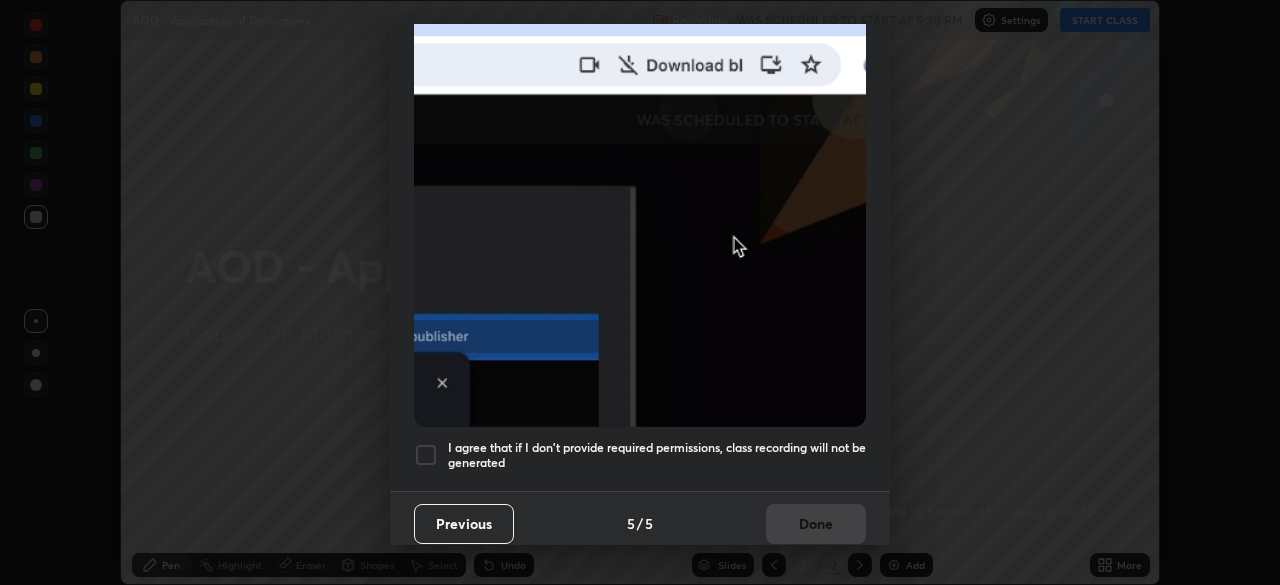 click on "I agree that if I don't provide required permissions, class recording will not be generated" at bounding box center (657, 455) 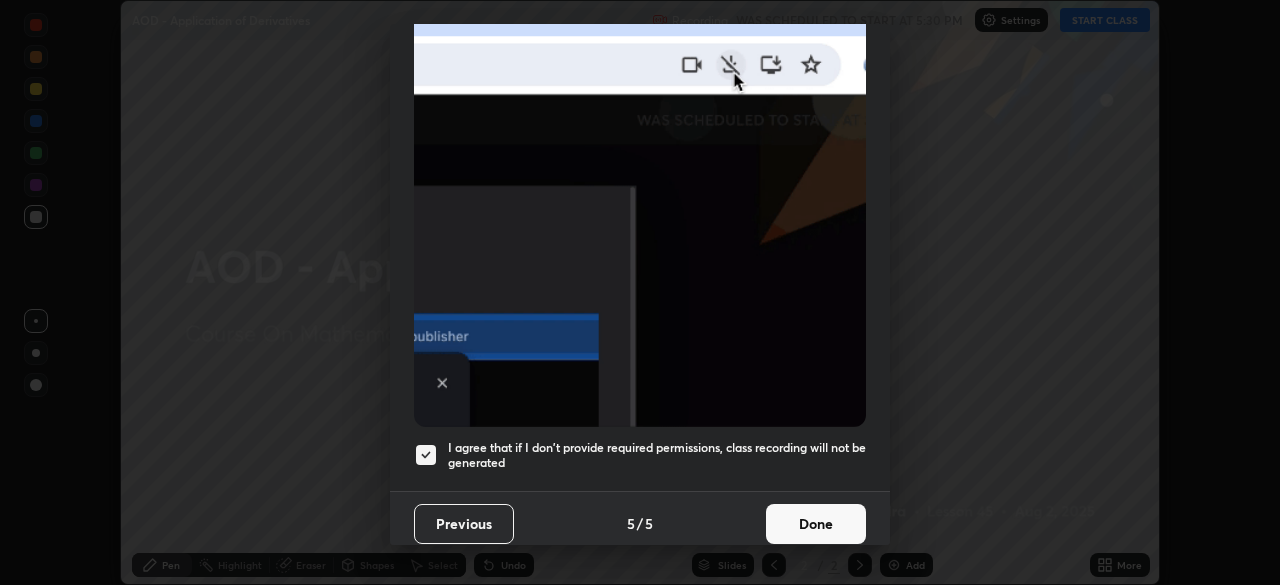click on "Done" at bounding box center (816, 524) 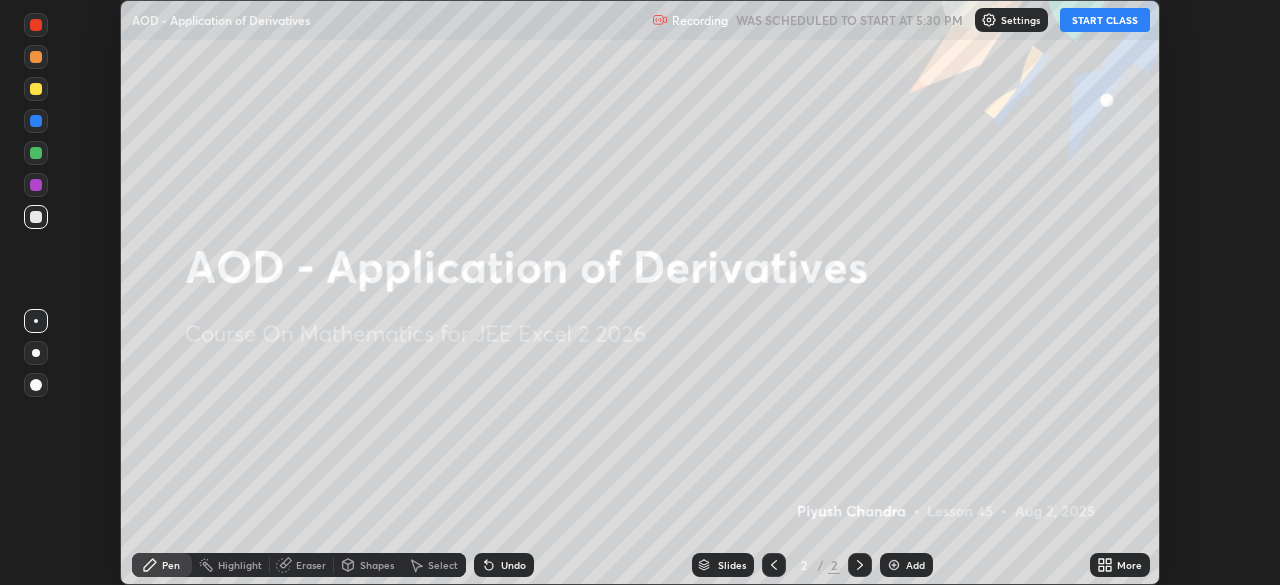click on "START CLASS" at bounding box center (1105, 20) 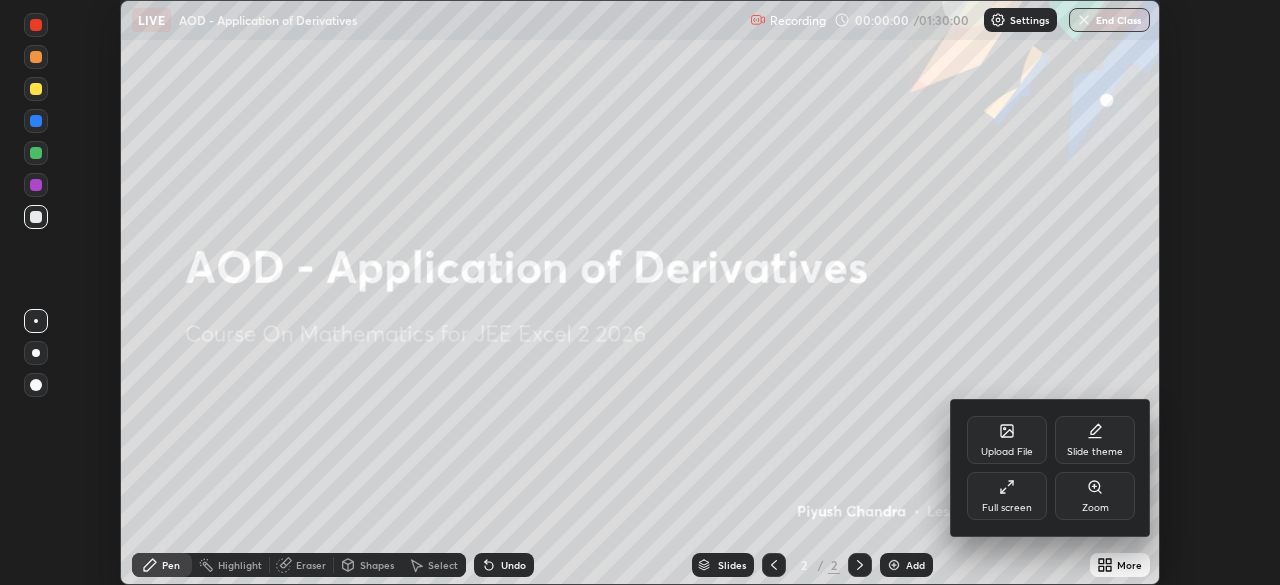 click on "Full screen" at bounding box center [1007, 496] 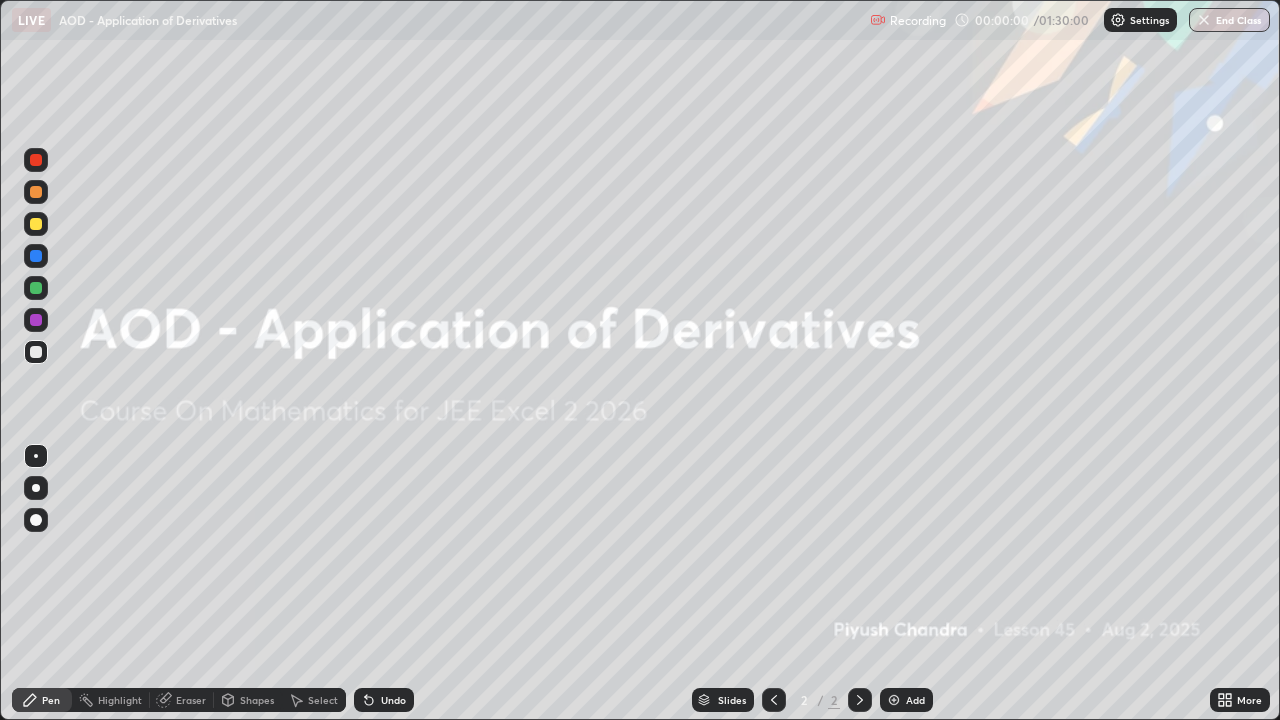scroll, scrollTop: 99280, scrollLeft: 98720, axis: both 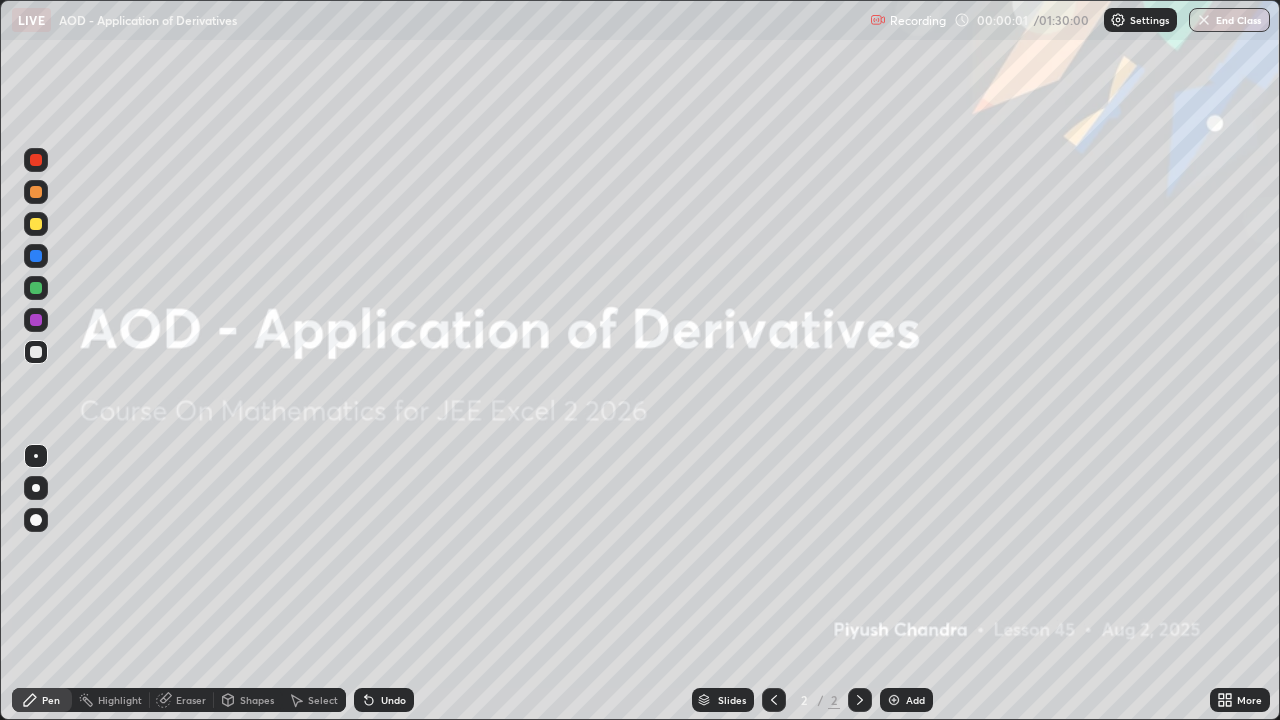 click on "Add" at bounding box center (915, 700) 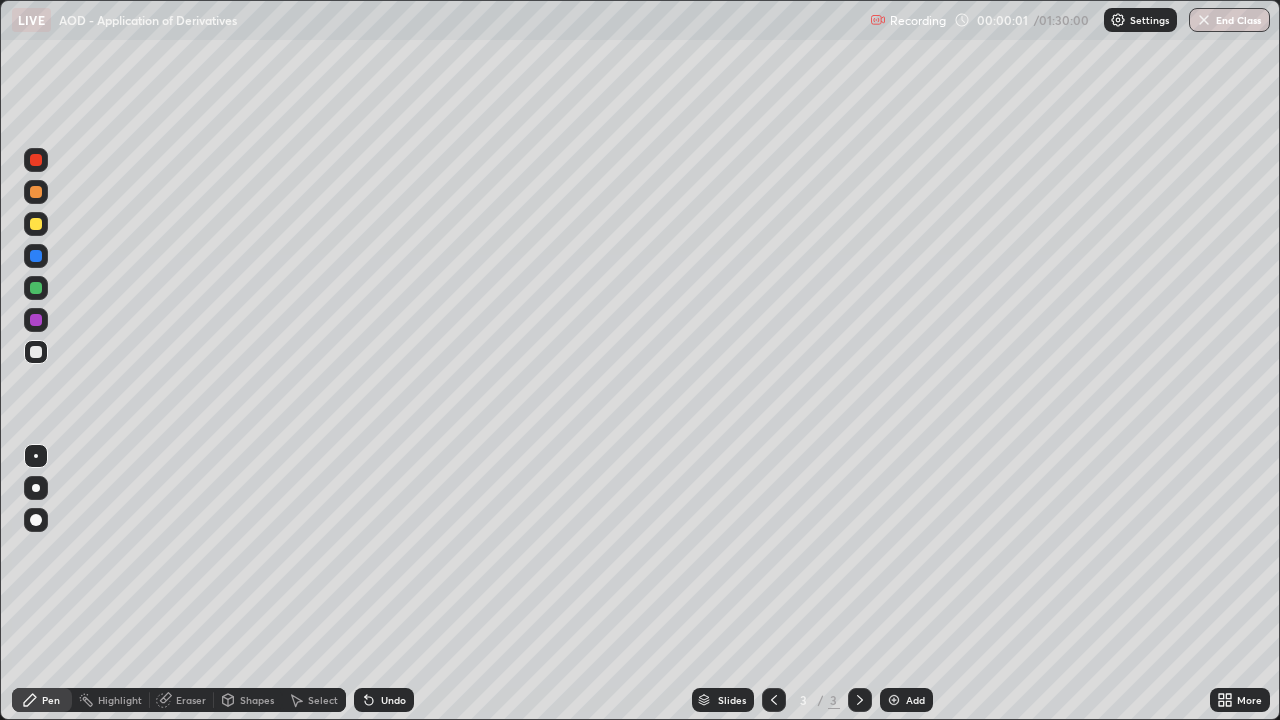 click on "Add" at bounding box center (915, 700) 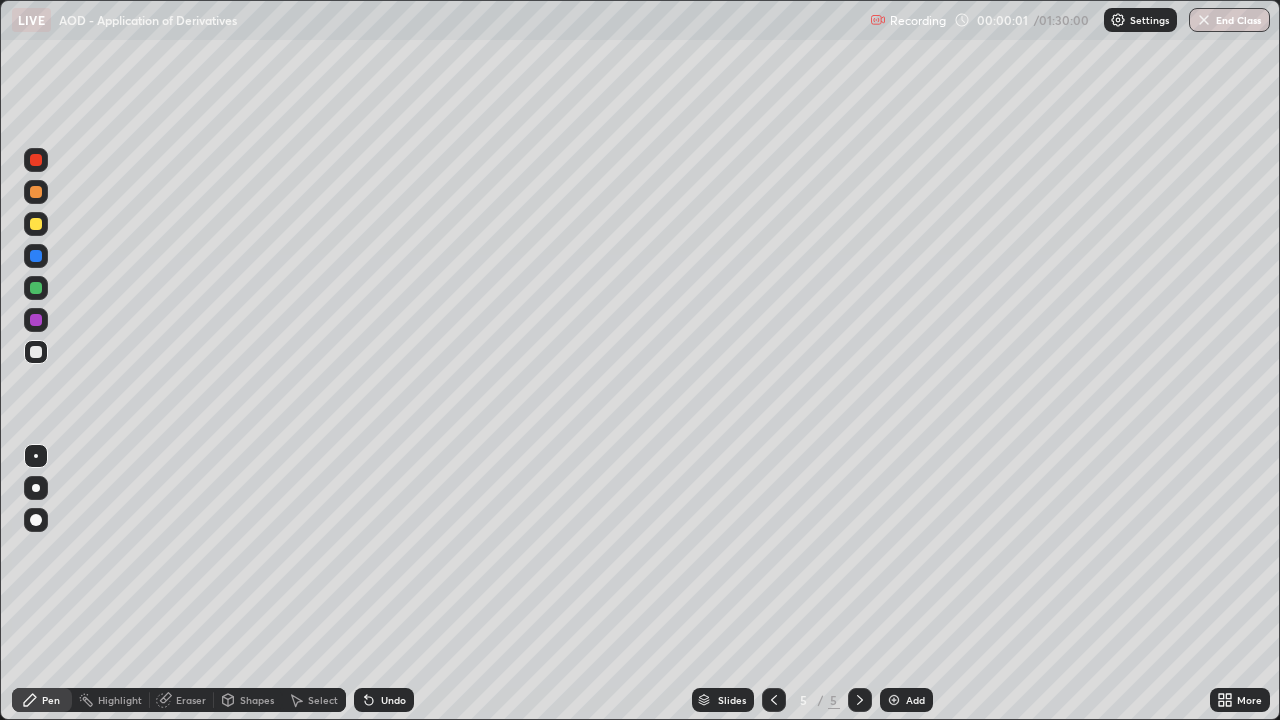 click on "Add" at bounding box center (915, 700) 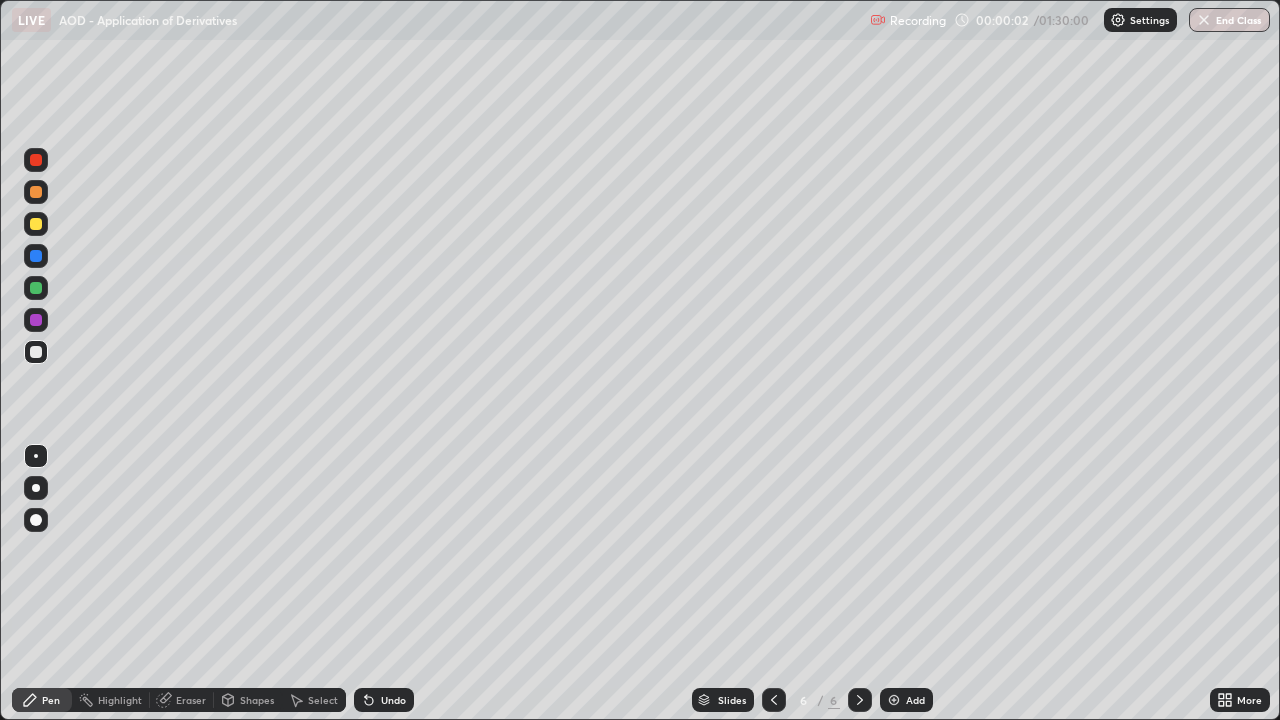click on "Add" at bounding box center [915, 700] 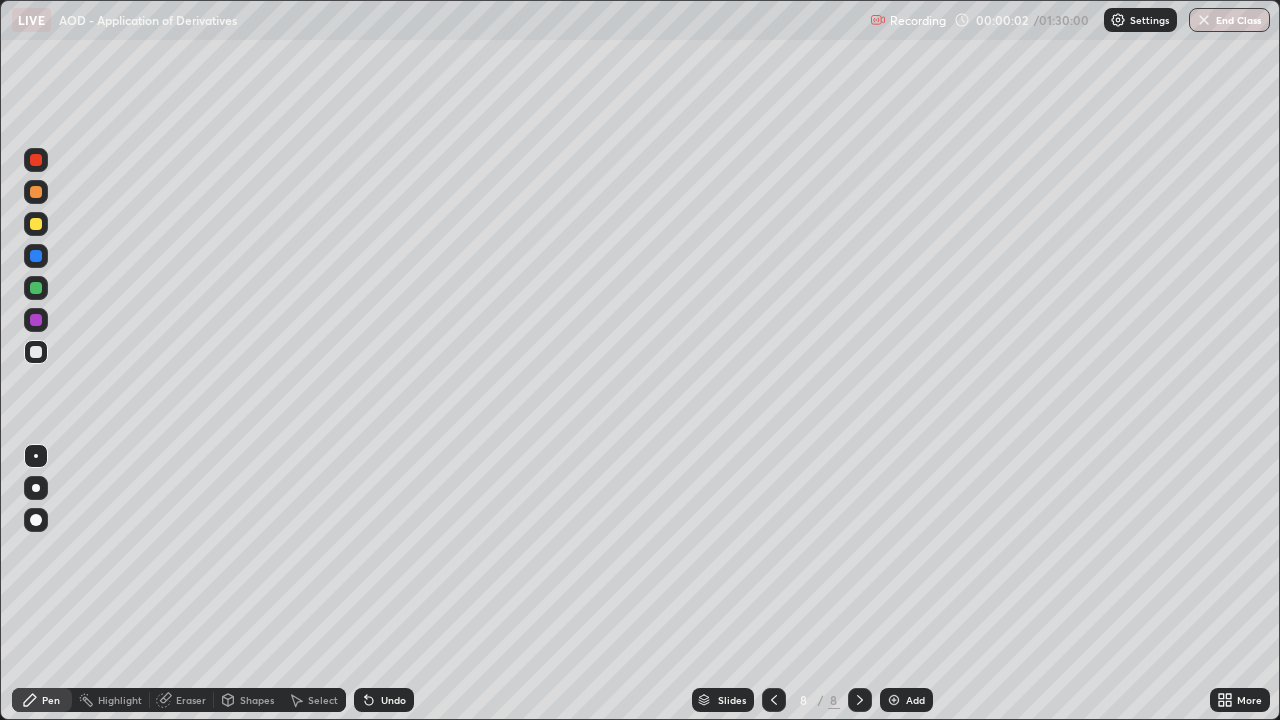 click on "Add" at bounding box center [906, 700] 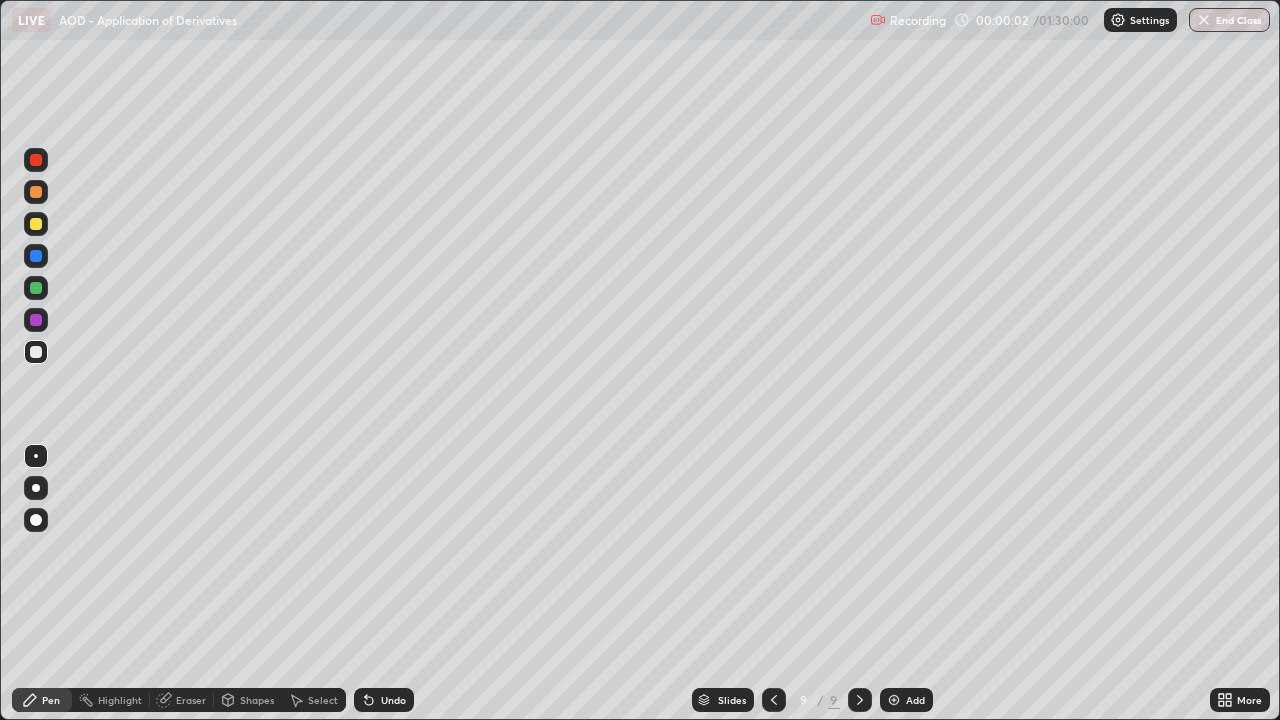click on "Add" at bounding box center [915, 700] 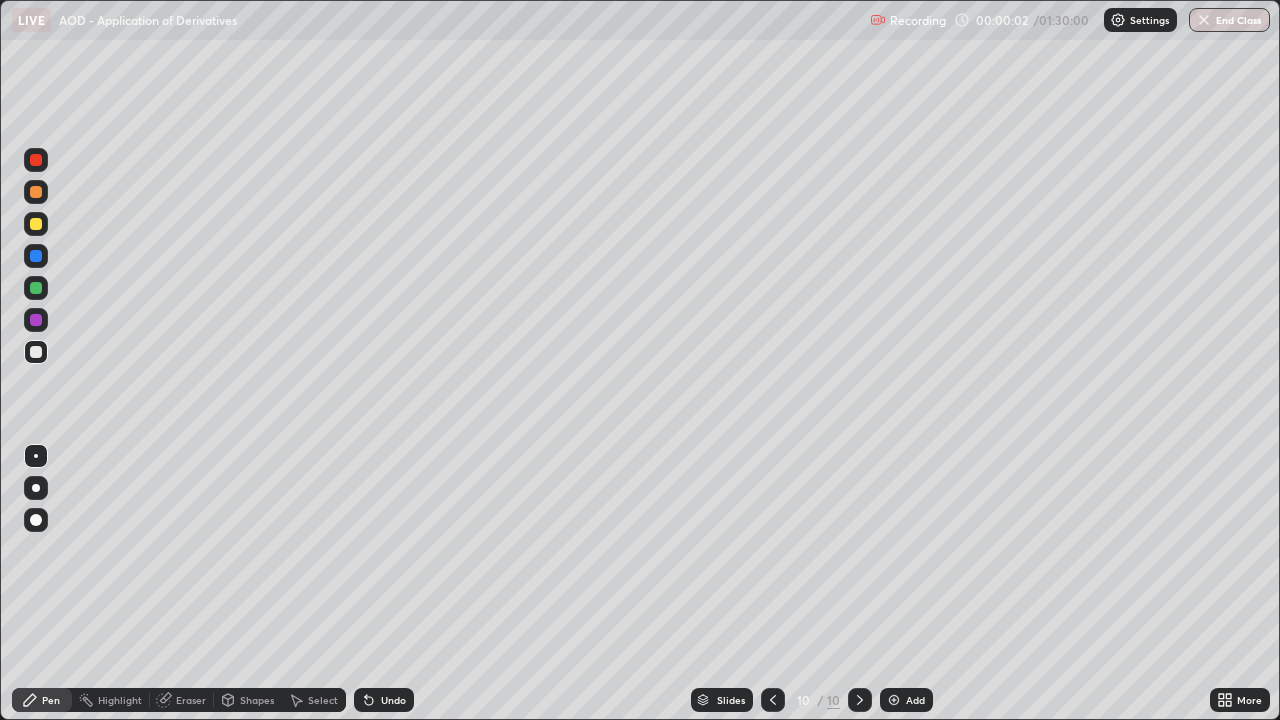 click on "Add" at bounding box center [906, 700] 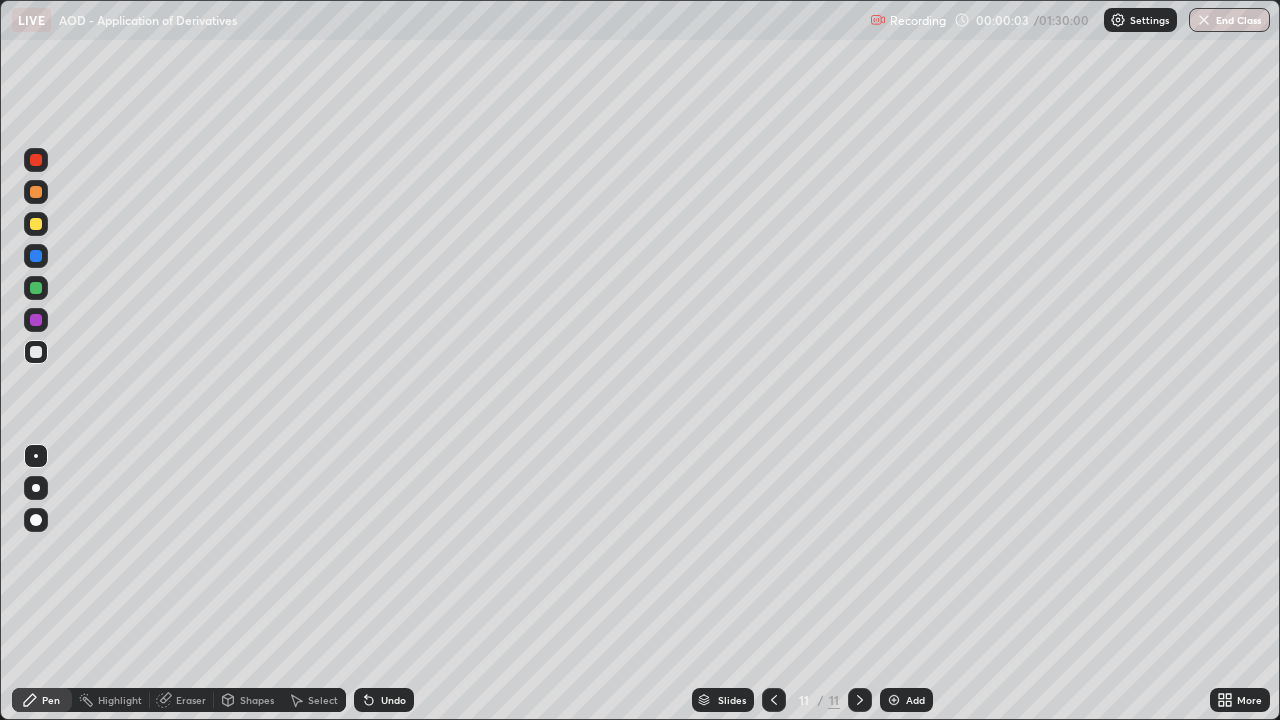 click on "Add" at bounding box center [906, 700] 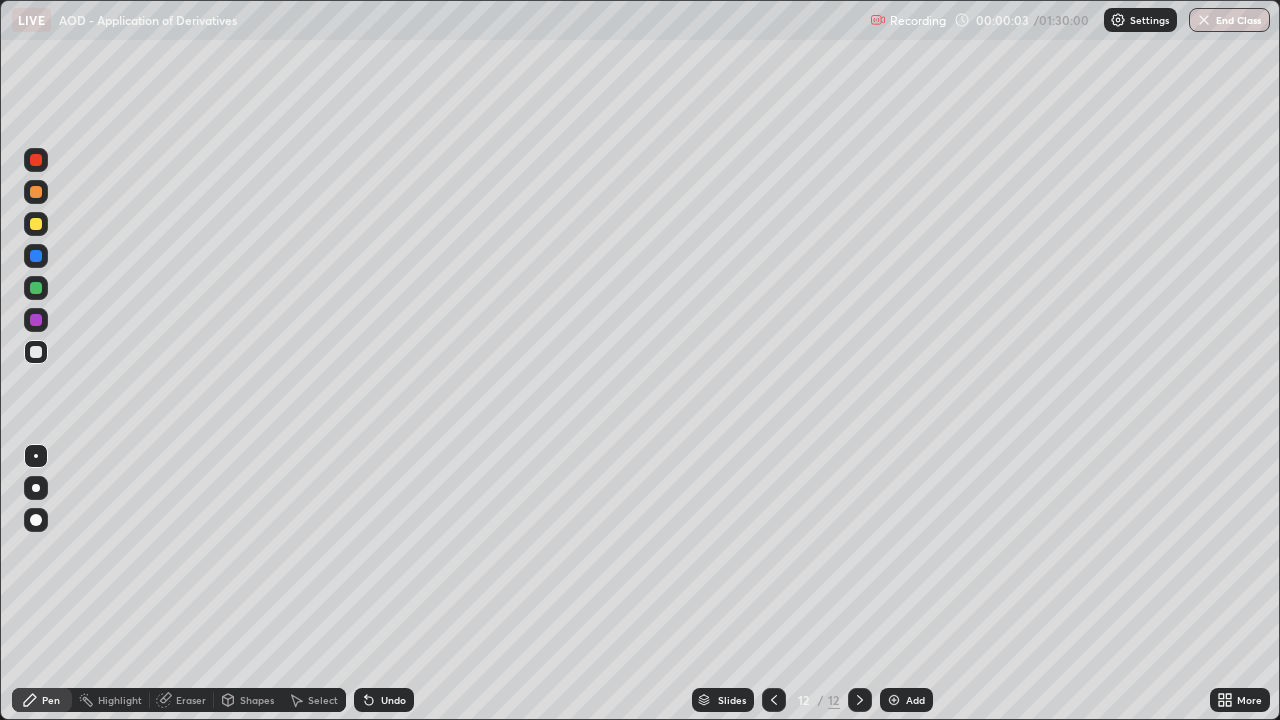 click on "Slides" at bounding box center (732, 700) 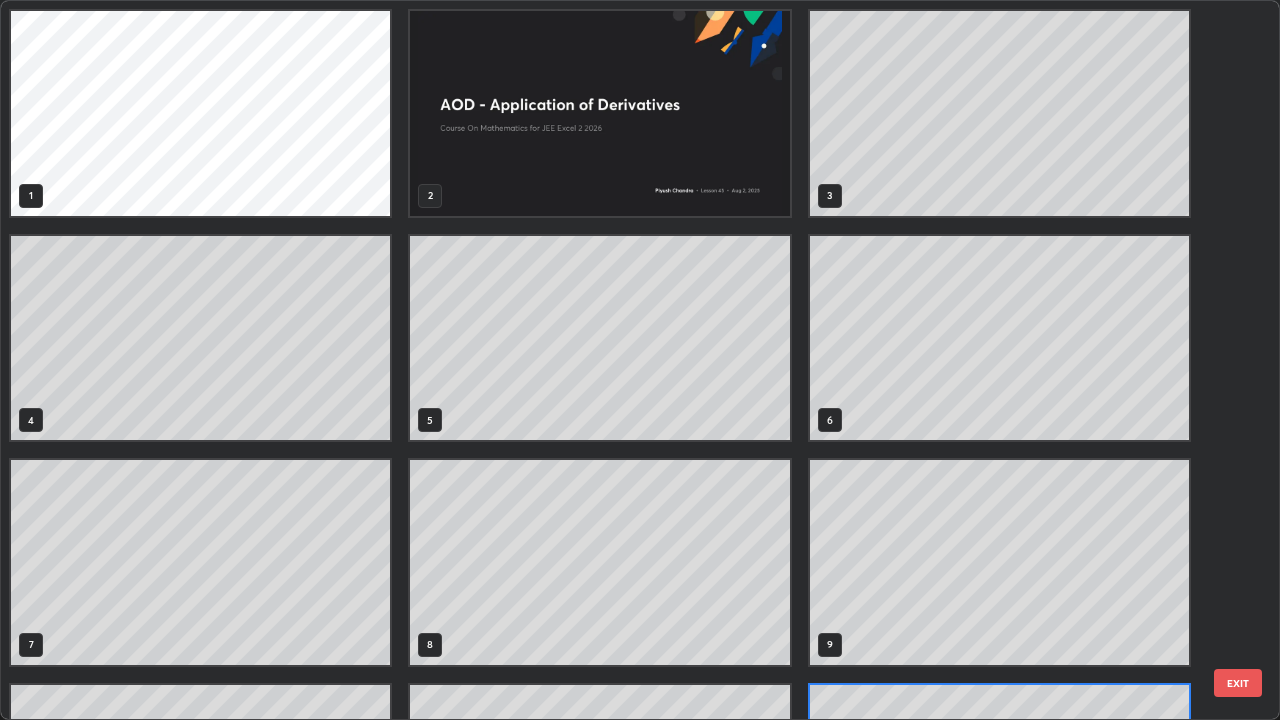 scroll, scrollTop: 180, scrollLeft: 0, axis: vertical 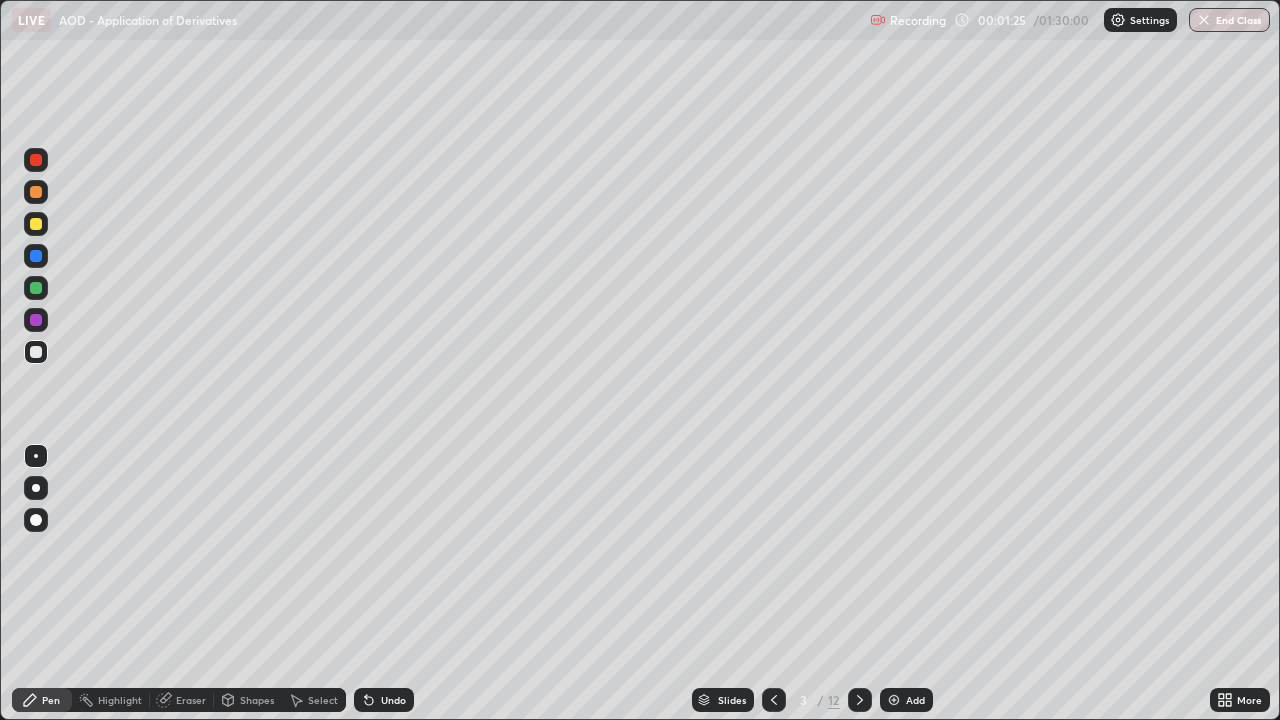 click 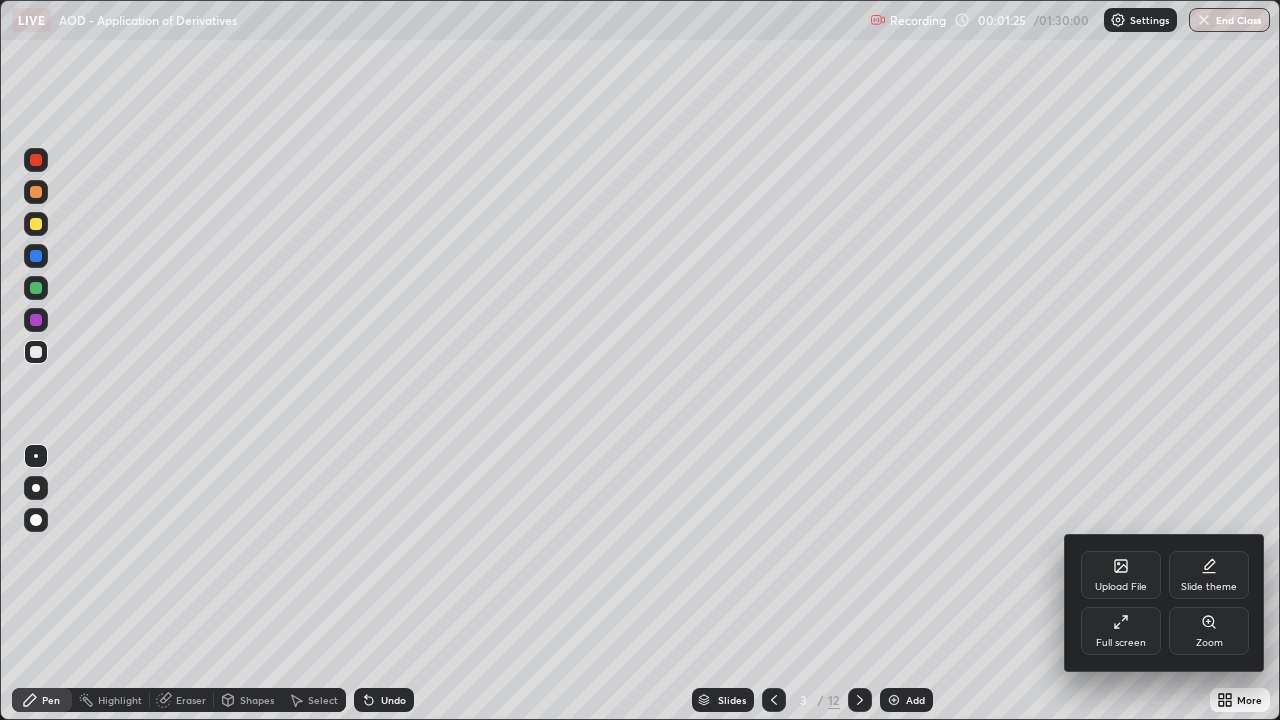click 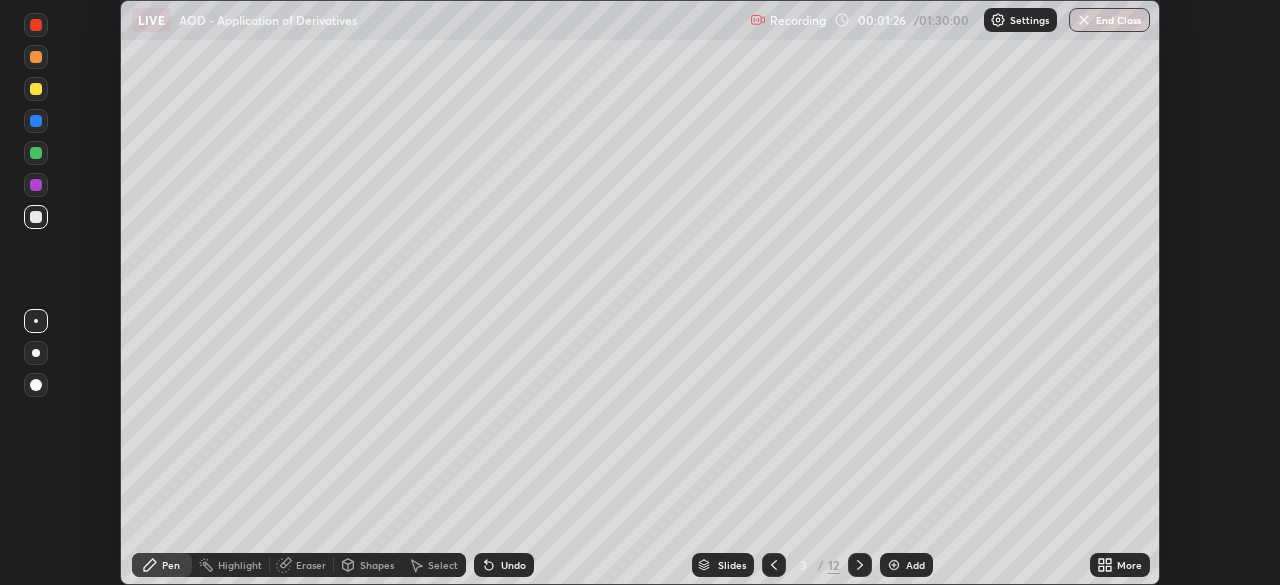 scroll, scrollTop: 585, scrollLeft: 1280, axis: both 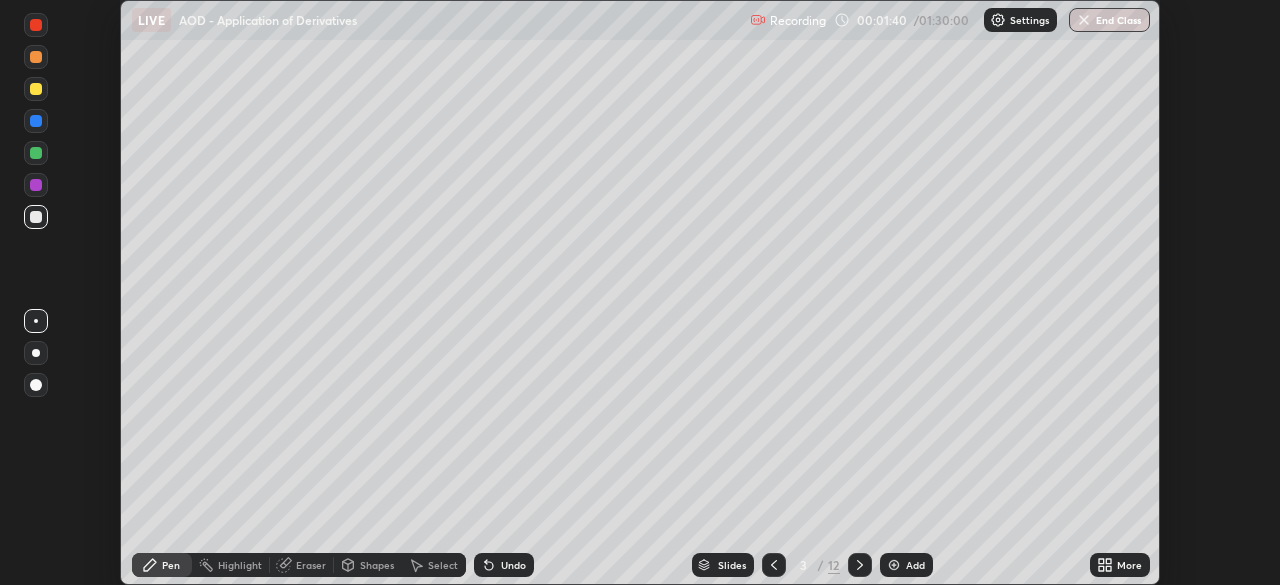 click on "More" at bounding box center (1129, 565) 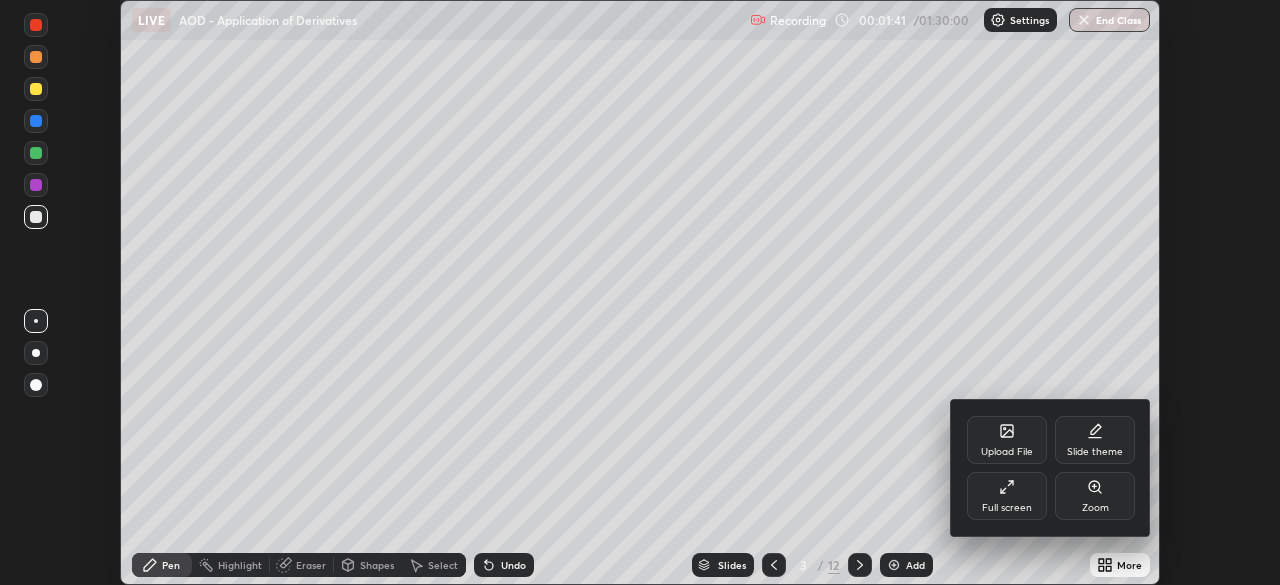 click on "Full screen" at bounding box center [1007, 496] 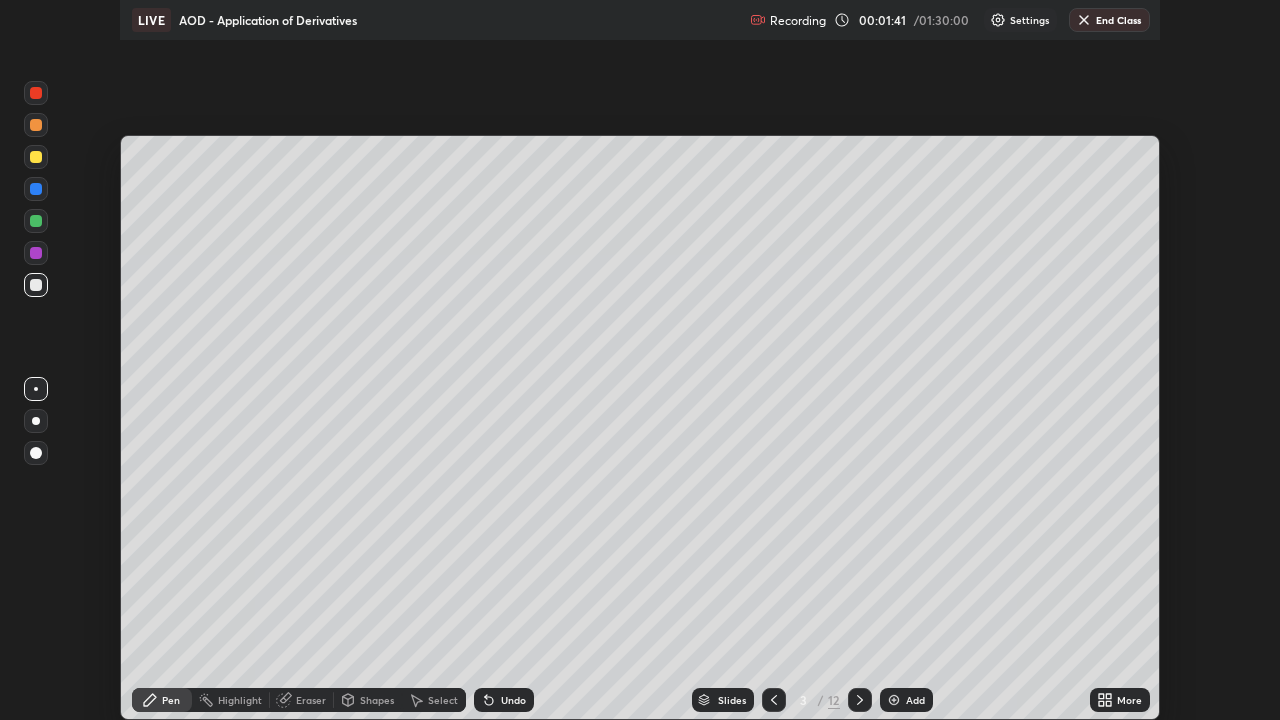 scroll, scrollTop: 99280, scrollLeft: 98720, axis: both 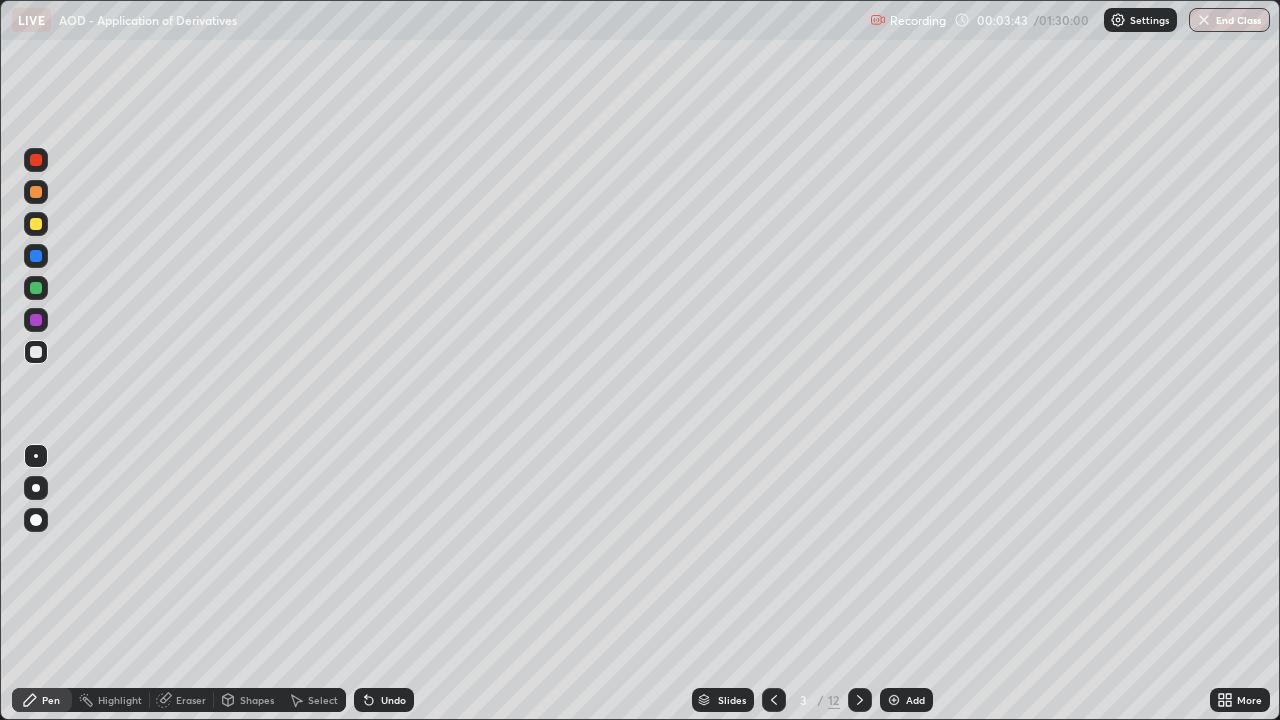click at bounding box center [36, 352] 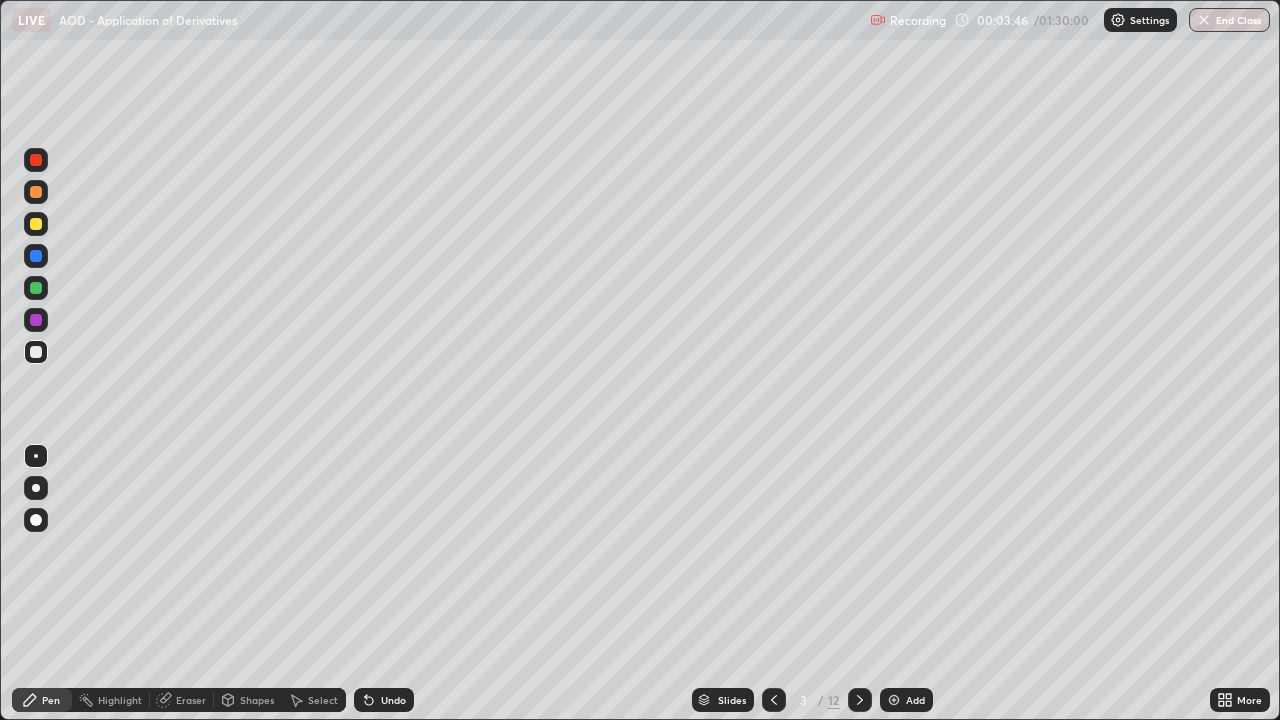 click on "Undo" at bounding box center (393, 700) 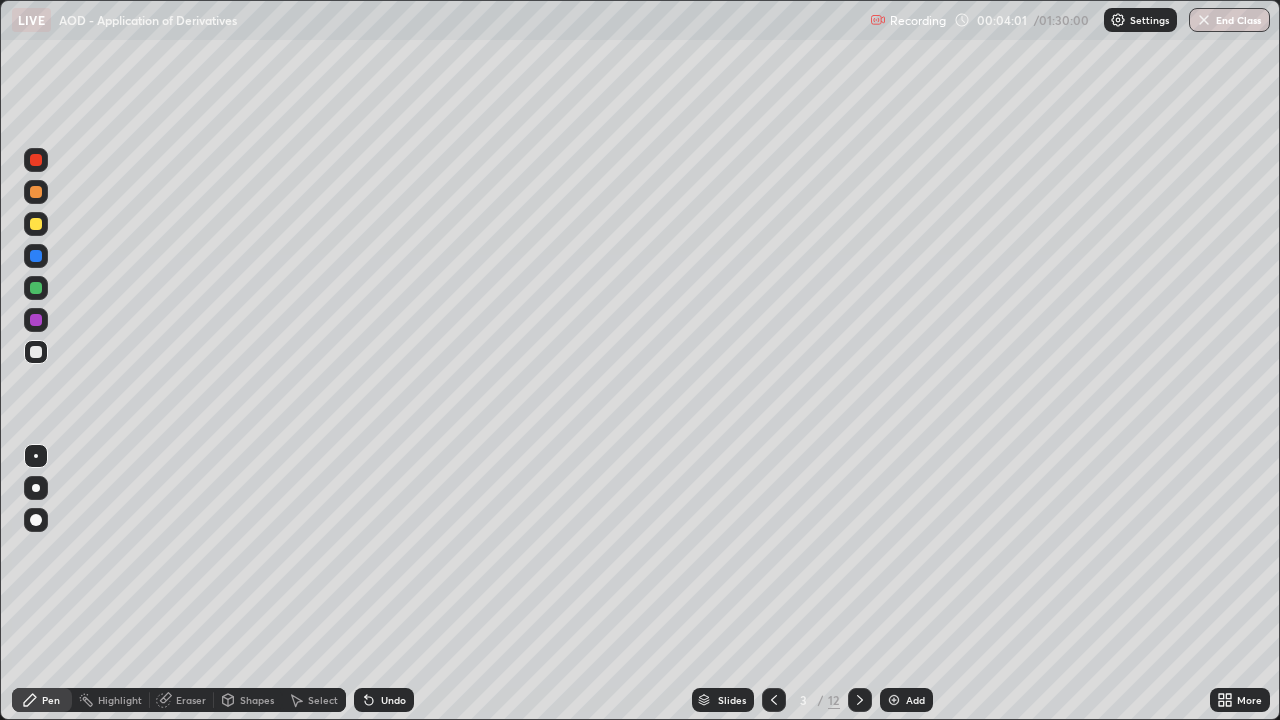 click at bounding box center [36, 352] 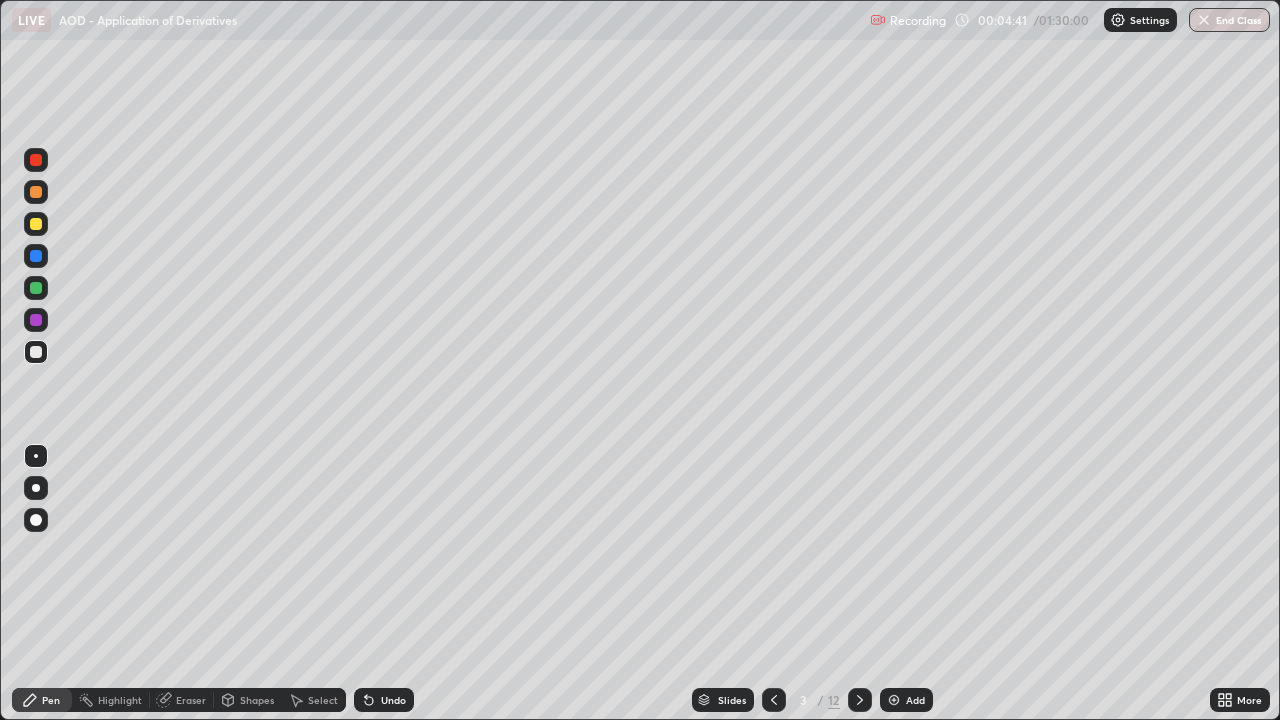 click 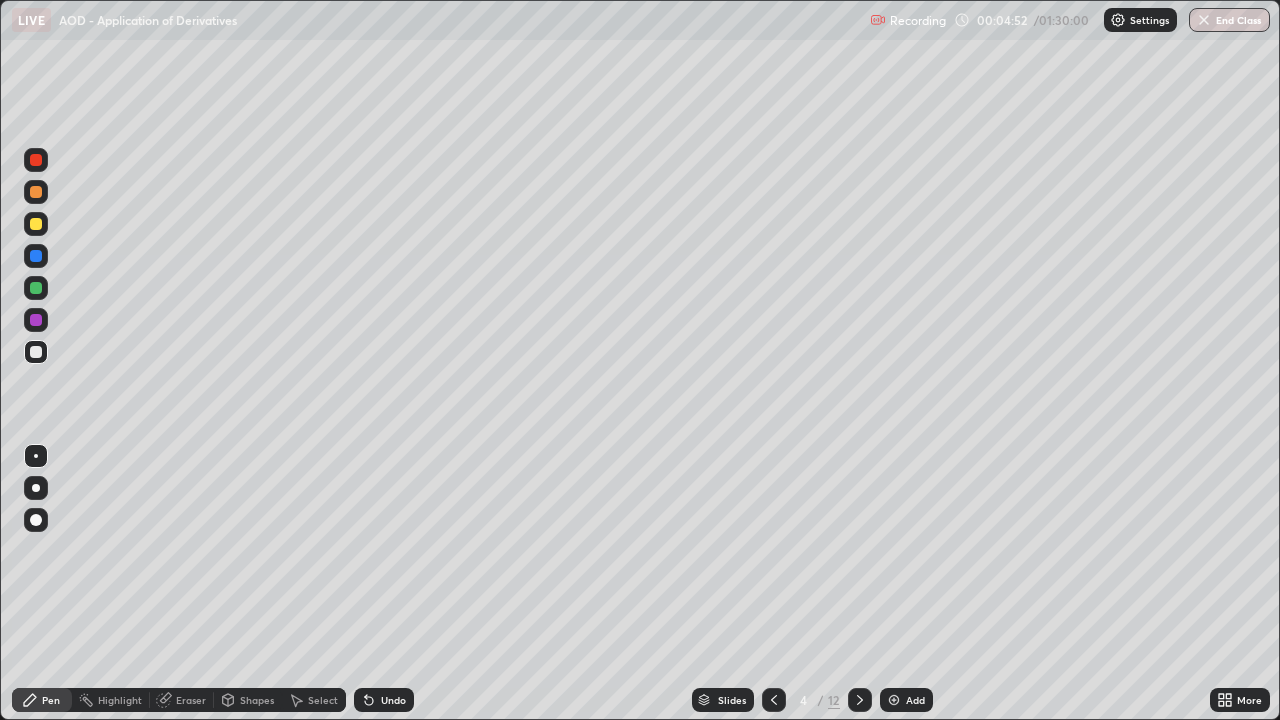 click at bounding box center [36, 352] 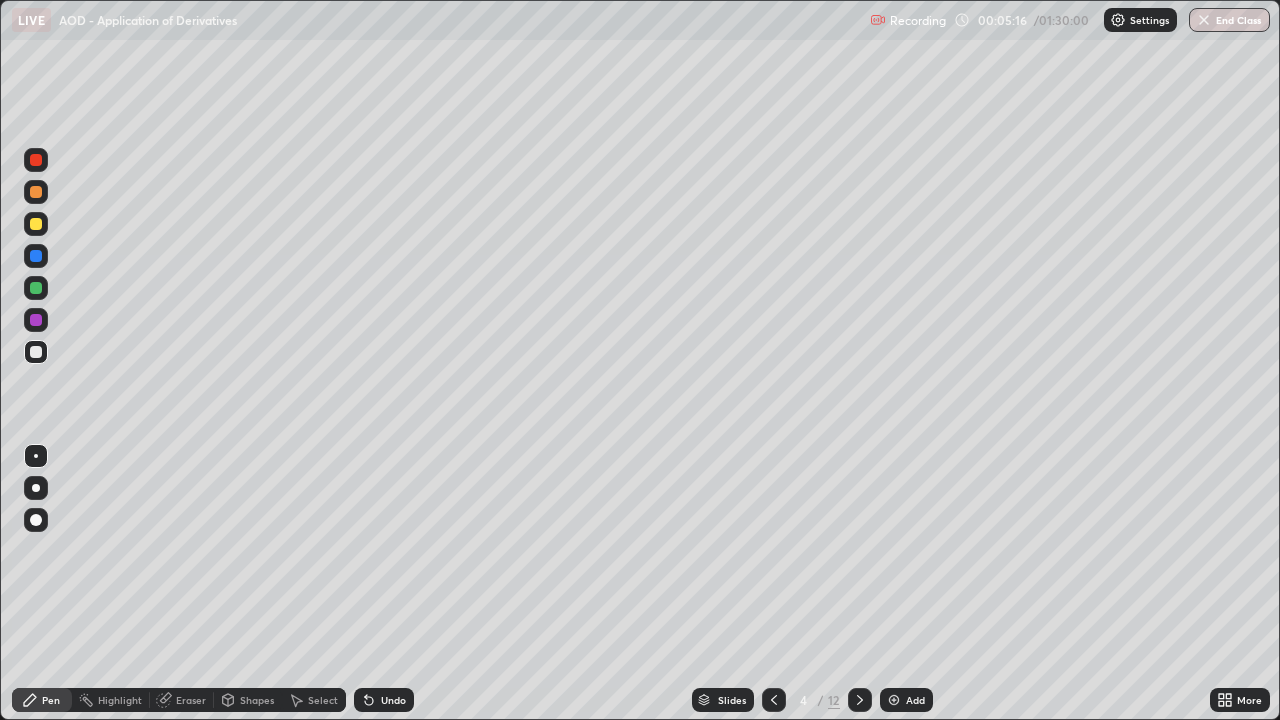 click at bounding box center (36, 352) 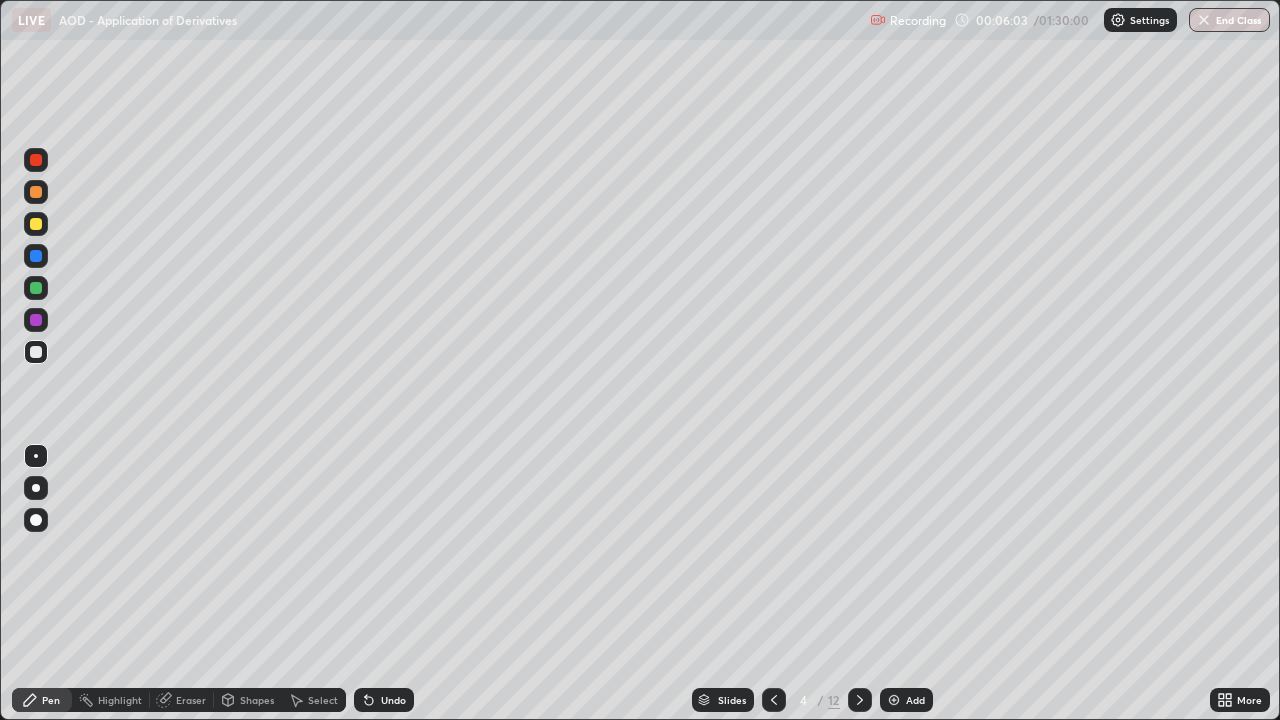 click at bounding box center (36, 224) 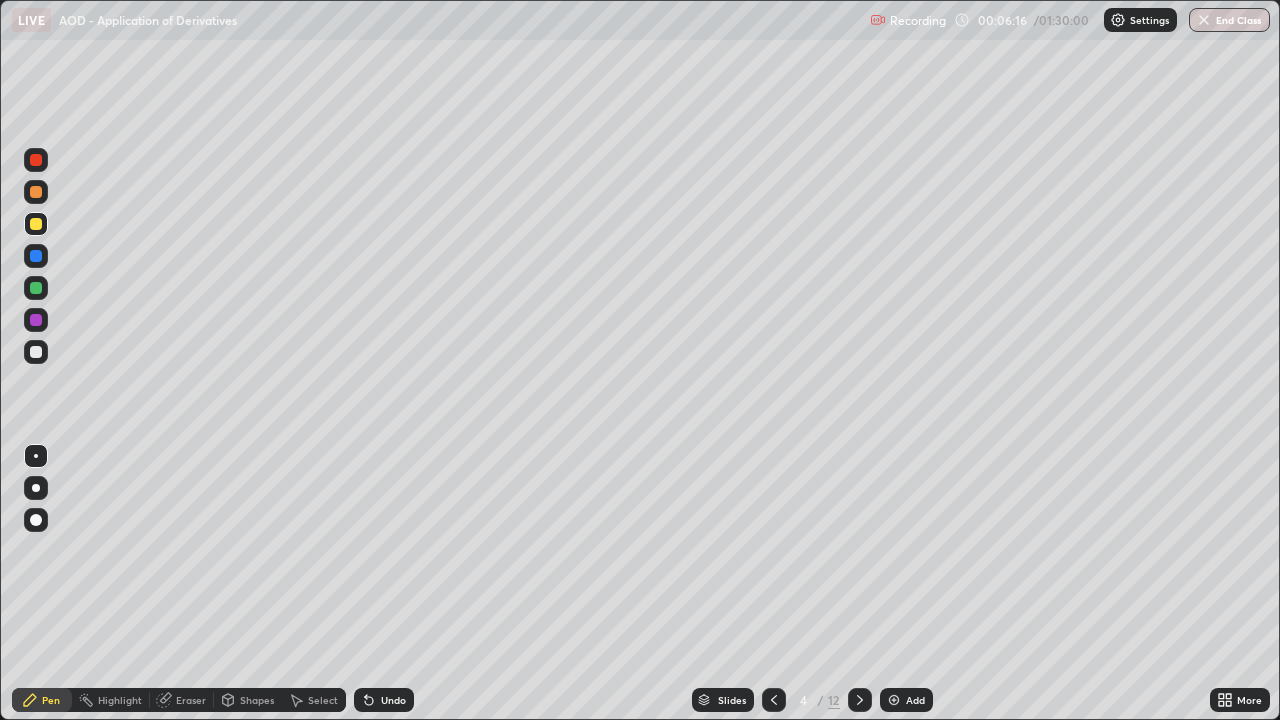 click at bounding box center [36, 288] 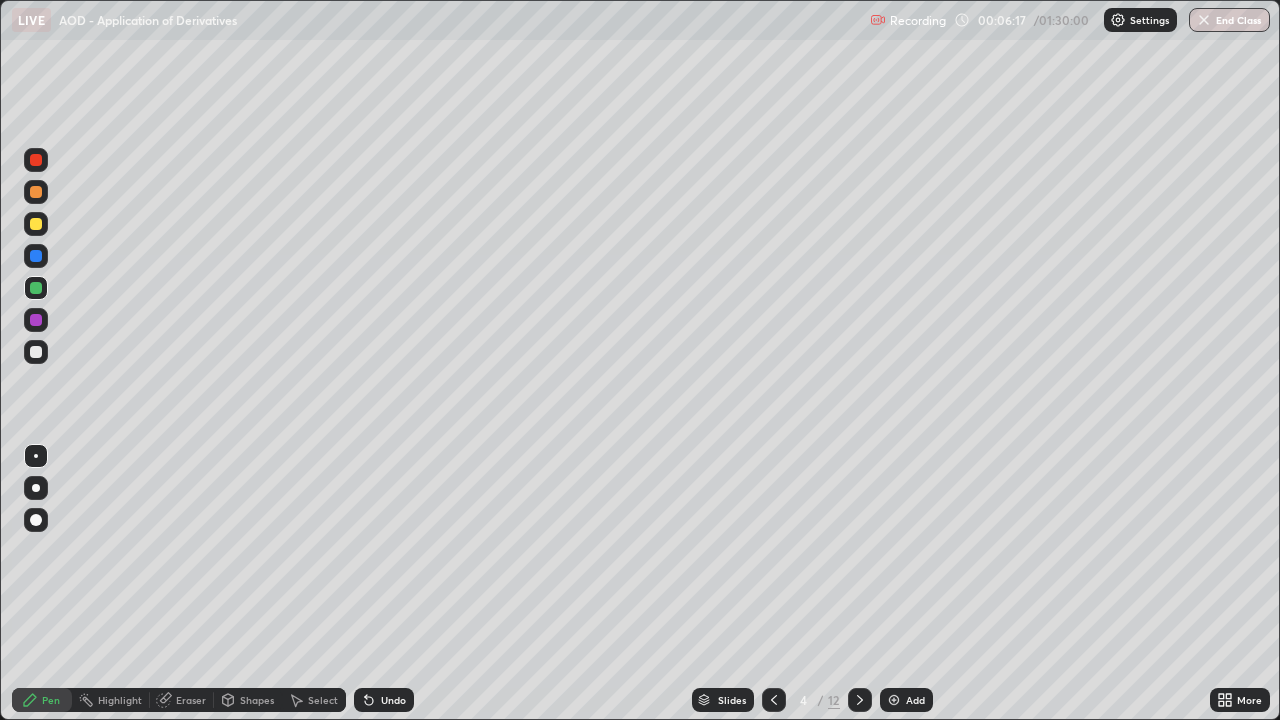 click on "Shapes" at bounding box center (257, 700) 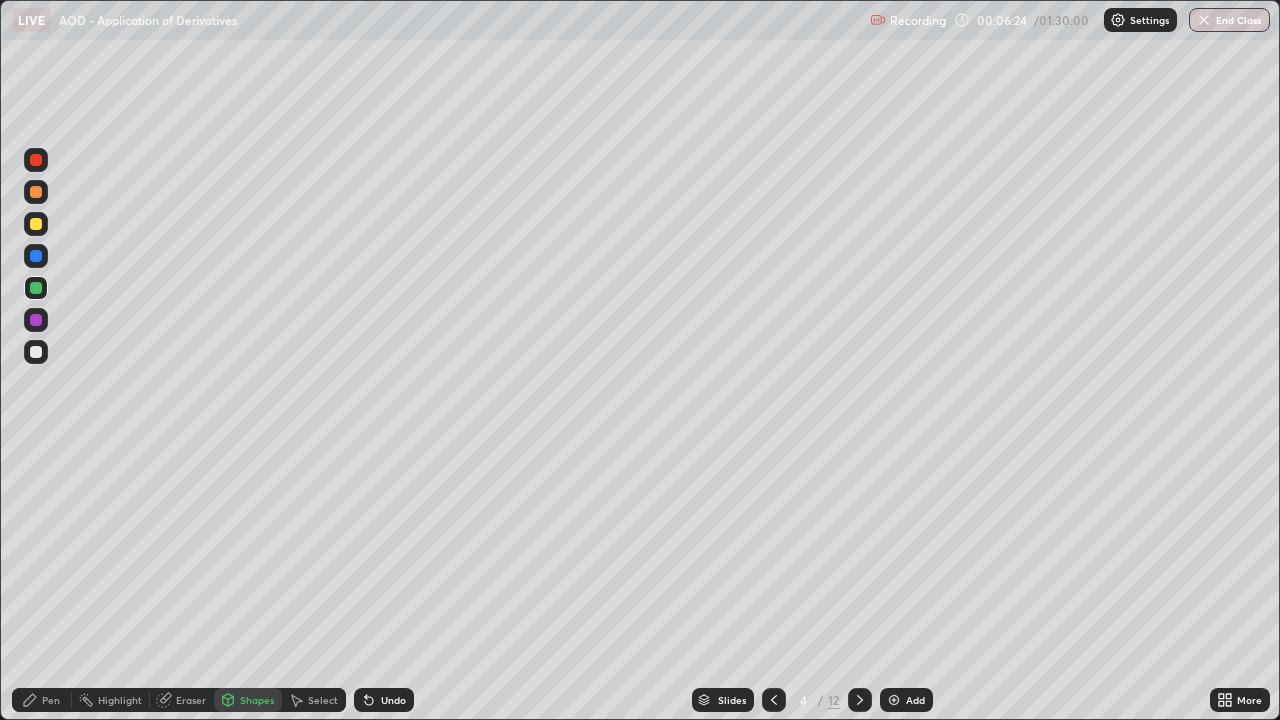 click at bounding box center (36, 352) 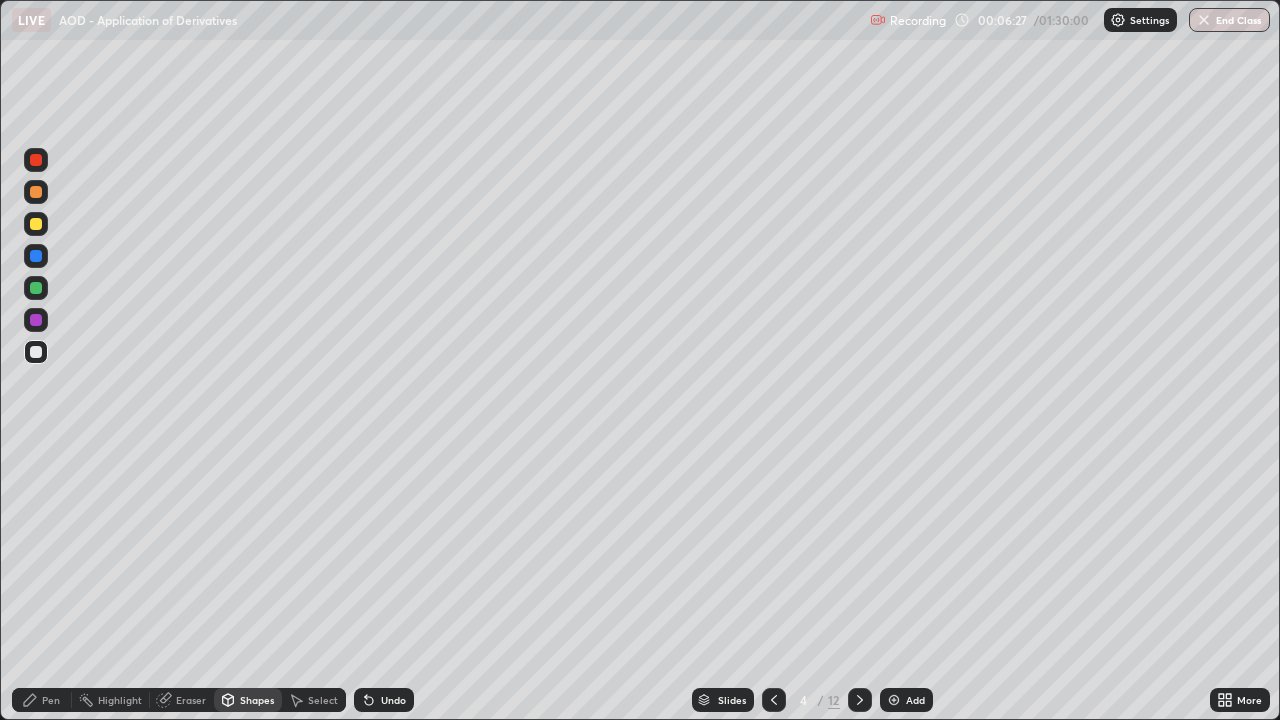 click on "Undo" at bounding box center (393, 700) 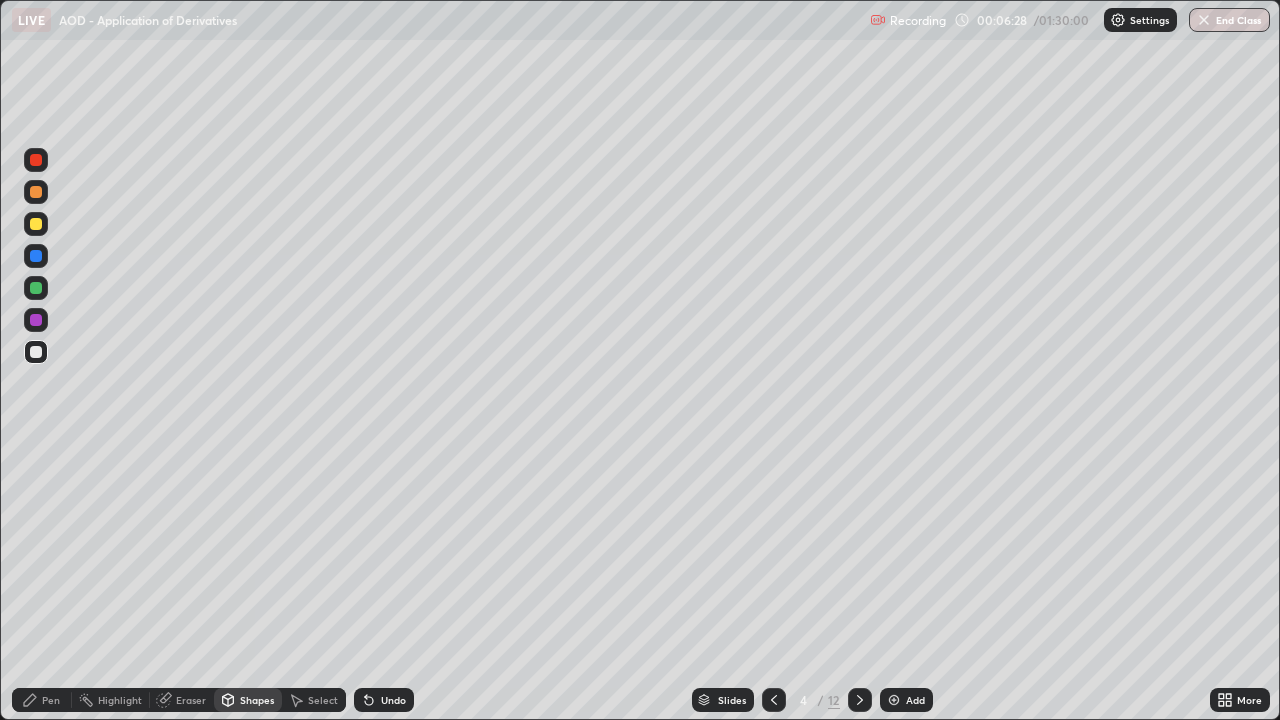 click on "Pen" at bounding box center (51, 700) 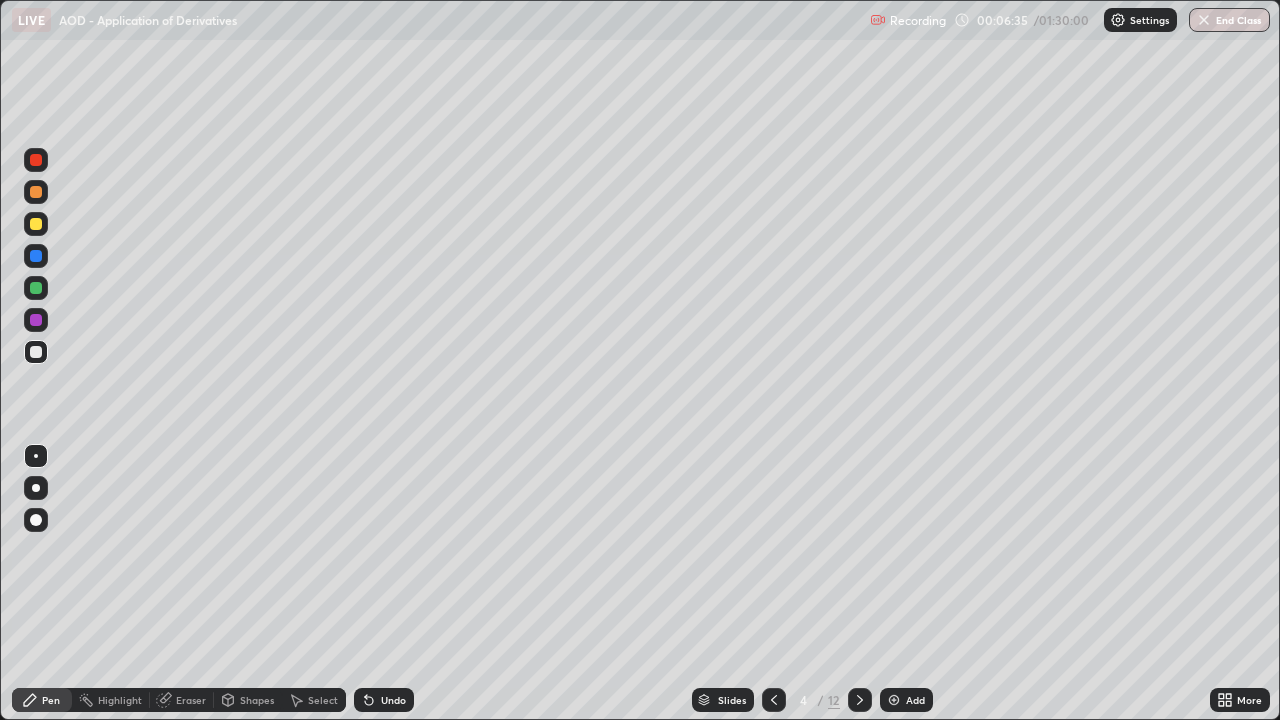 click on "Undo" at bounding box center (384, 700) 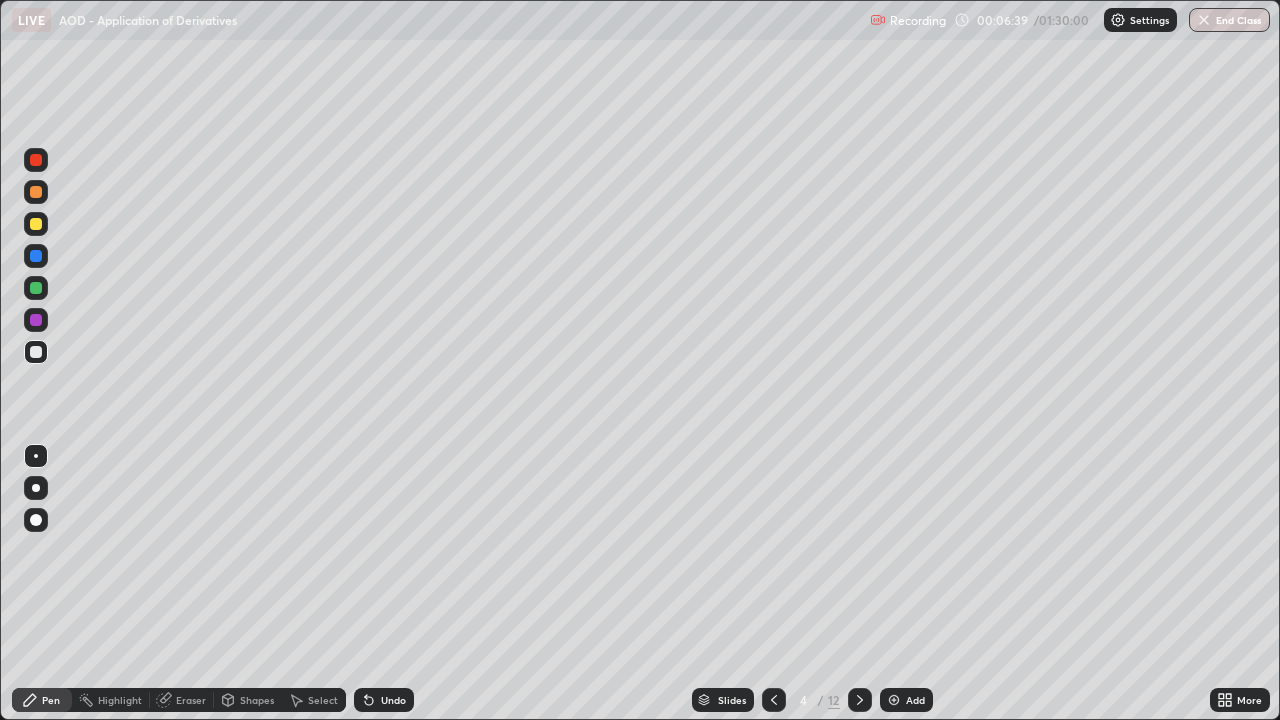 click at bounding box center [36, 224] 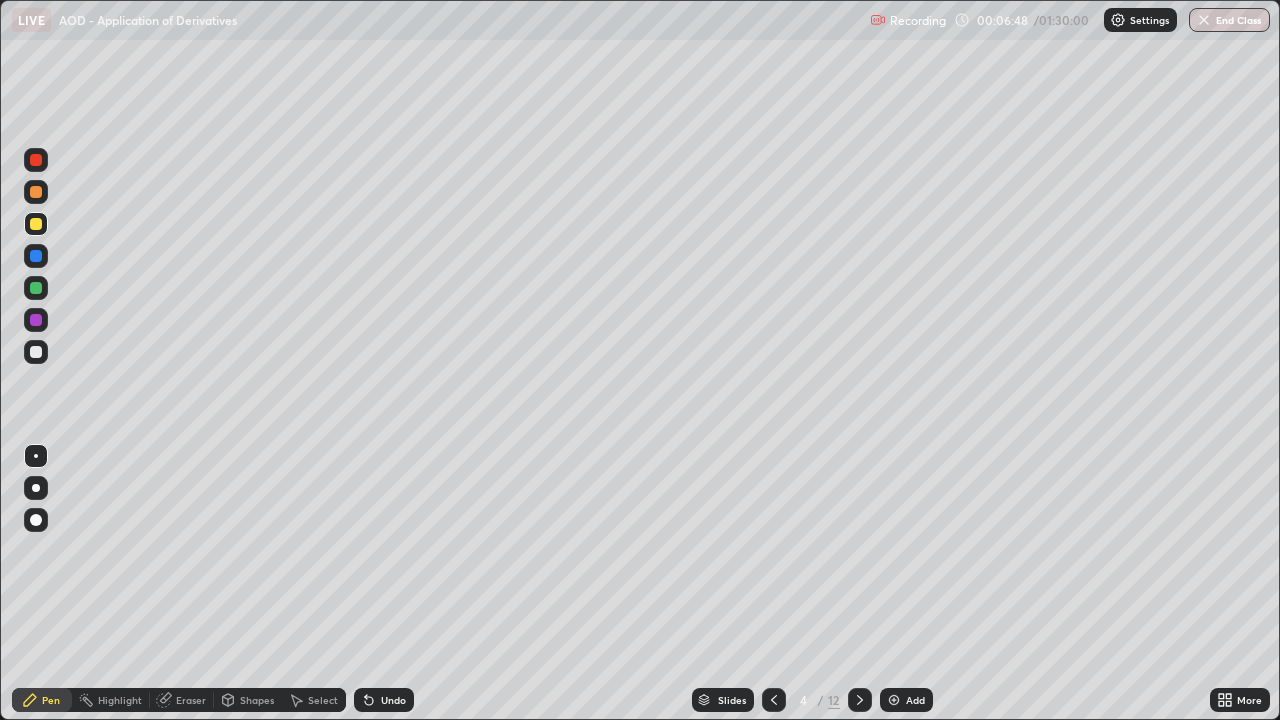 click on "Undo" at bounding box center [384, 700] 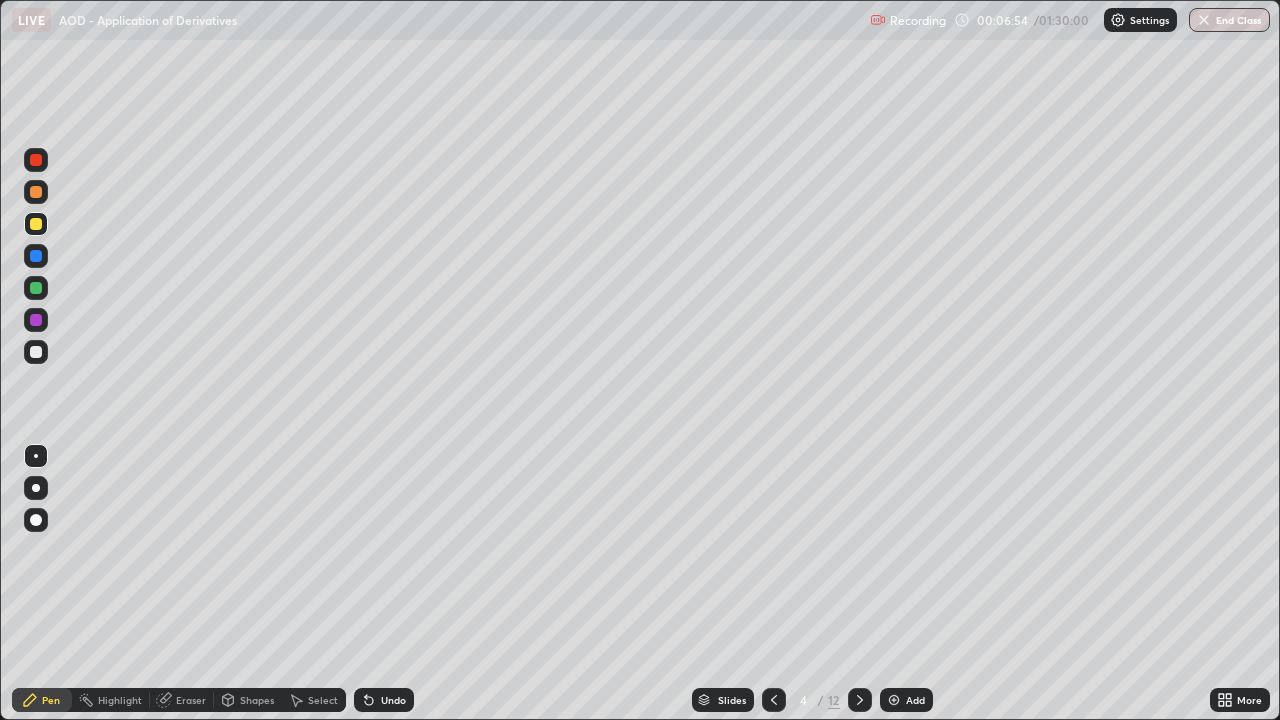 click at bounding box center [36, 192] 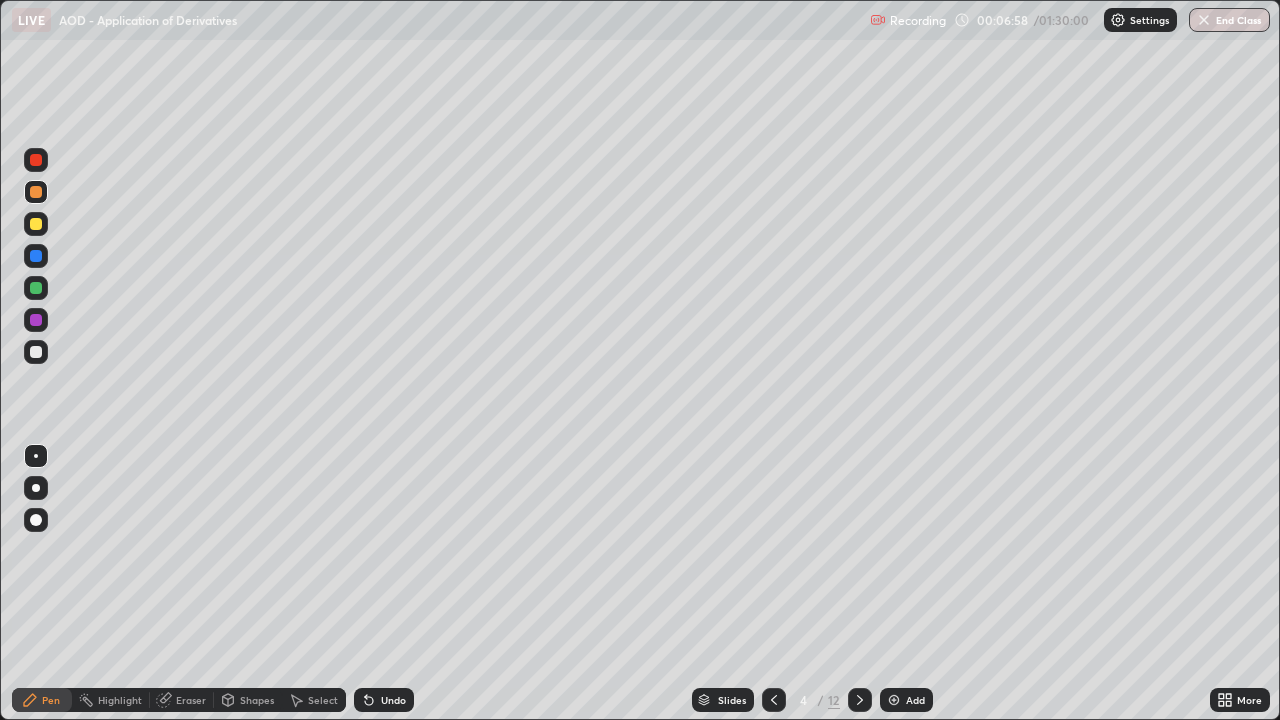 click on "Undo" at bounding box center (393, 700) 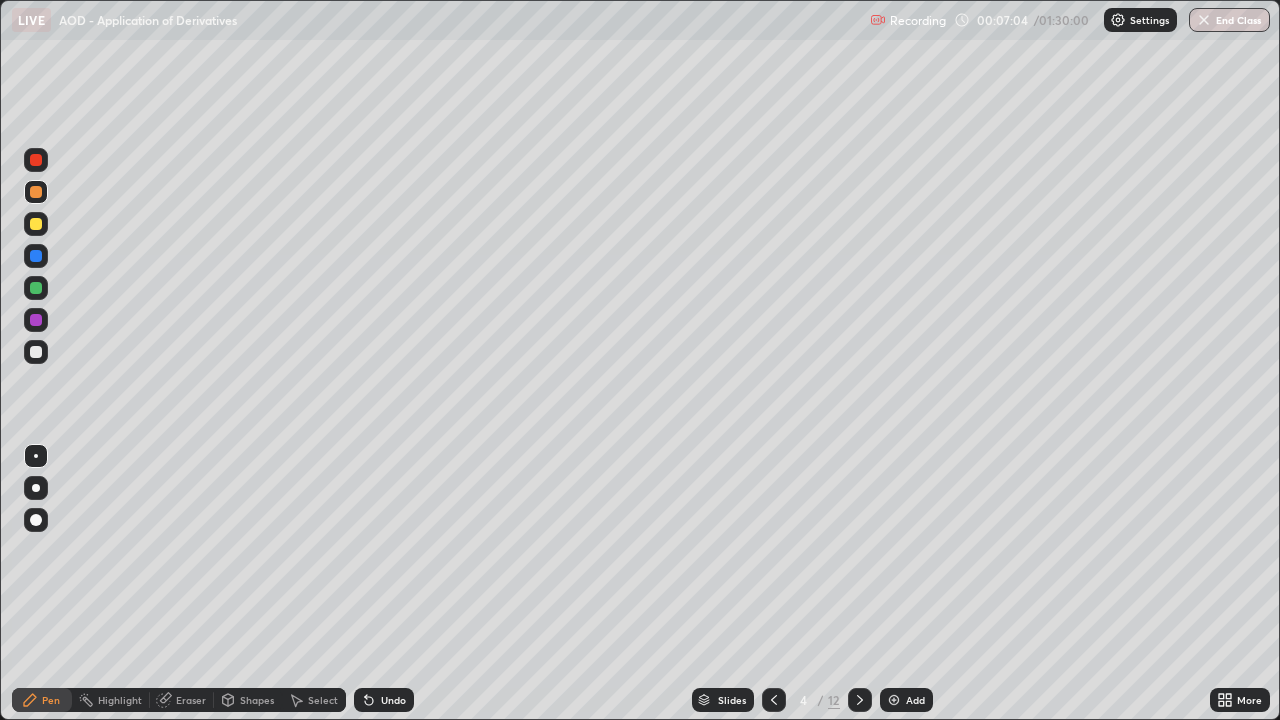click on "Undo" at bounding box center (384, 700) 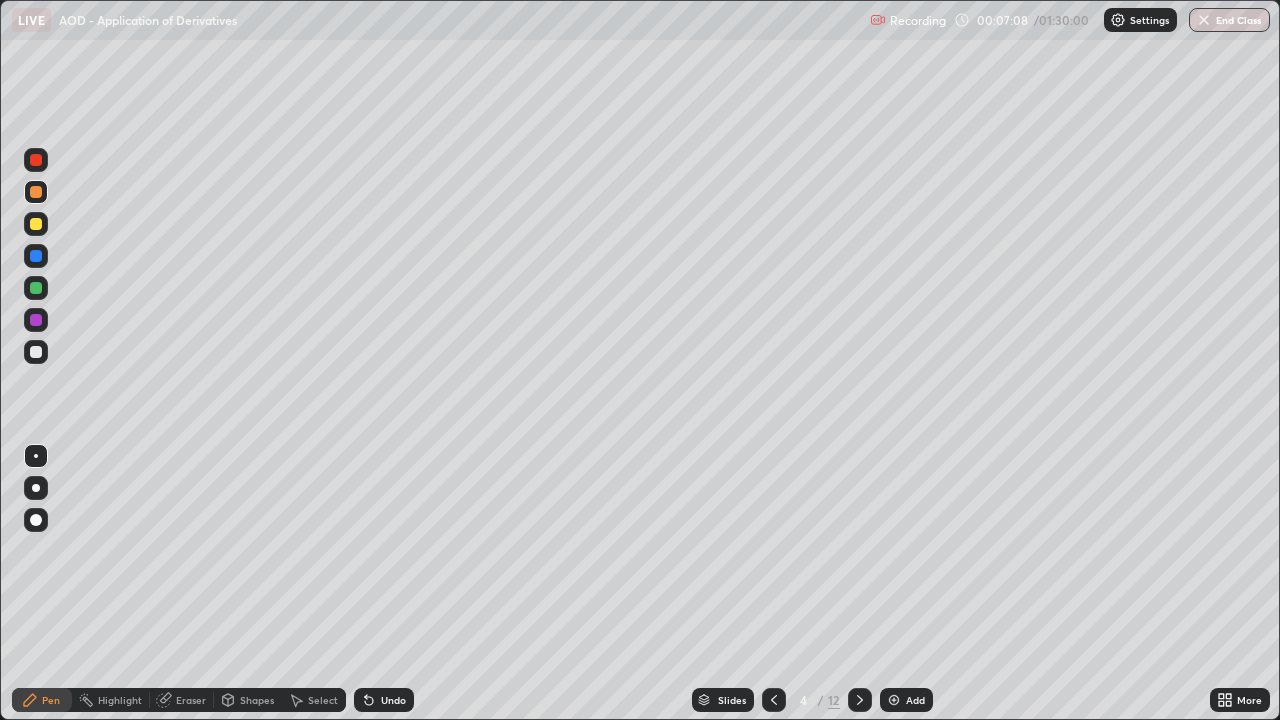 click at bounding box center [36, 288] 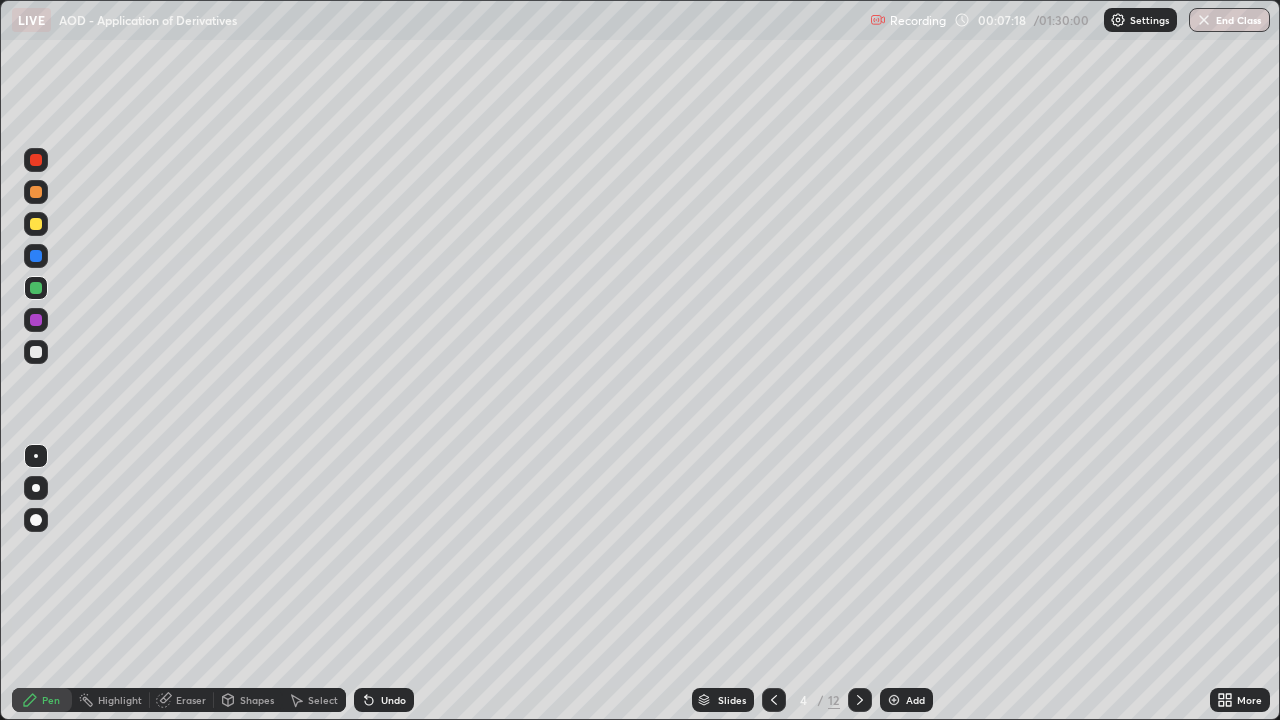 click on "Undo" at bounding box center [384, 700] 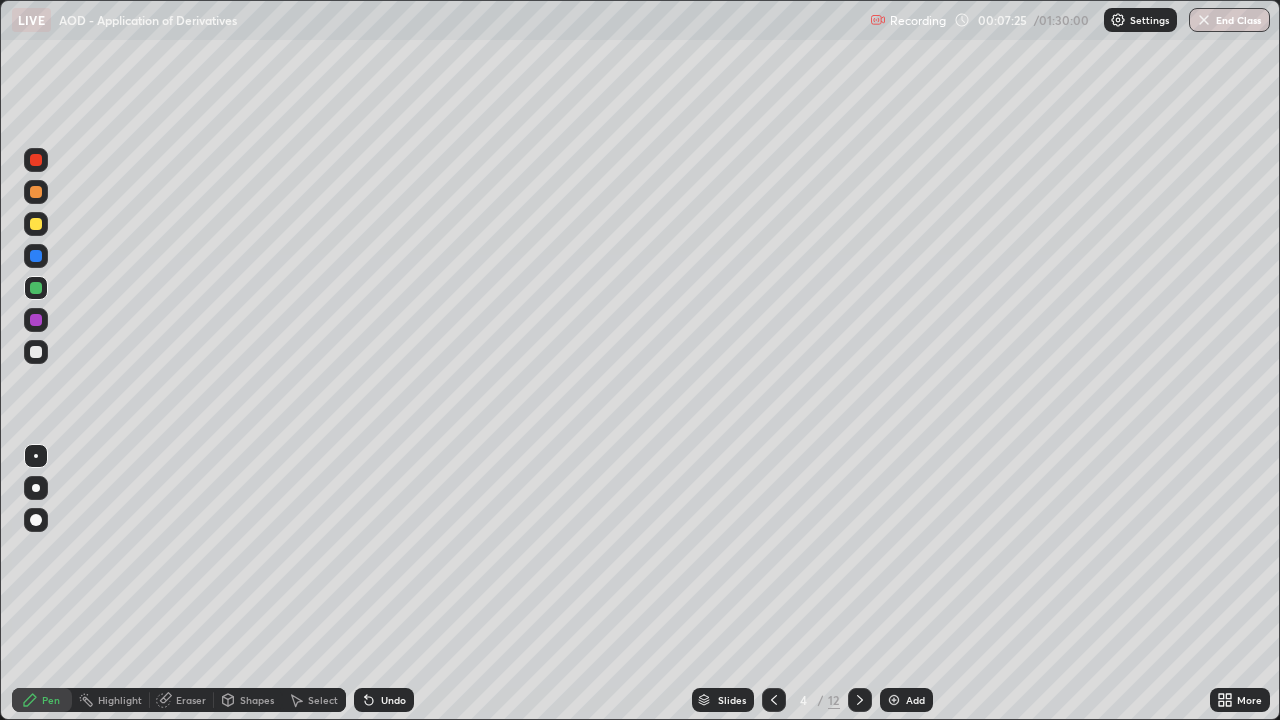 click at bounding box center (36, 224) 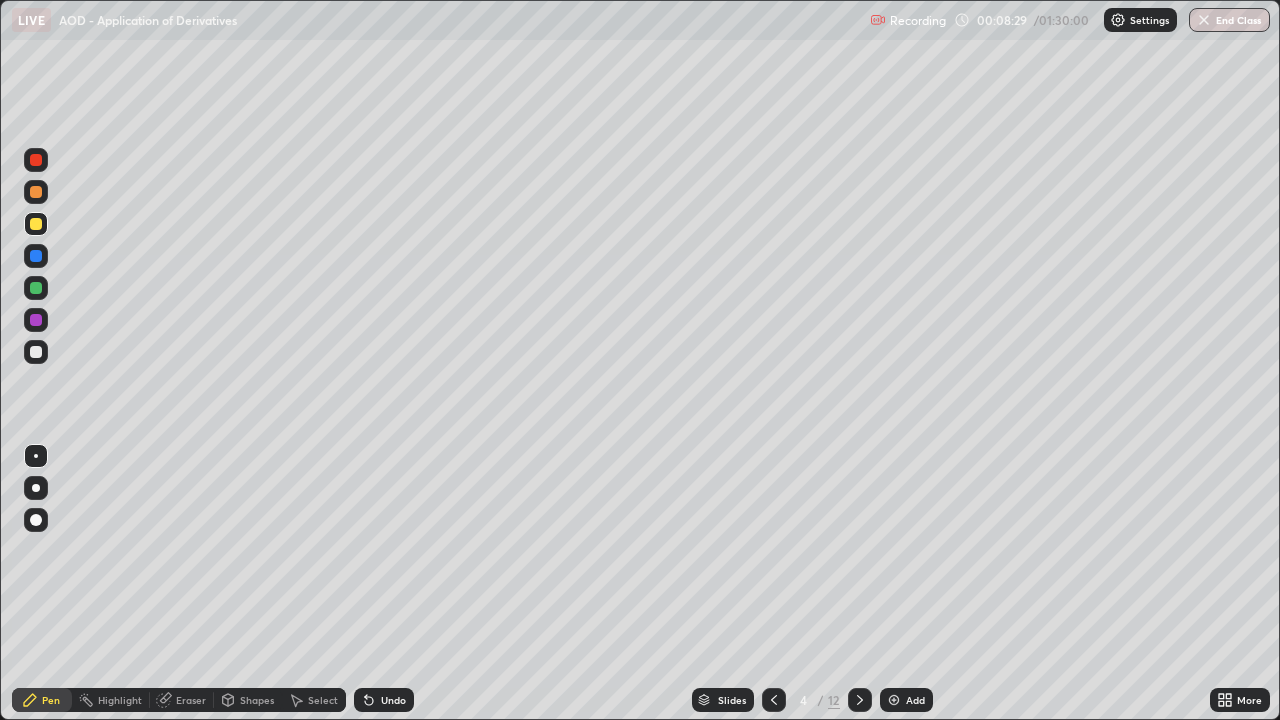 click at bounding box center [36, 192] 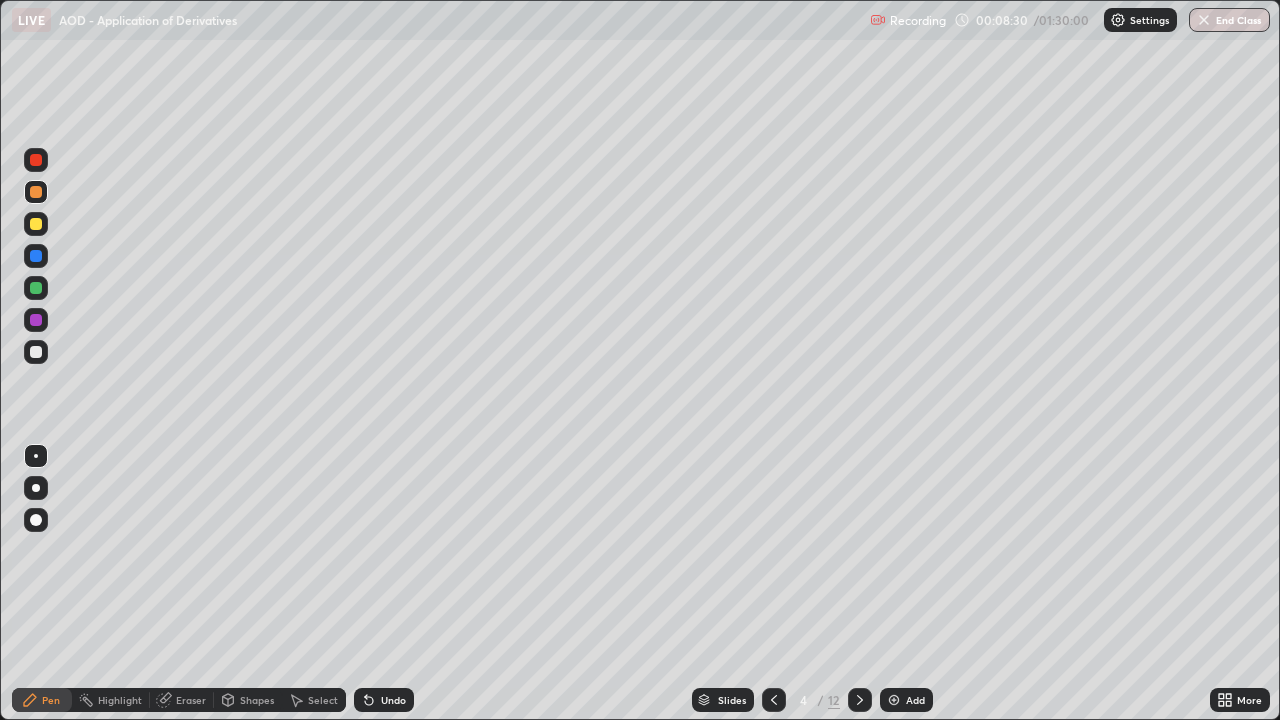 click at bounding box center (36, 288) 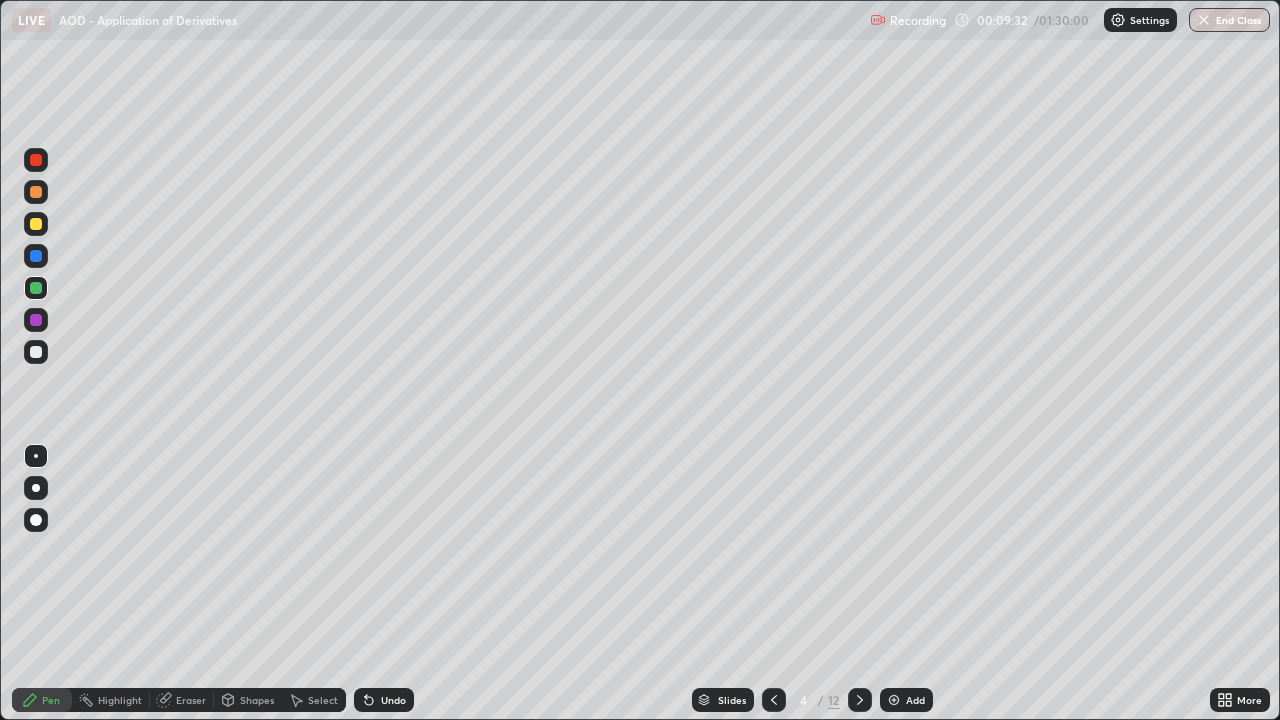 click on "Eraser" at bounding box center (191, 700) 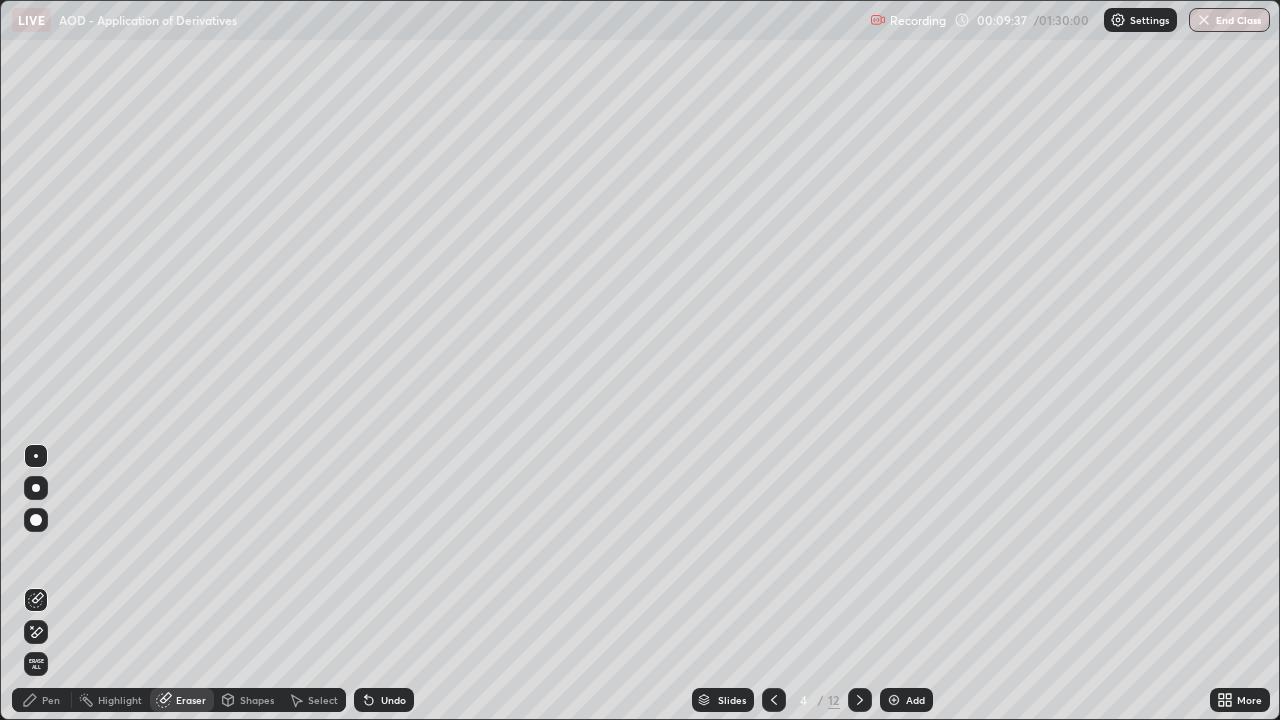 click on "Pen" at bounding box center [51, 700] 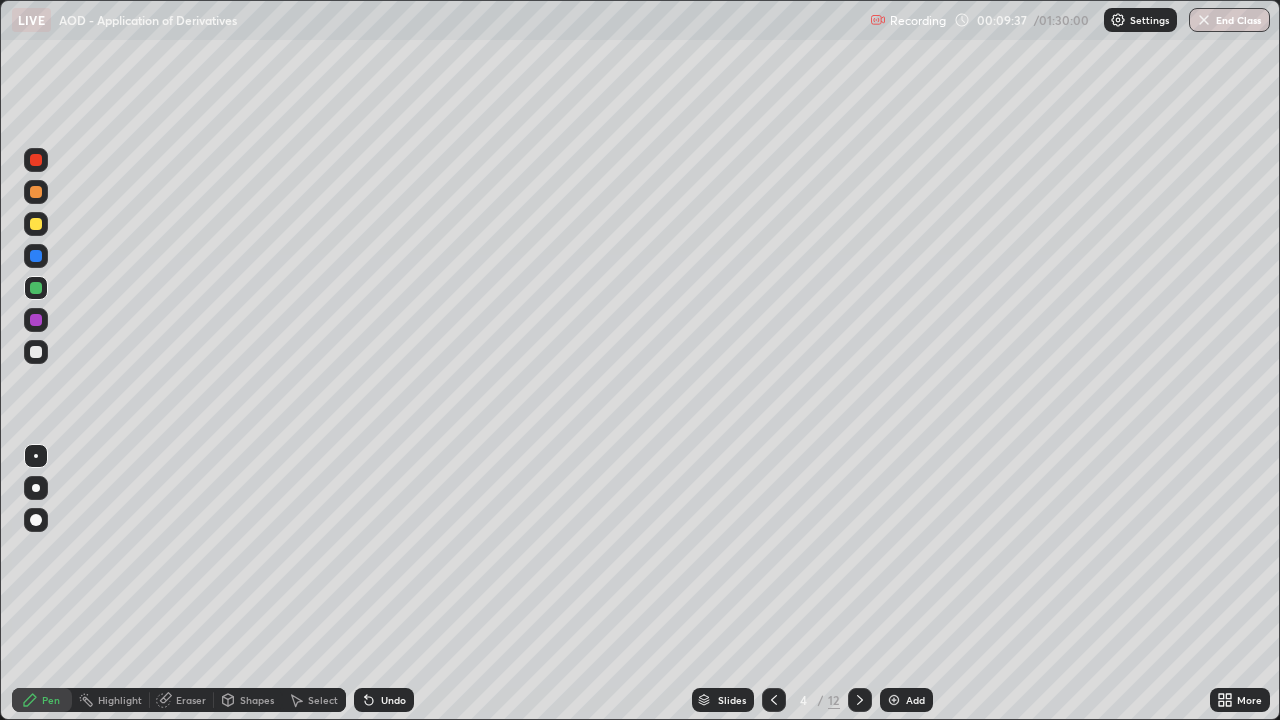 click at bounding box center (36, 288) 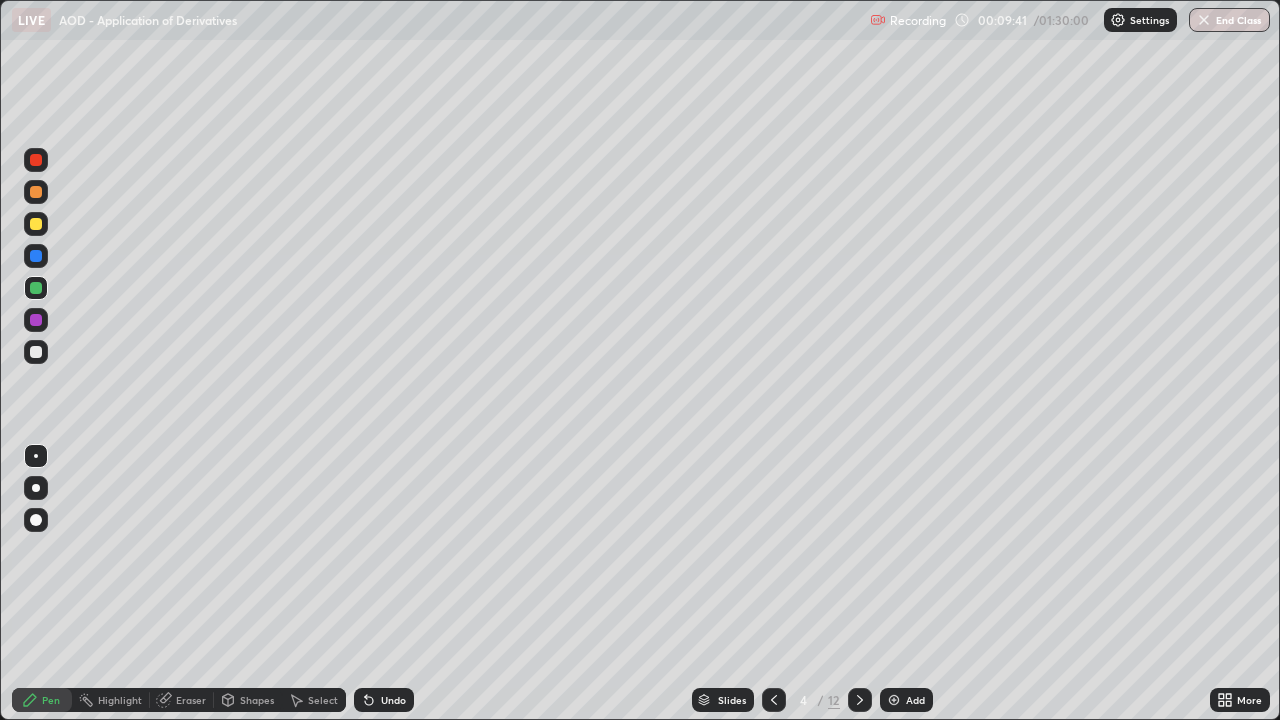 click on "Undo" at bounding box center [384, 700] 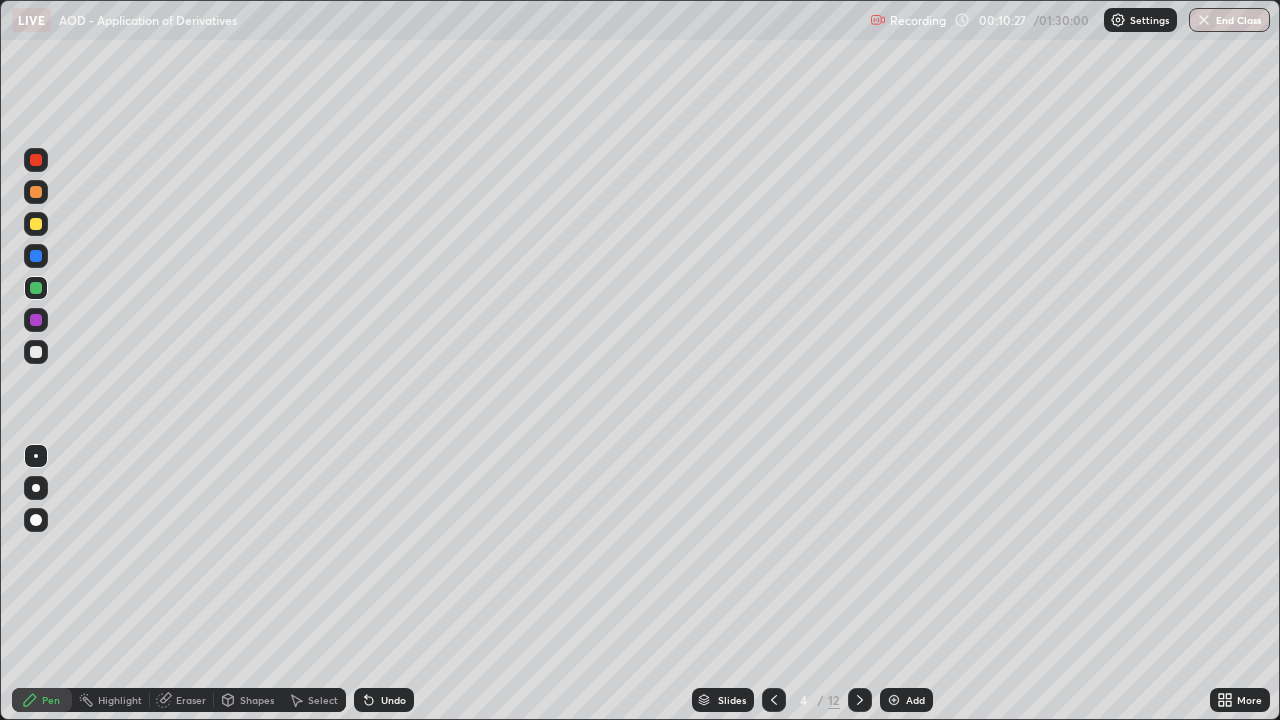 click at bounding box center [36, 224] 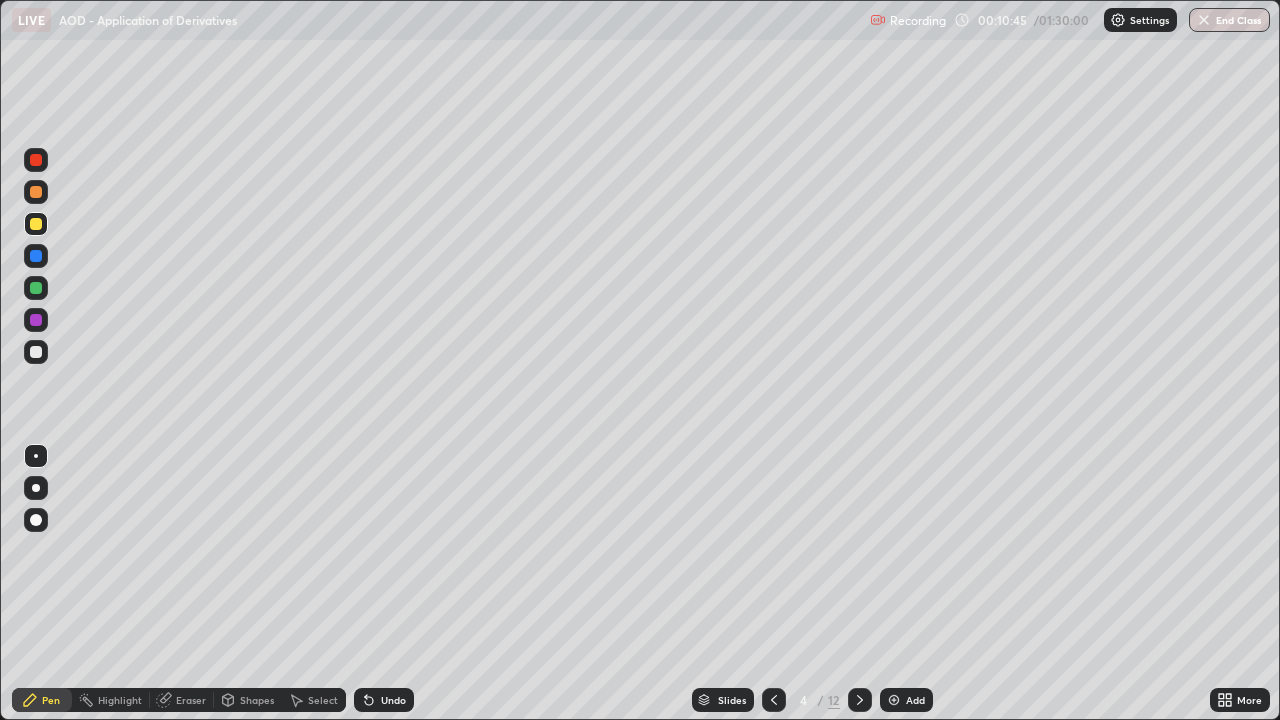 click on "Undo" at bounding box center [393, 700] 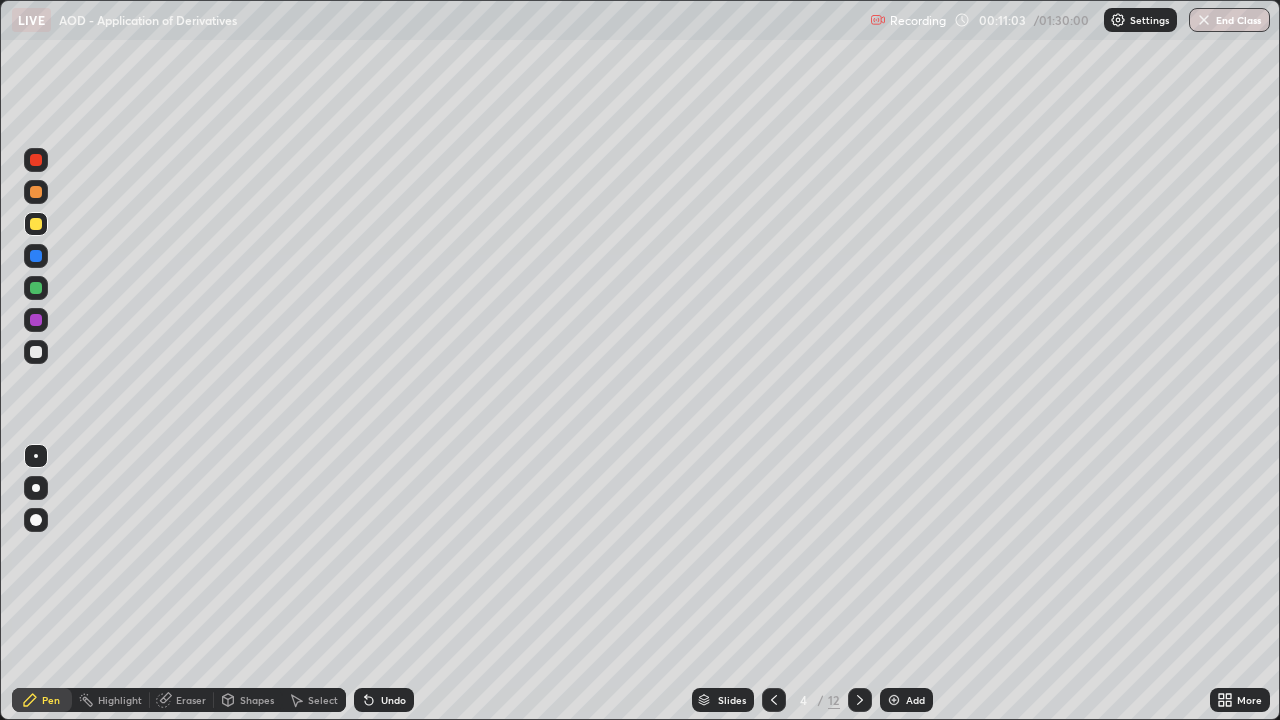click on "Undo" at bounding box center [393, 700] 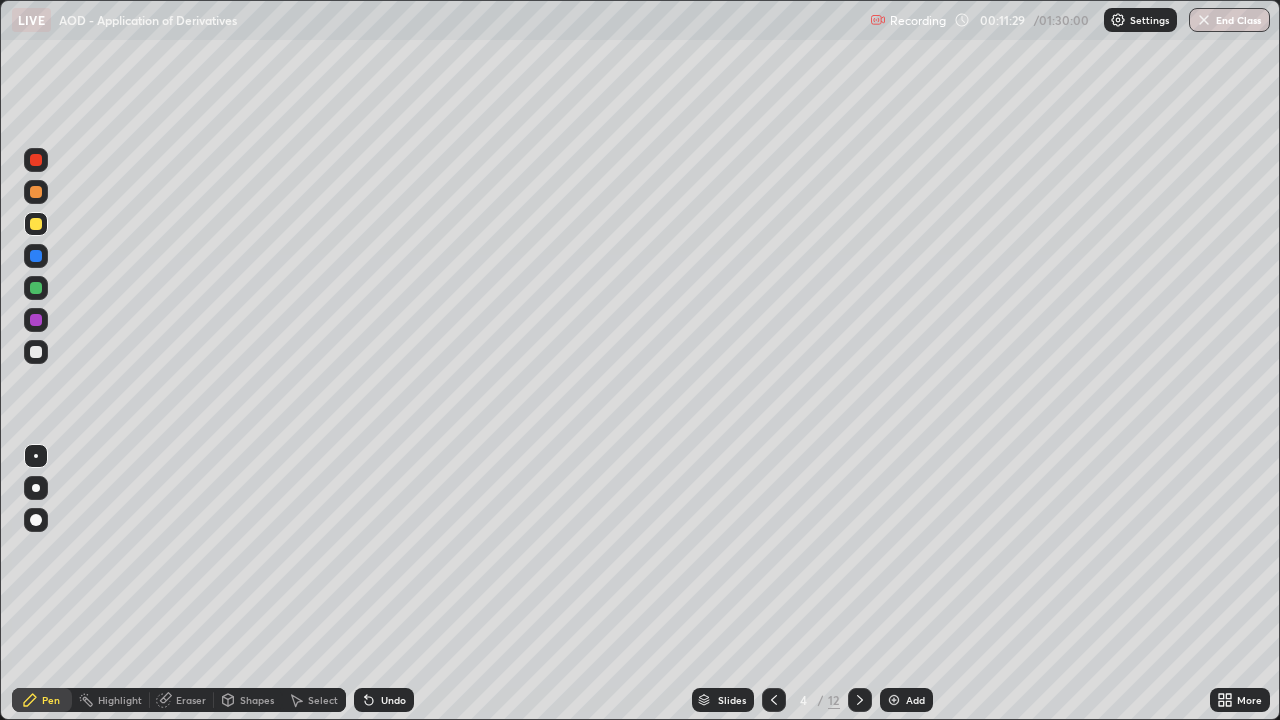 click on "Eraser" at bounding box center (191, 700) 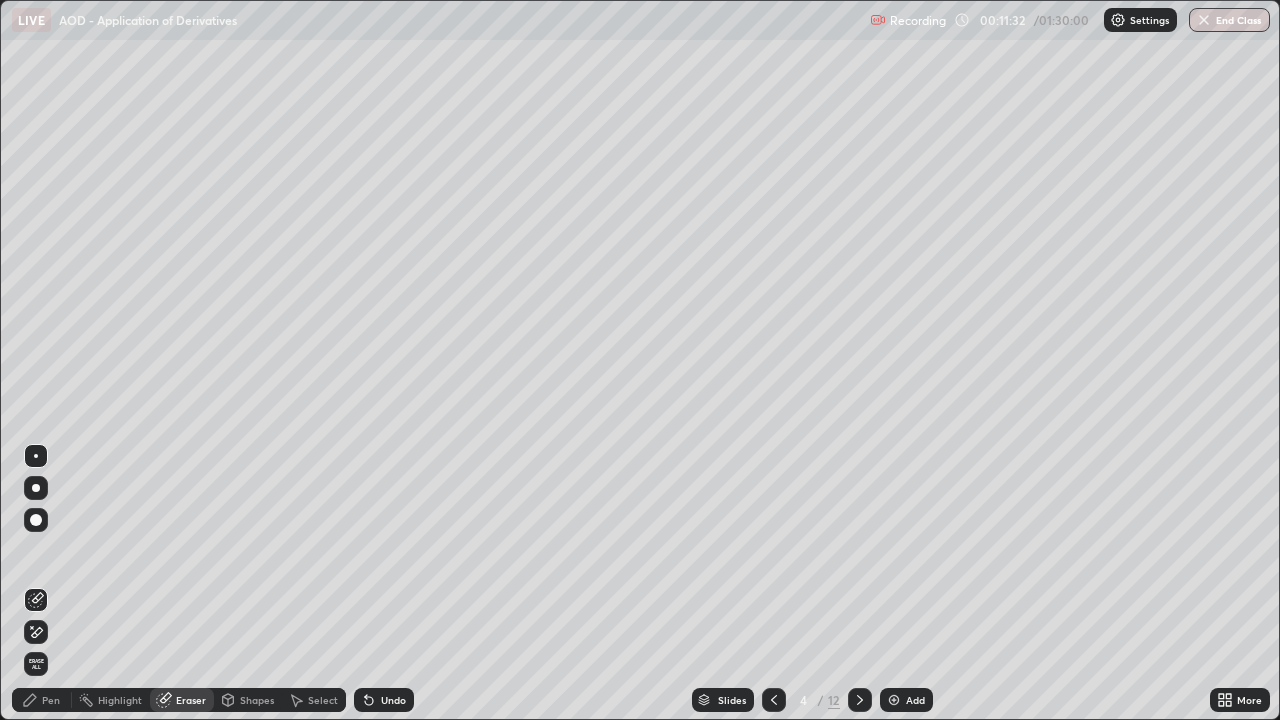 click on "Pen" at bounding box center [42, 700] 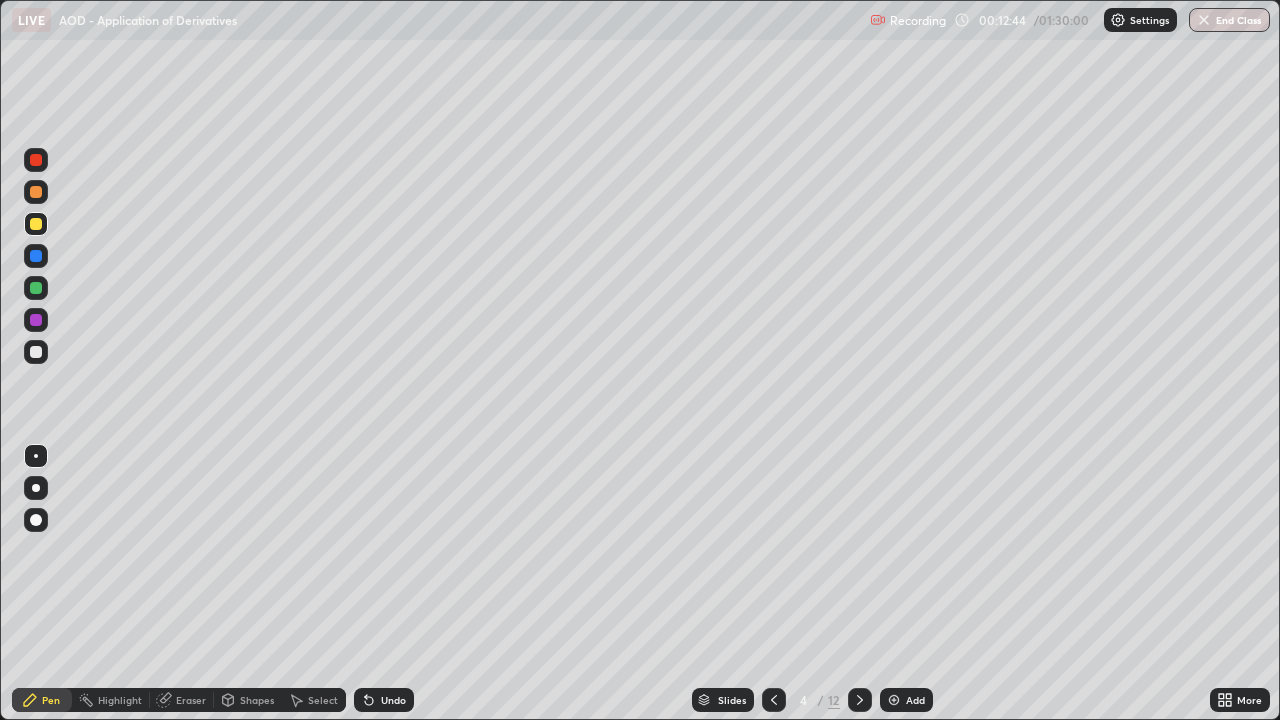 click at bounding box center [36, 192] 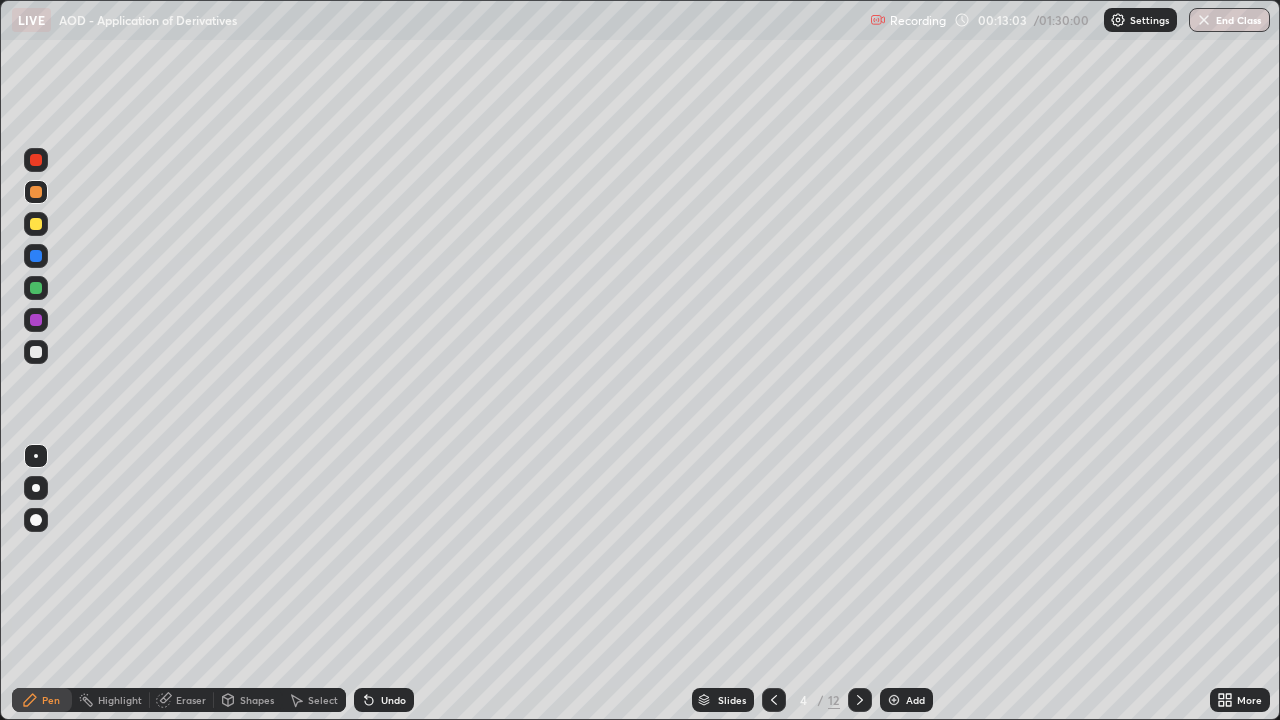 click on "Undo" at bounding box center (393, 700) 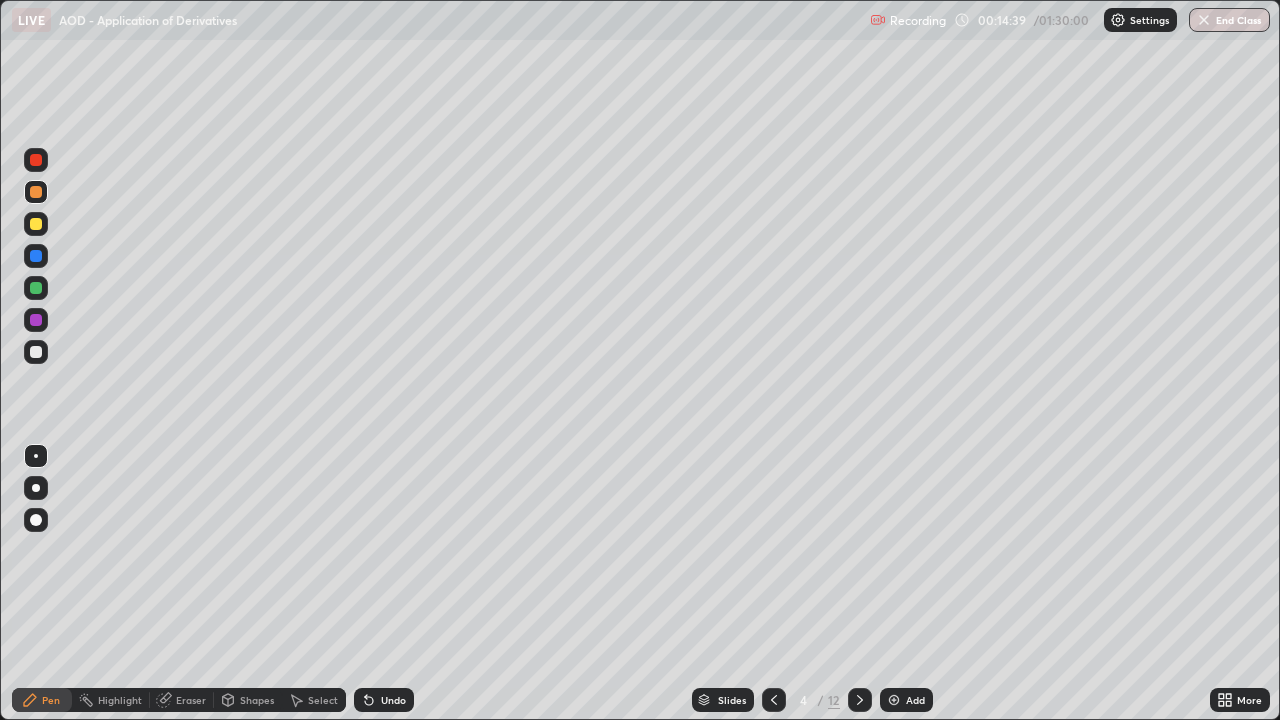 click at bounding box center (36, 352) 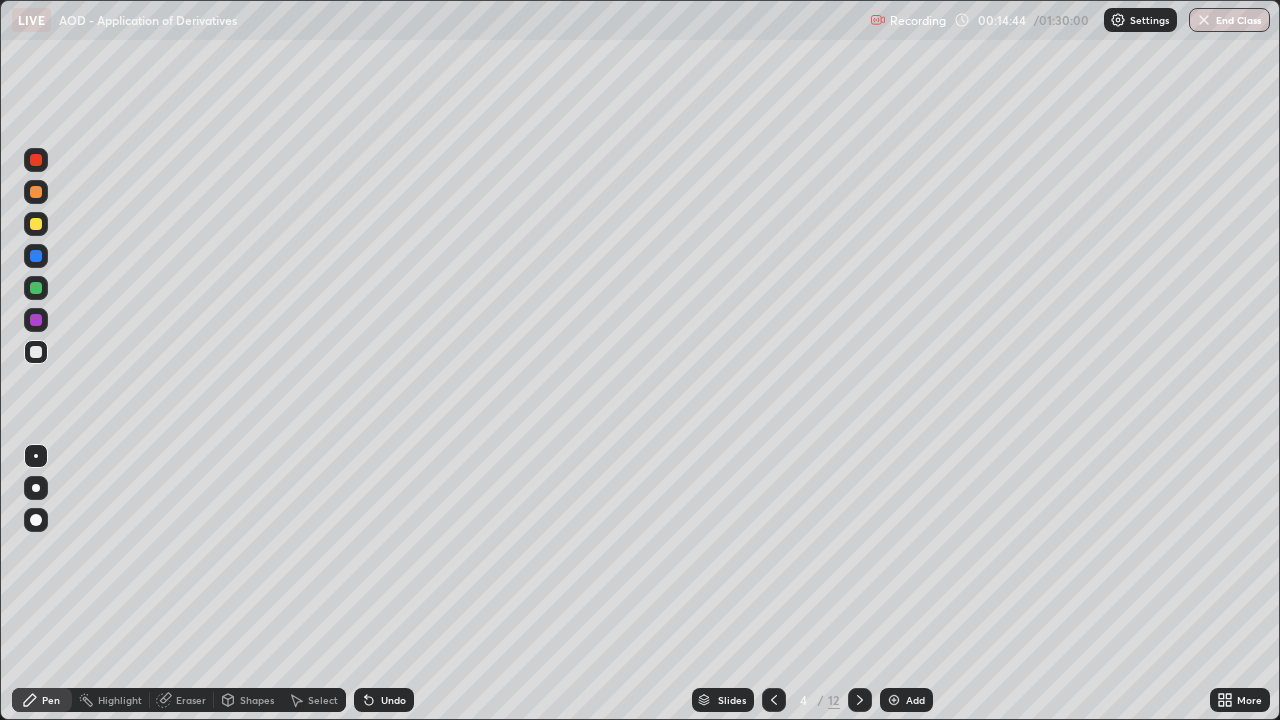 click 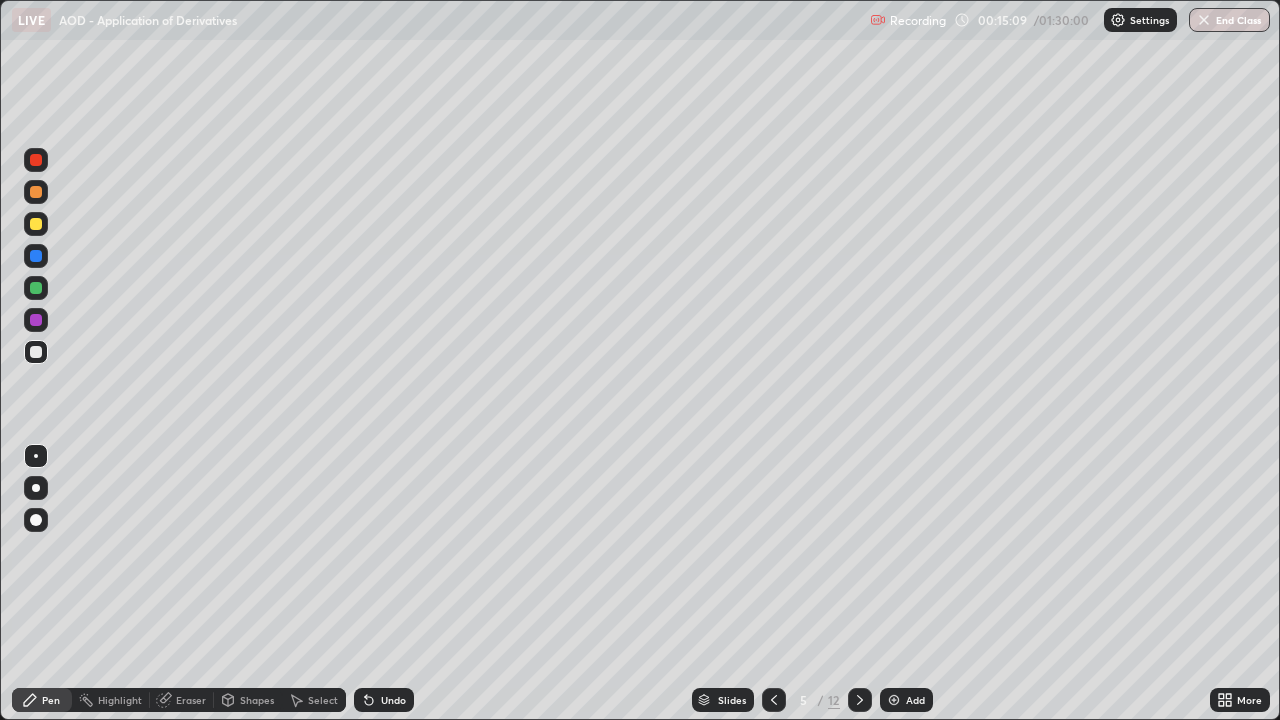 click on "Undo" at bounding box center (384, 700) 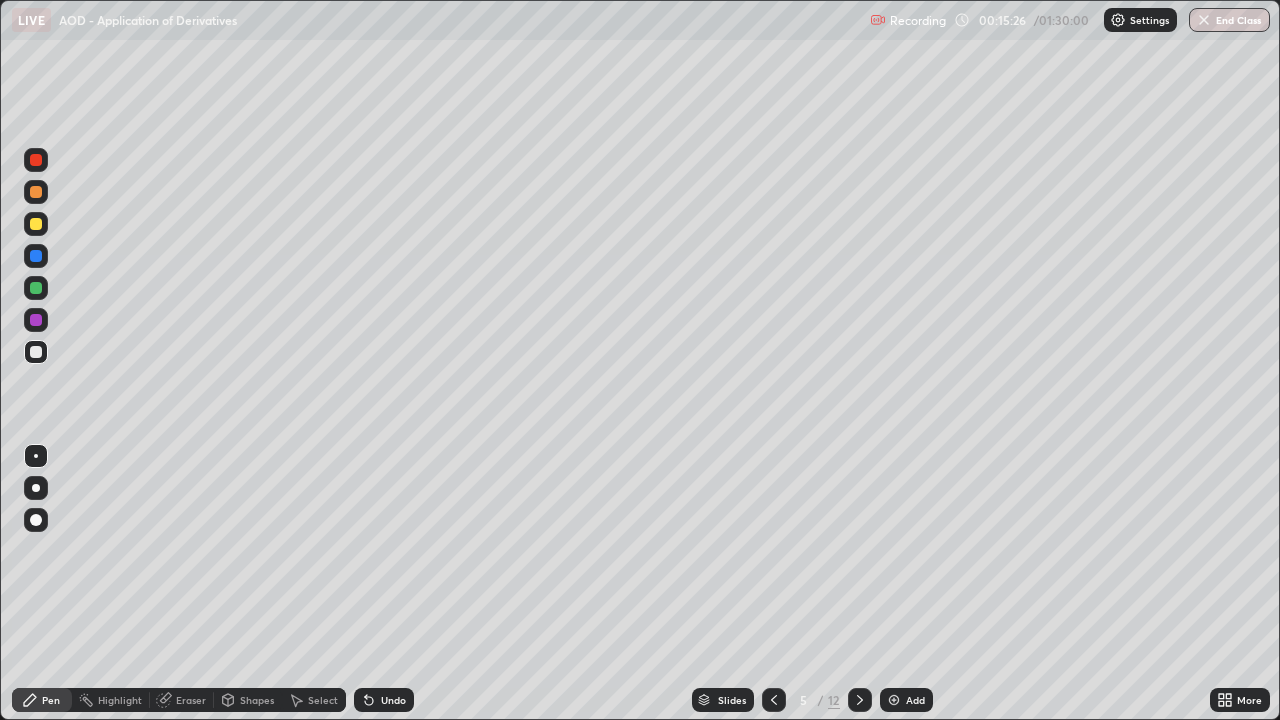 click at bounding box center [36, 224] 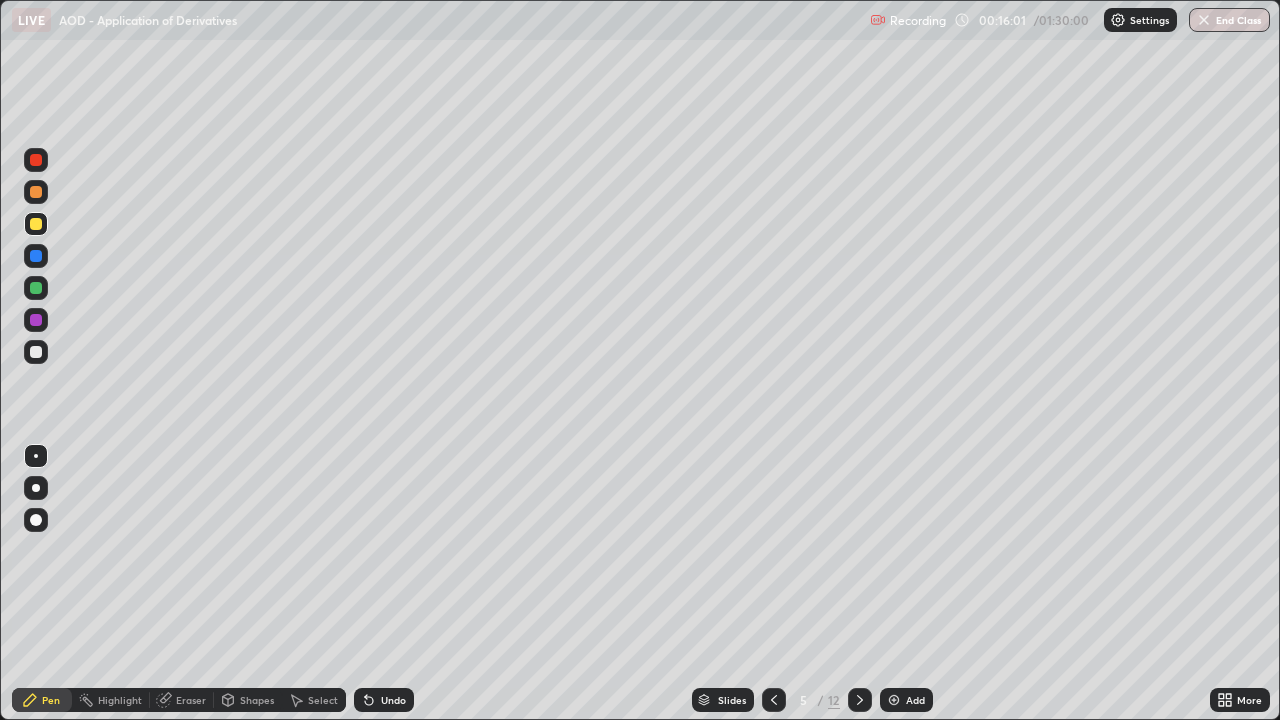 click at bounding box center [36, 192] 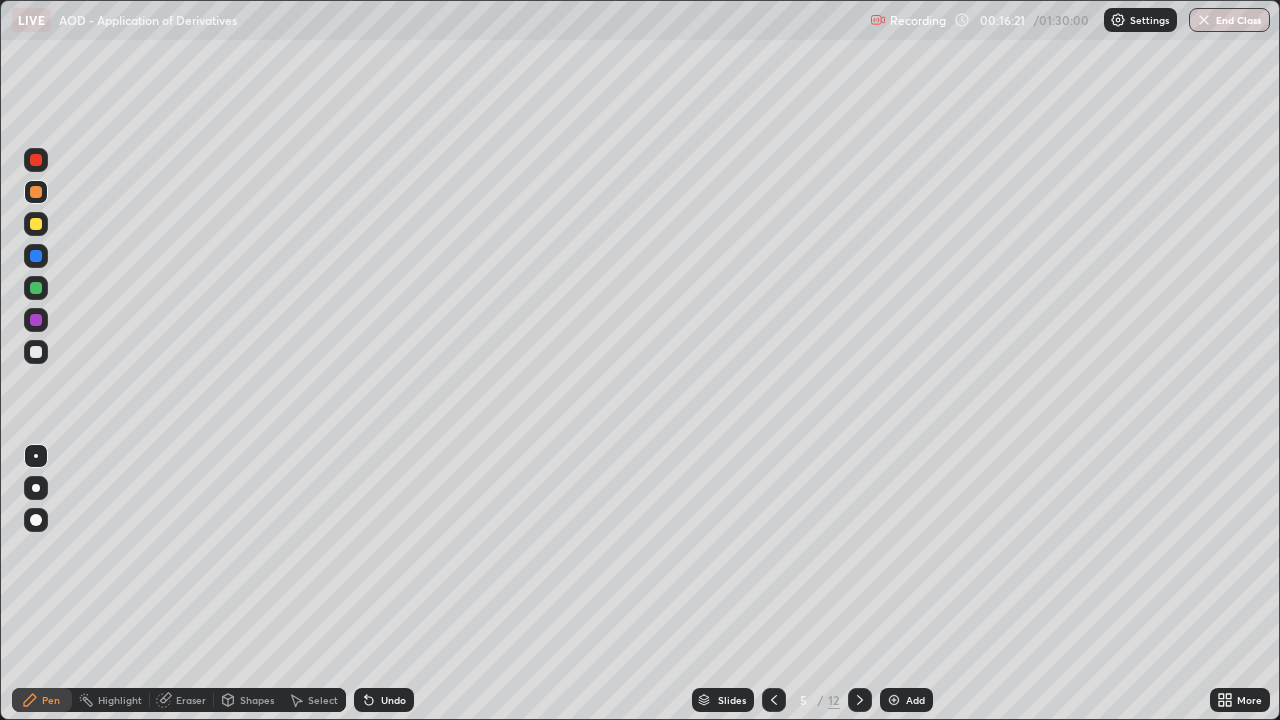 click on "Undo" at bounding box center [384, 700] 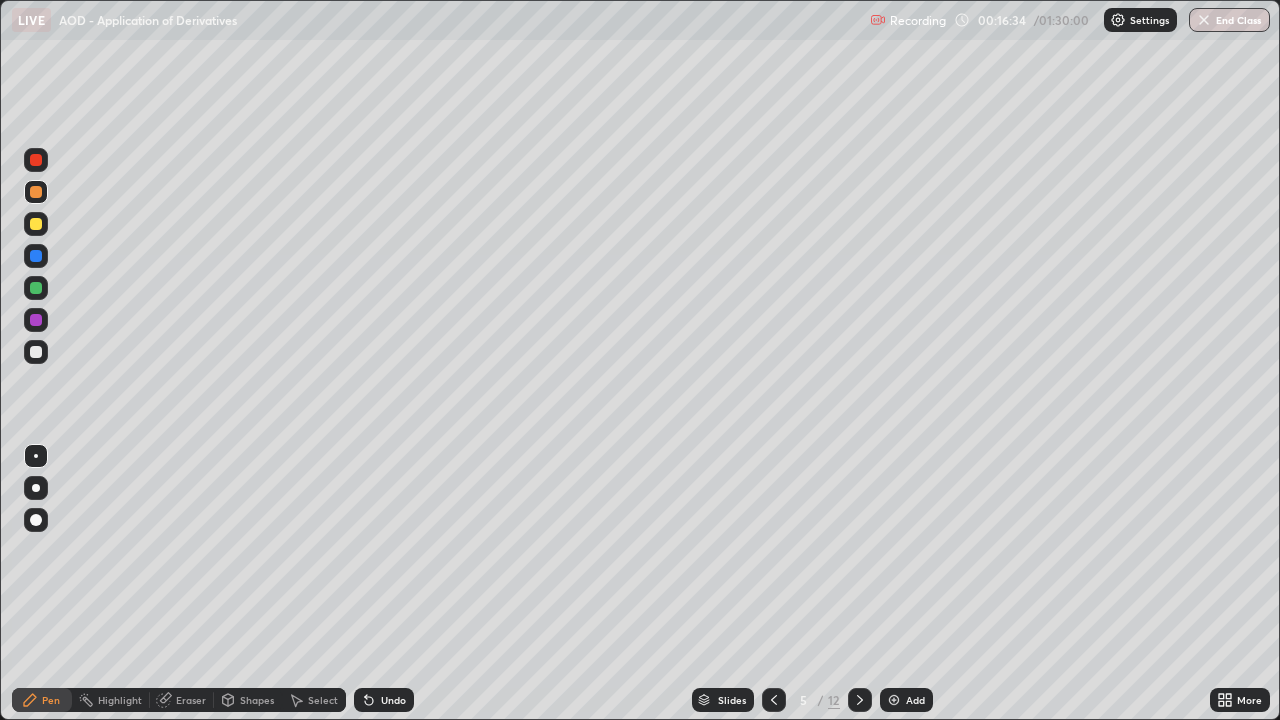 click at bounding box center [36, 288] 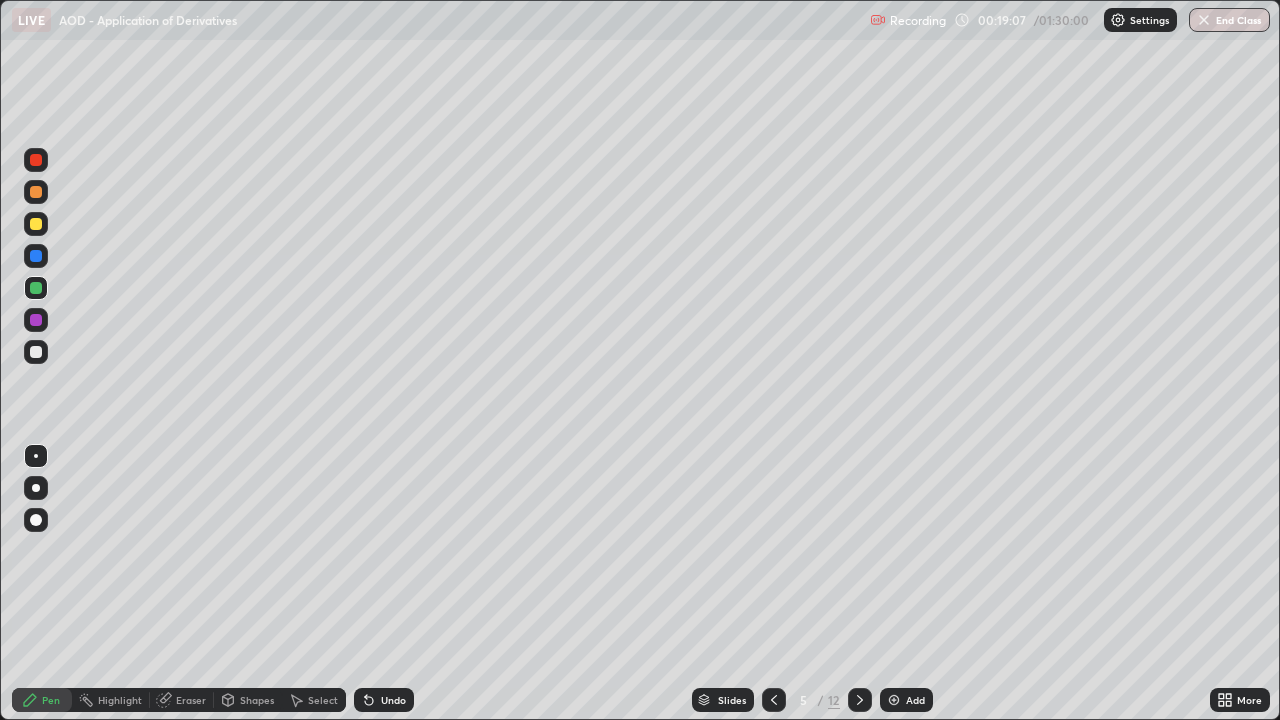 click at bounding box center [36, 224] 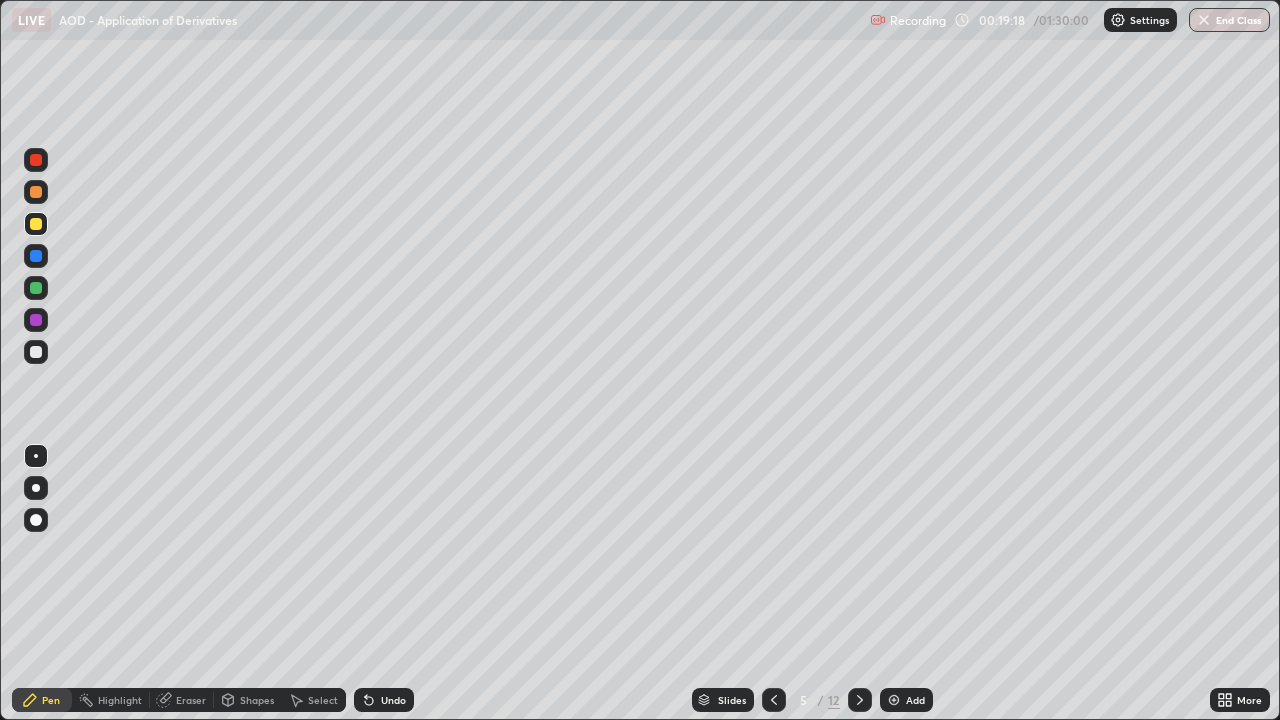 click 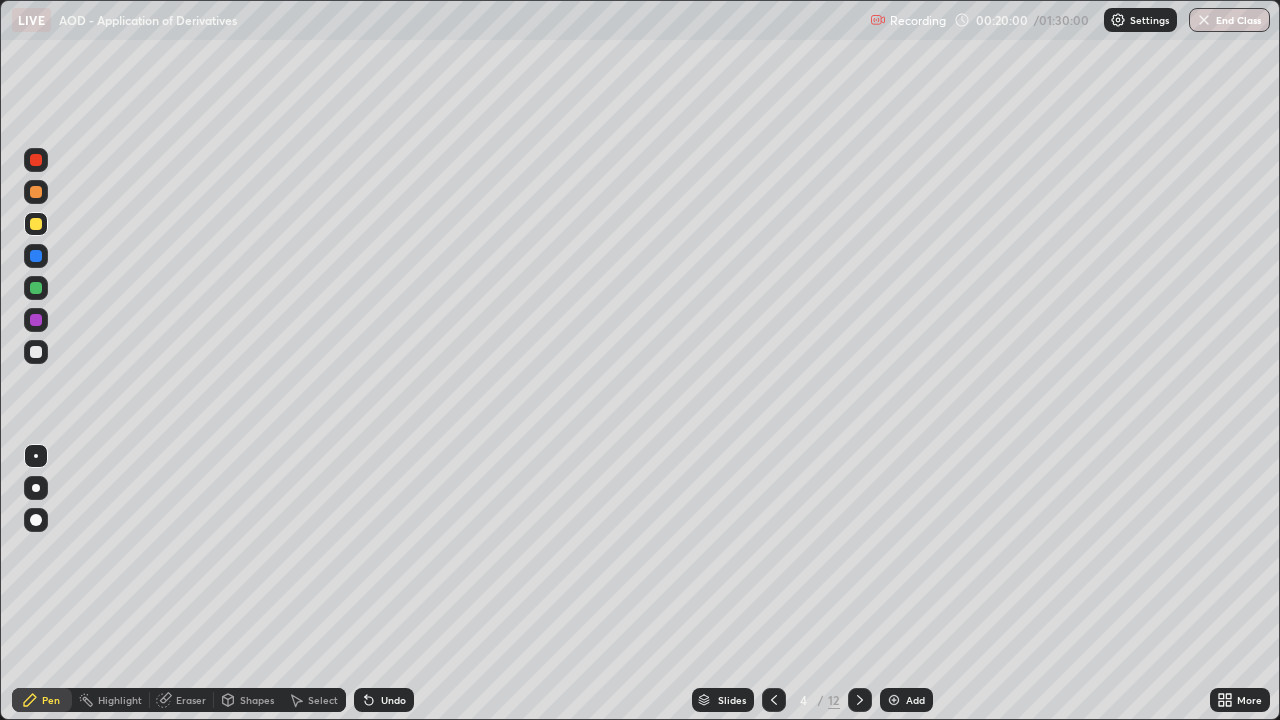 click 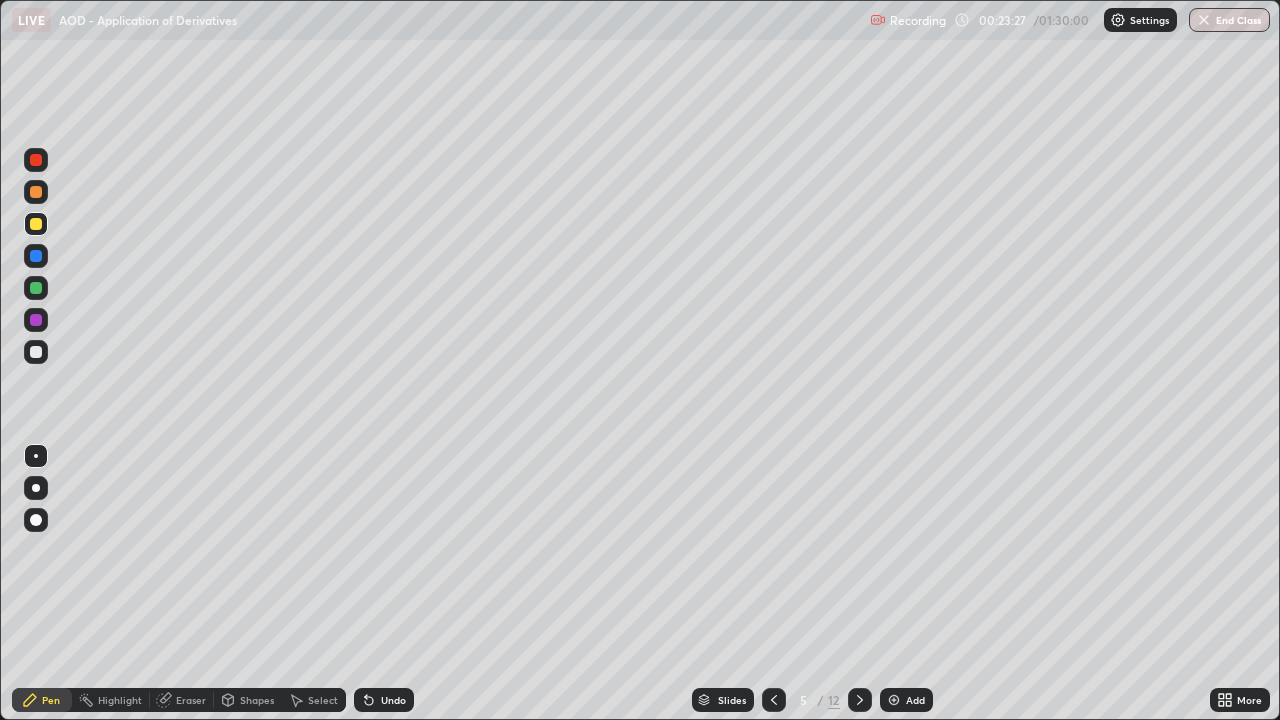 click at bounding box center (36, 352) 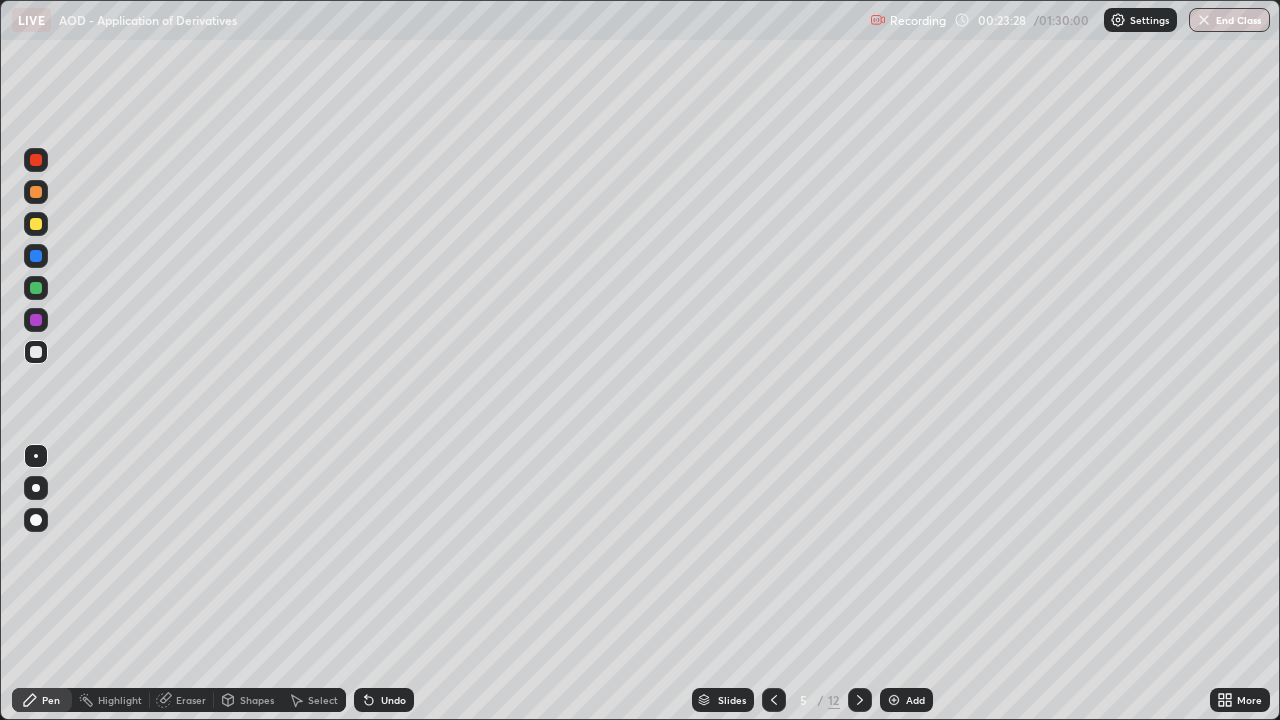 click 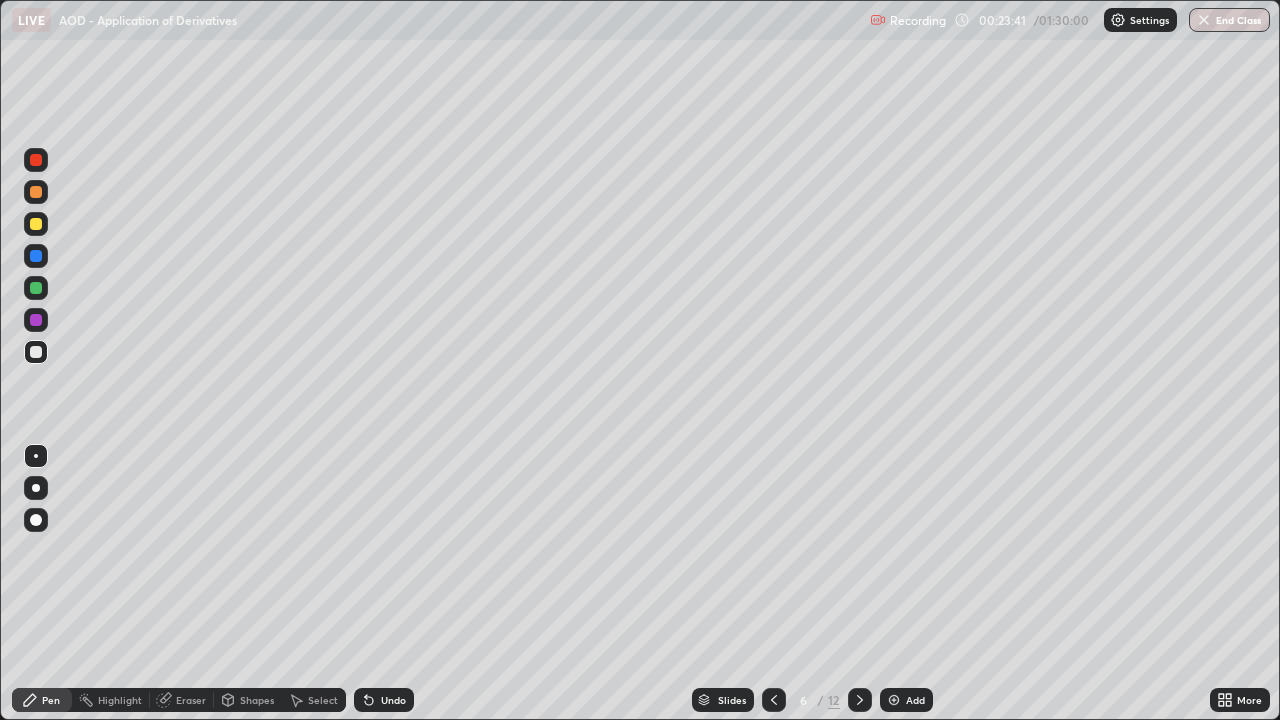 click at bounding box center [36, 224] 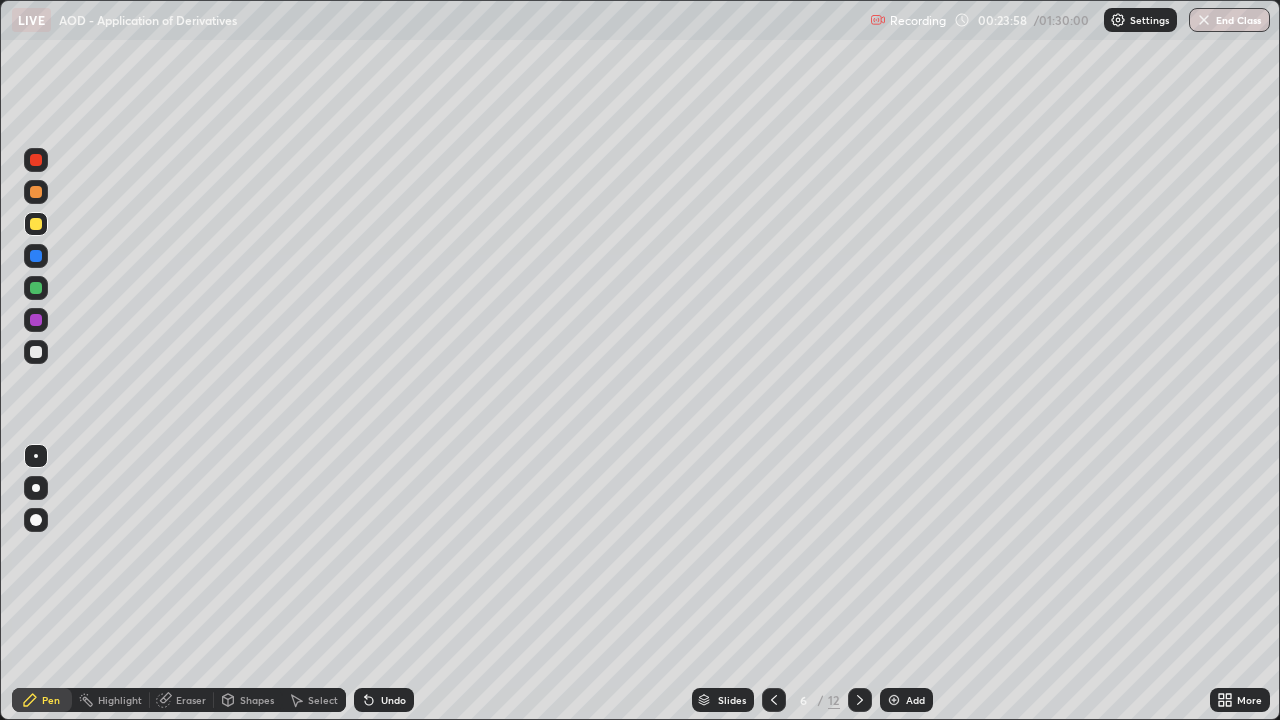 click at bounding box center (36, 288) 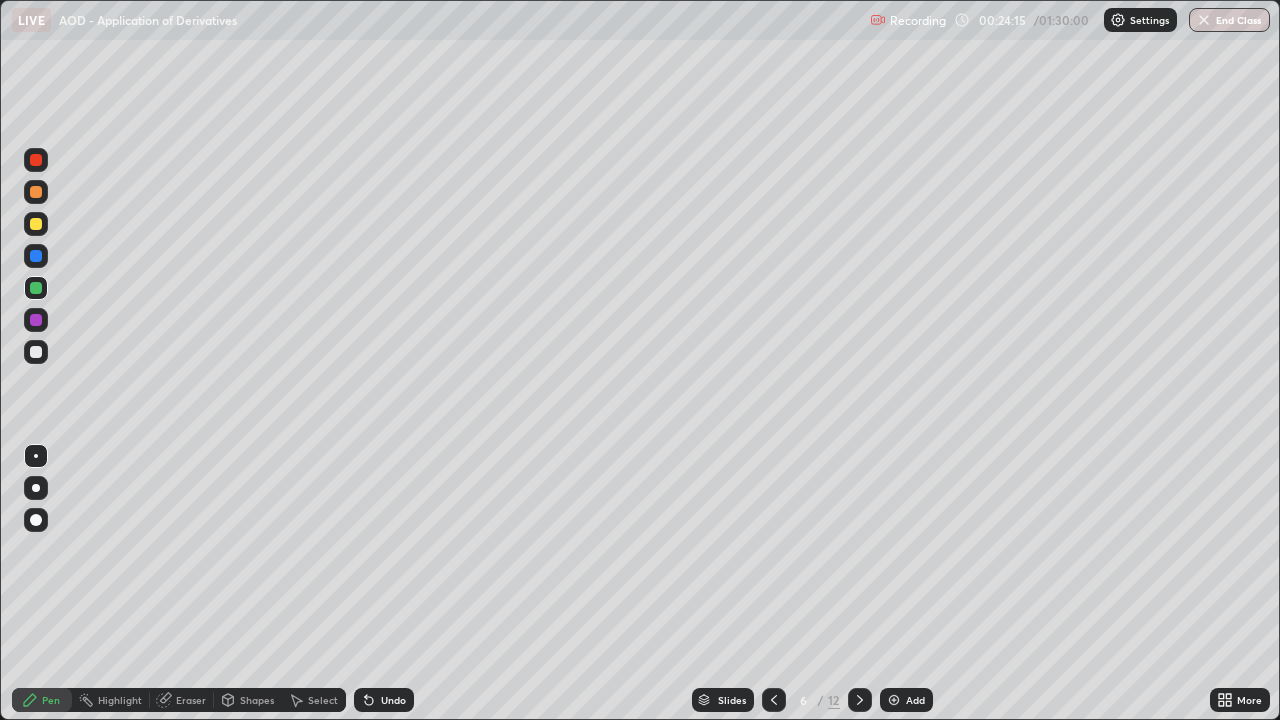 click at bounding box center (36, 192) 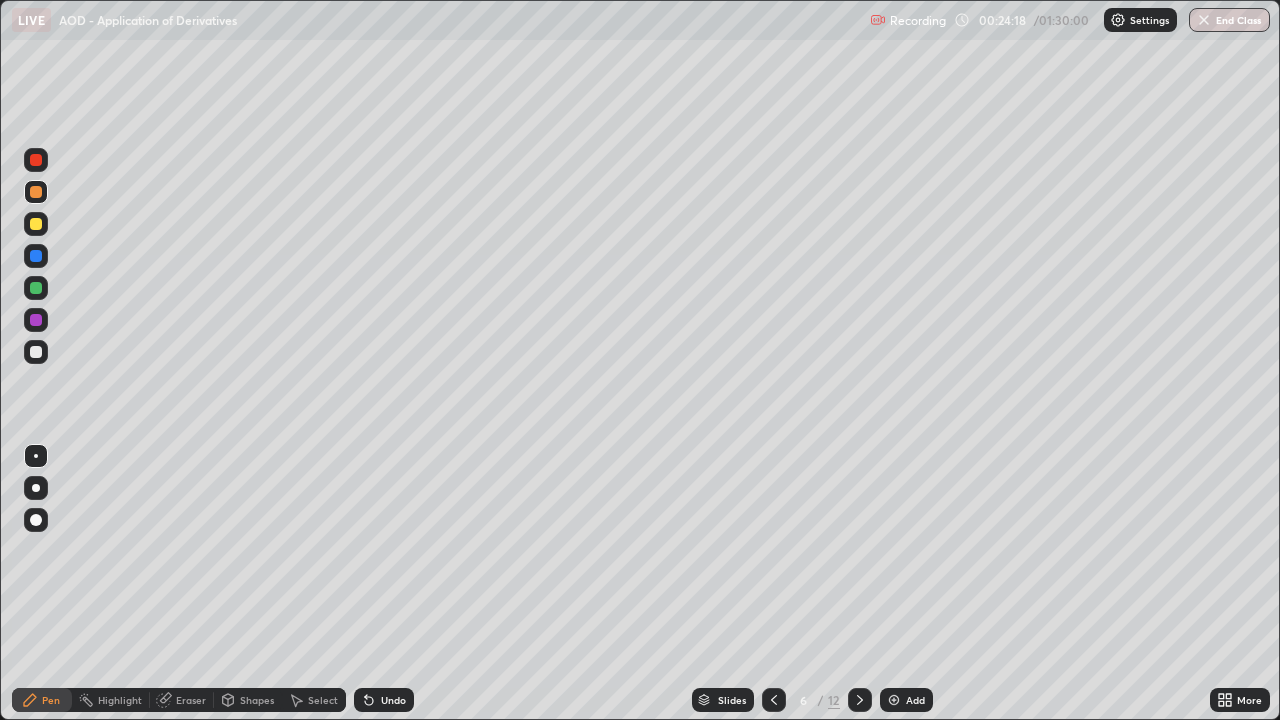 click on "Undo" at bounding box center (393, 700) 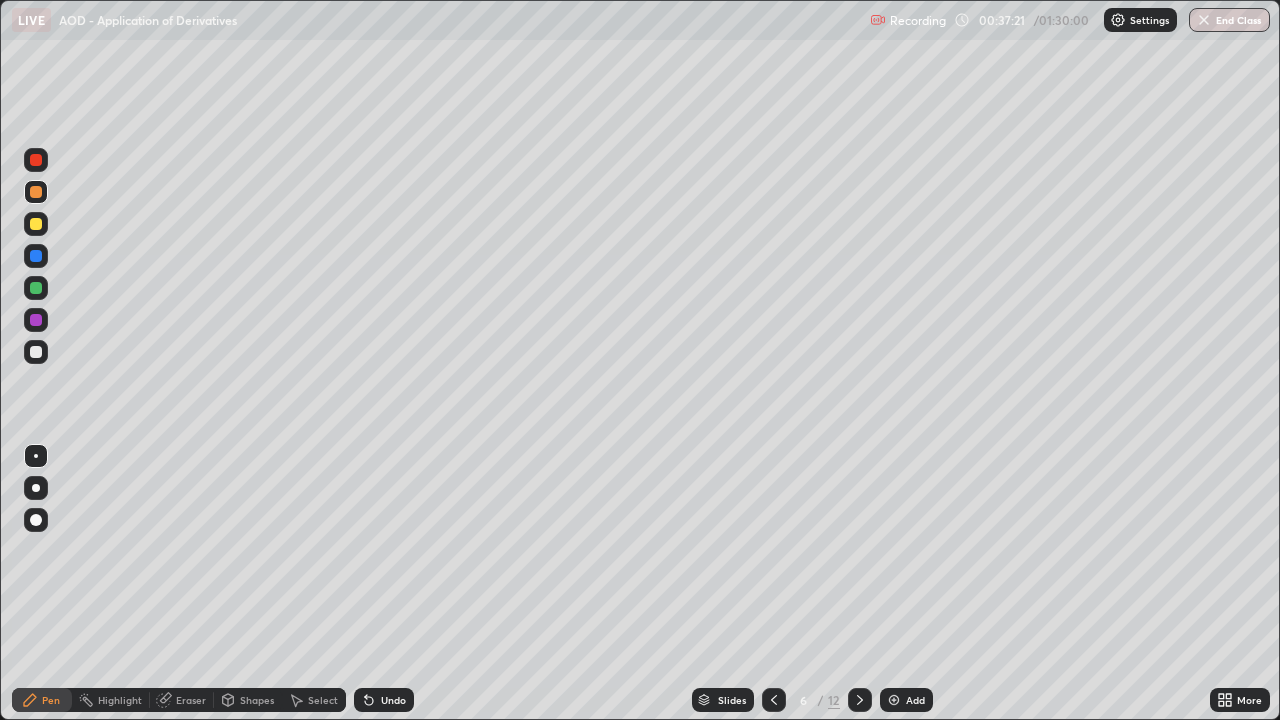 click at bounding box center [36, 224] 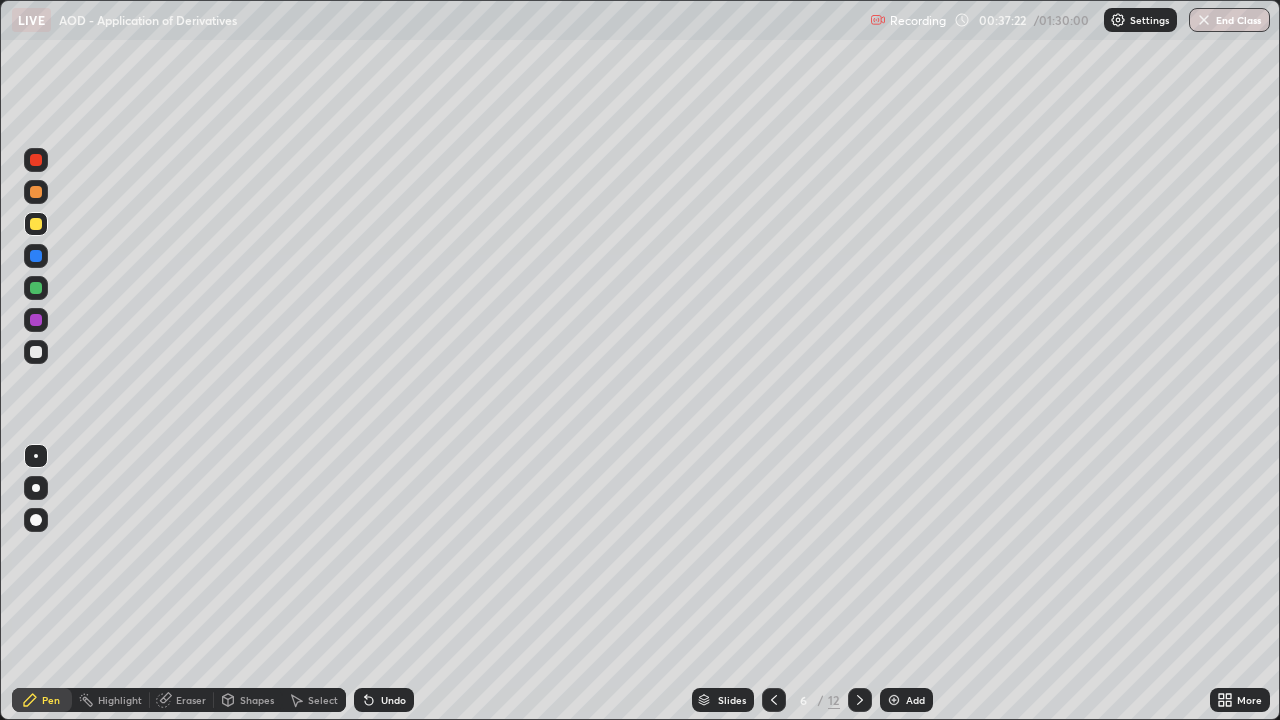 click at bounding box center (36, 288) 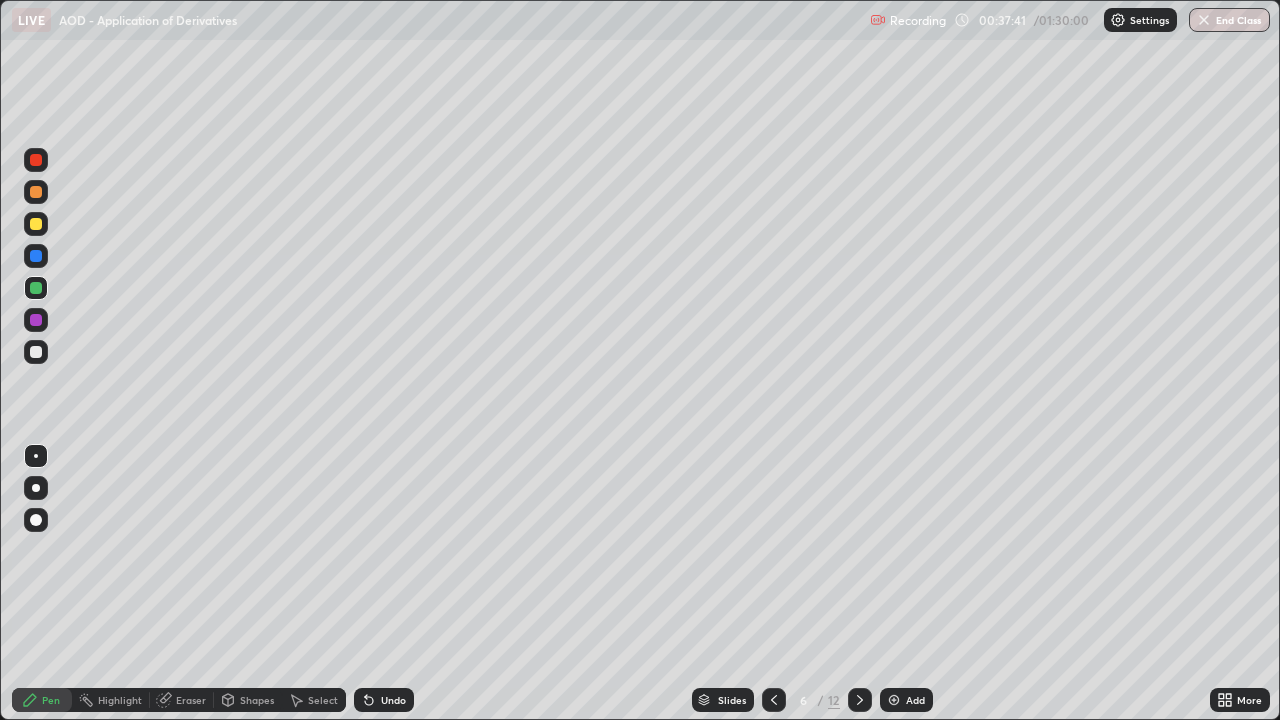 click at bounding box center [36, 224] 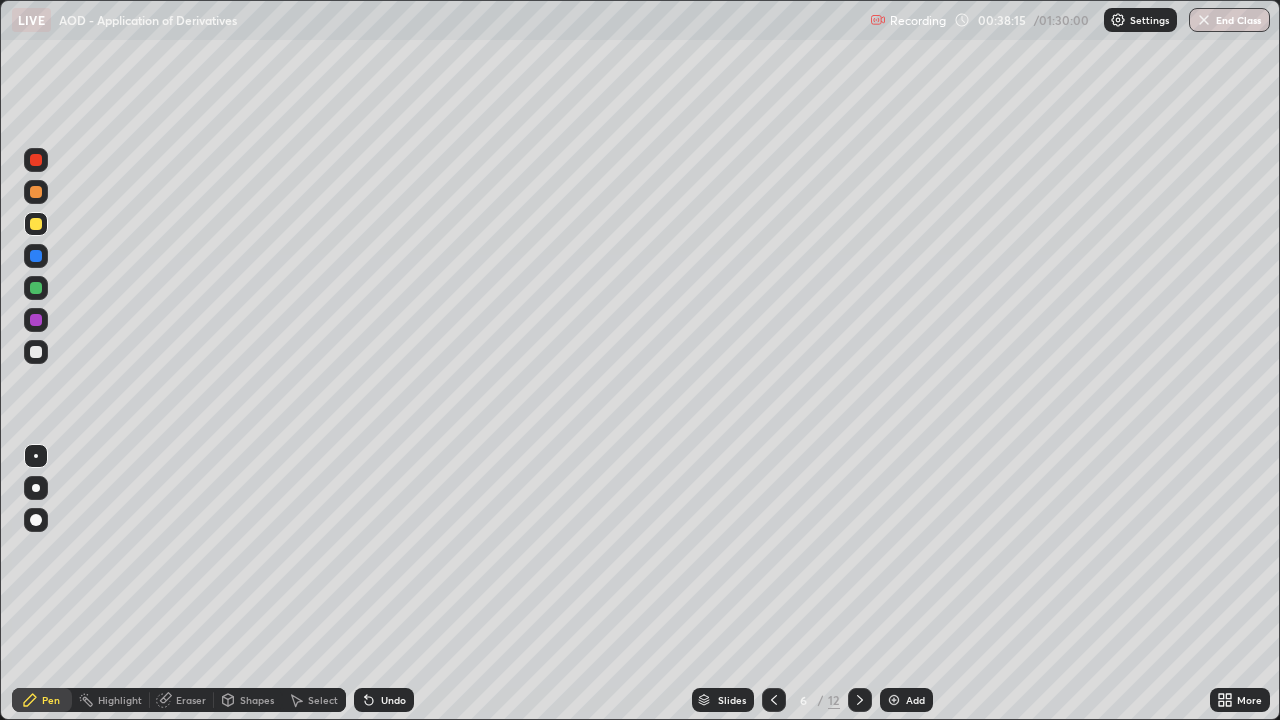click at bounding box center [36, 192] 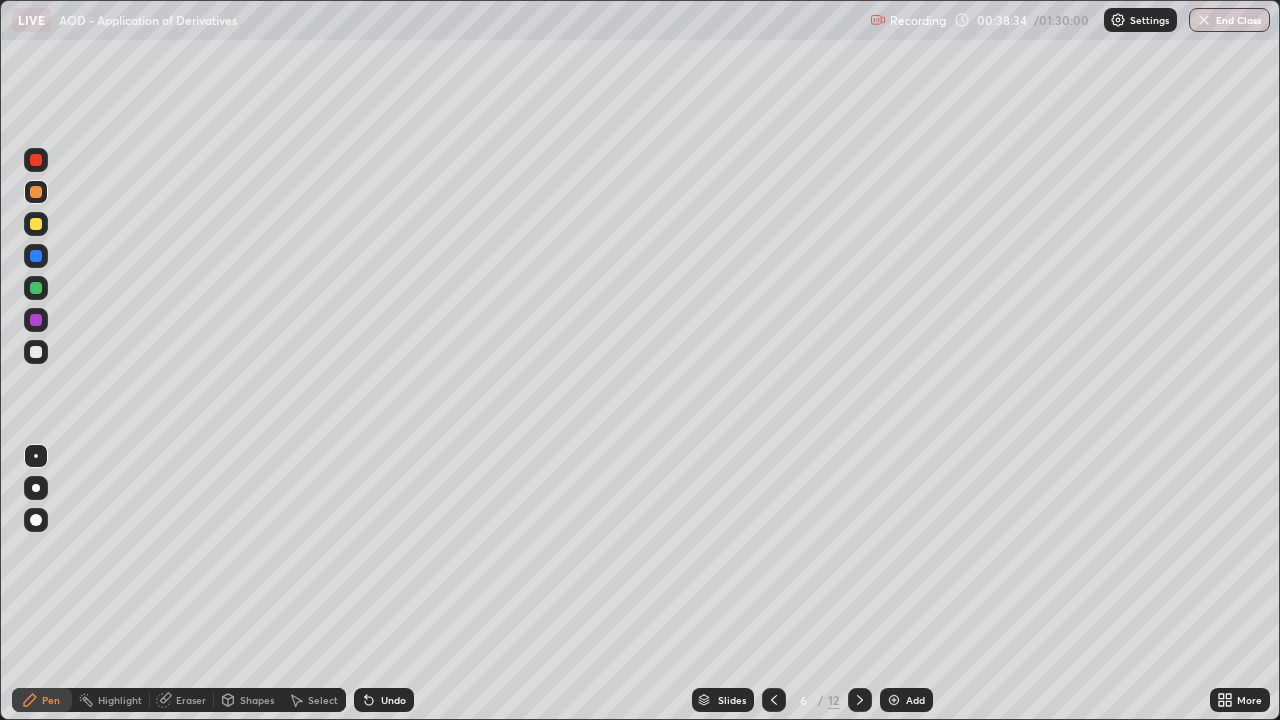 click at bounding box center [36, 288] 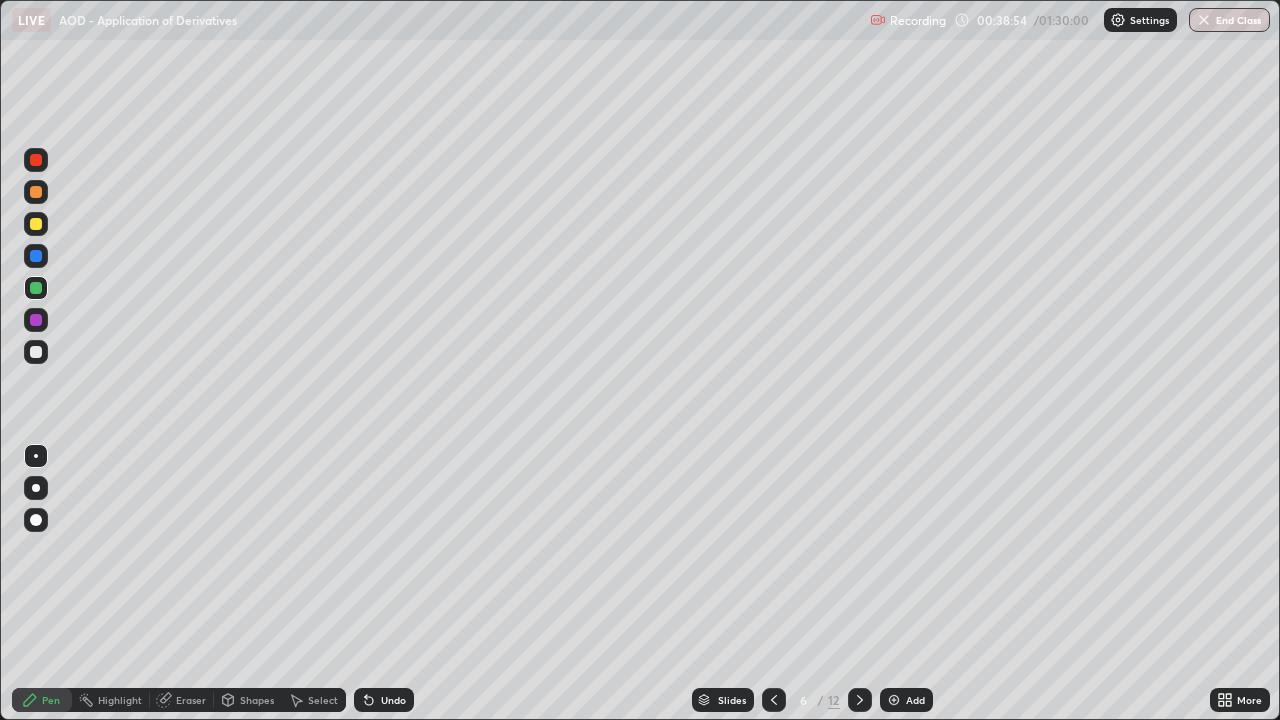 click at bounding box center (36, 192) 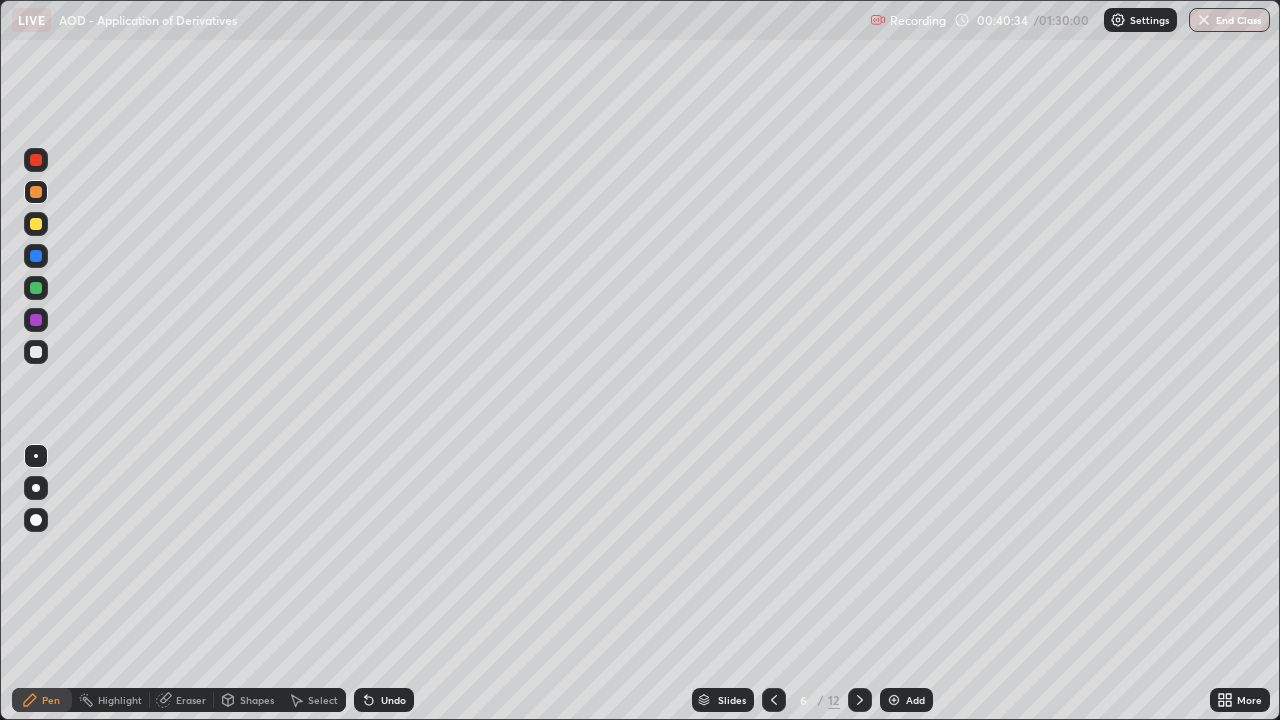click at bounding box center [36, 224] 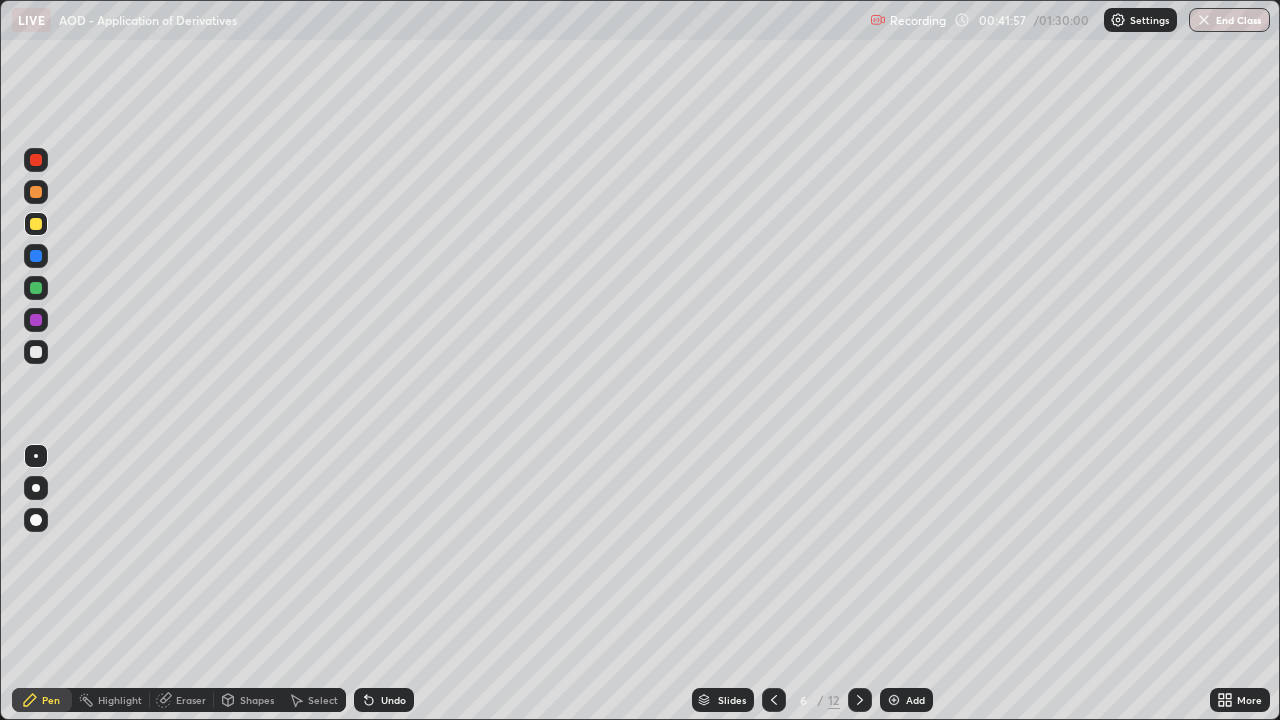 click at bounding box center (36, 352) 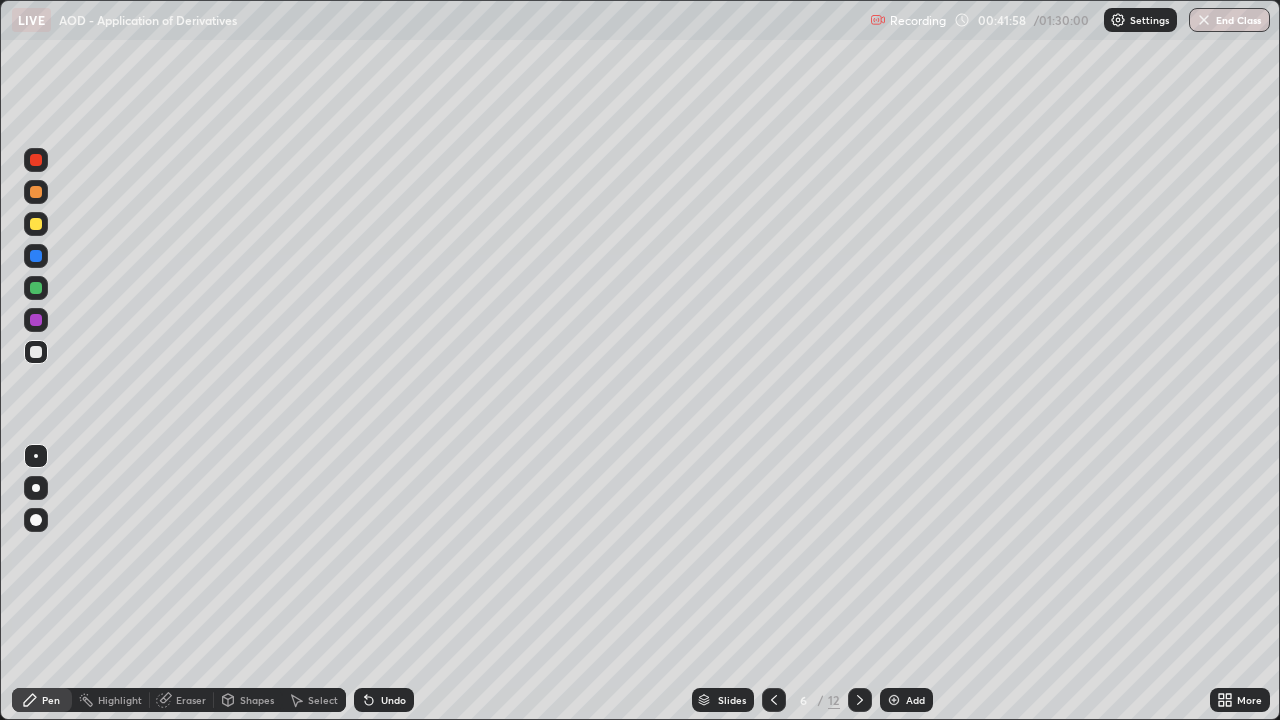 click 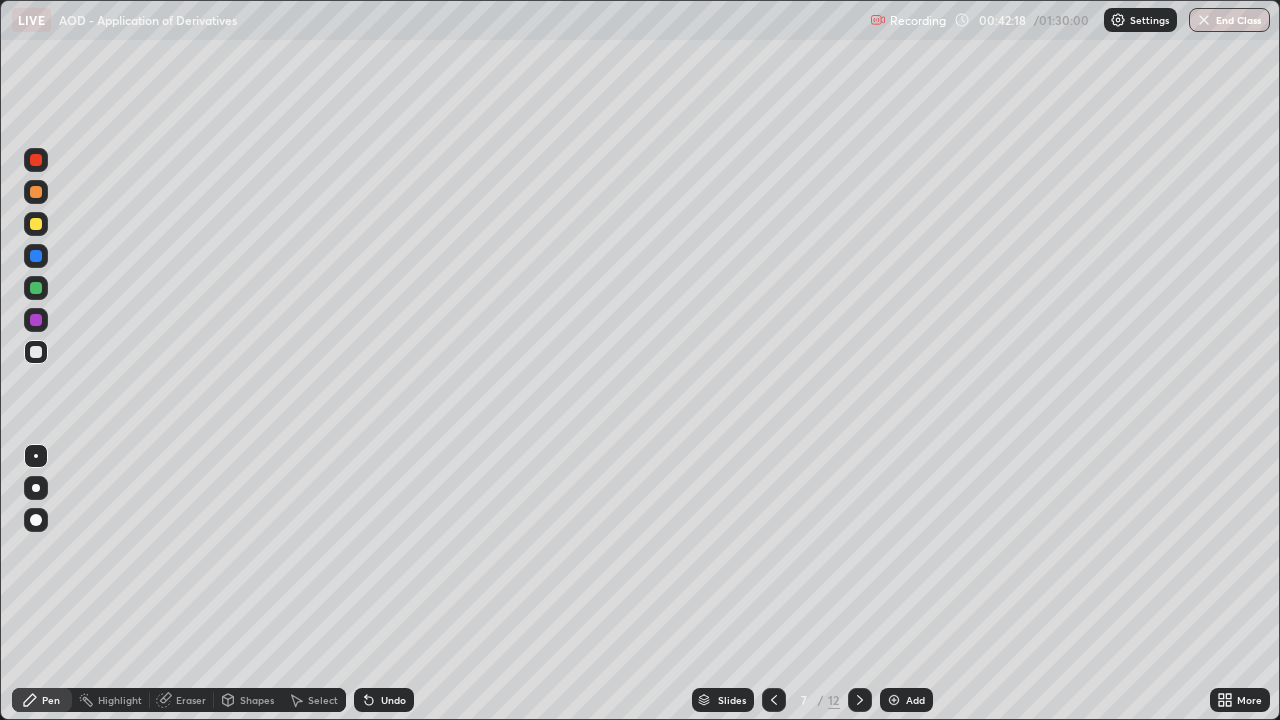click on "Undo" at bounding box center [384, 700] 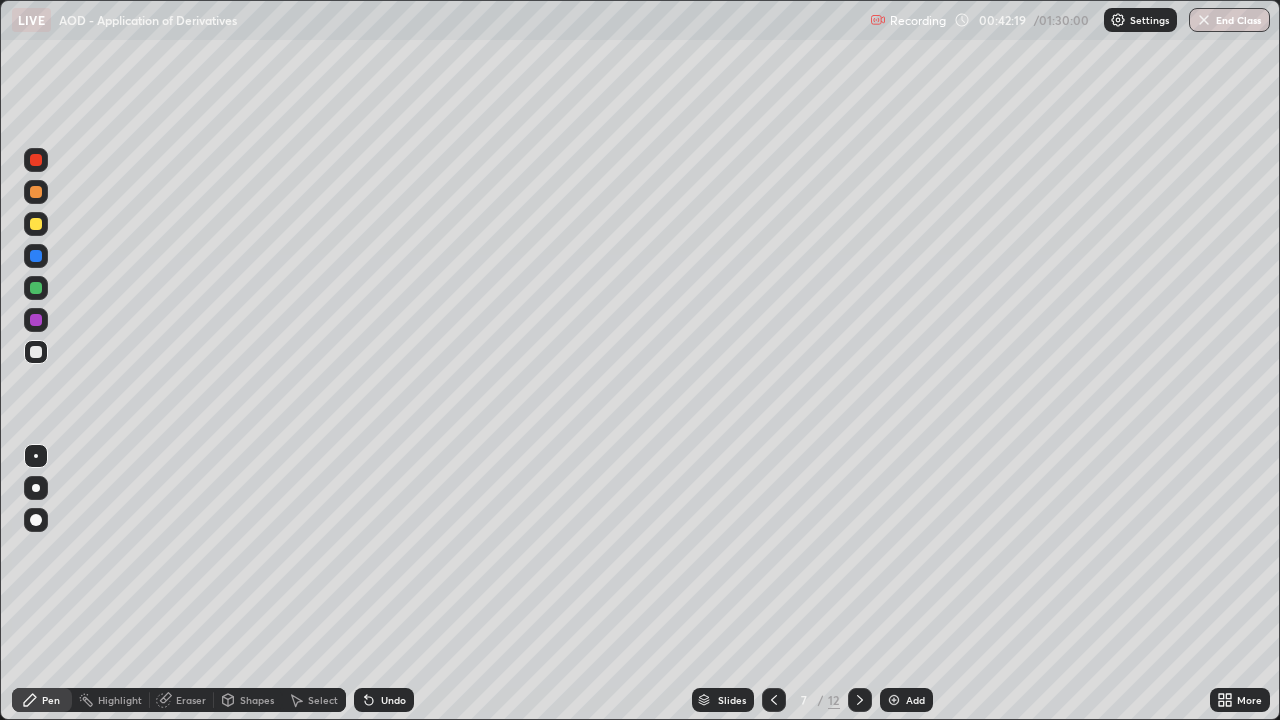 click on "Undo" at bounding box center (384, 700) 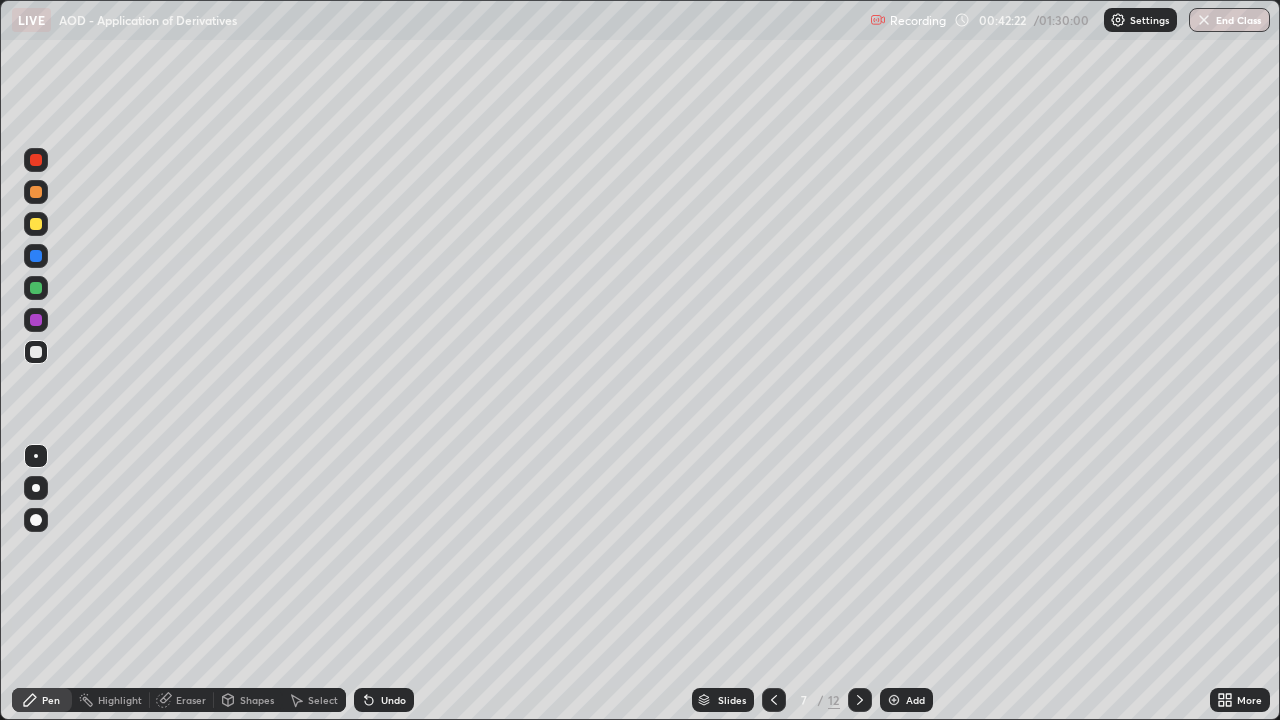 click at bounding box center [36, 224] 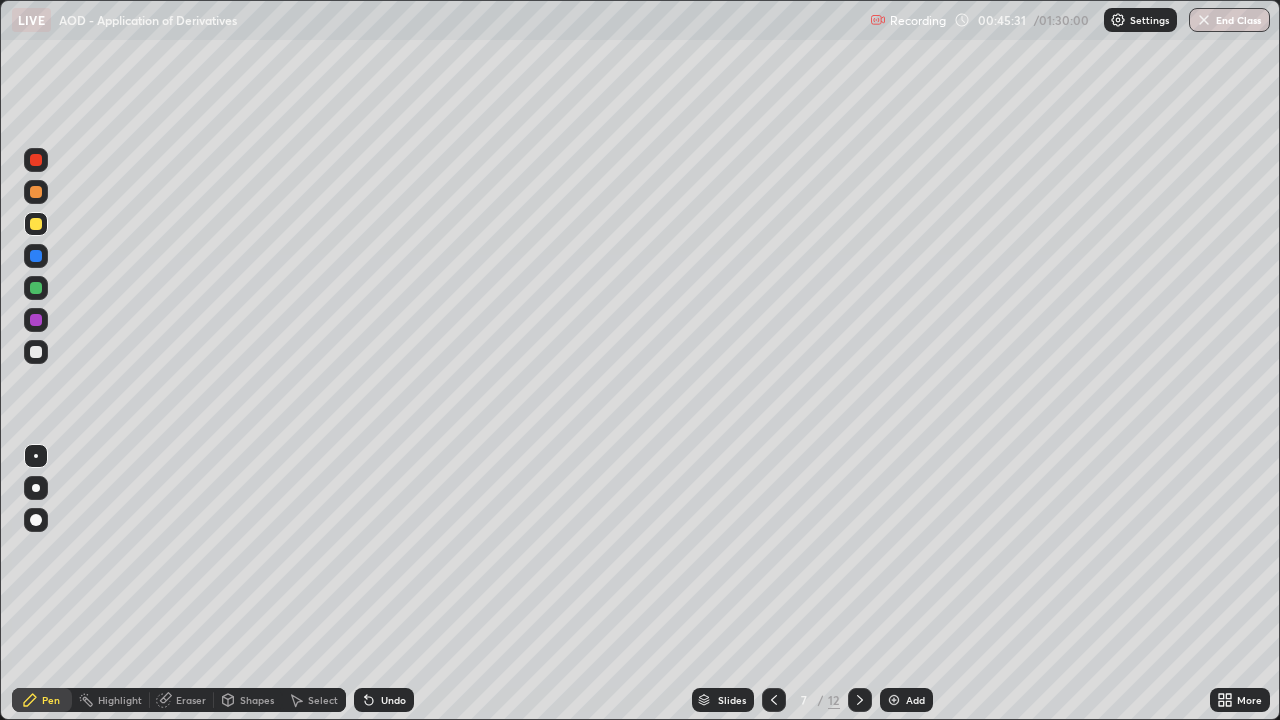 click at bounding box center [36, 224] 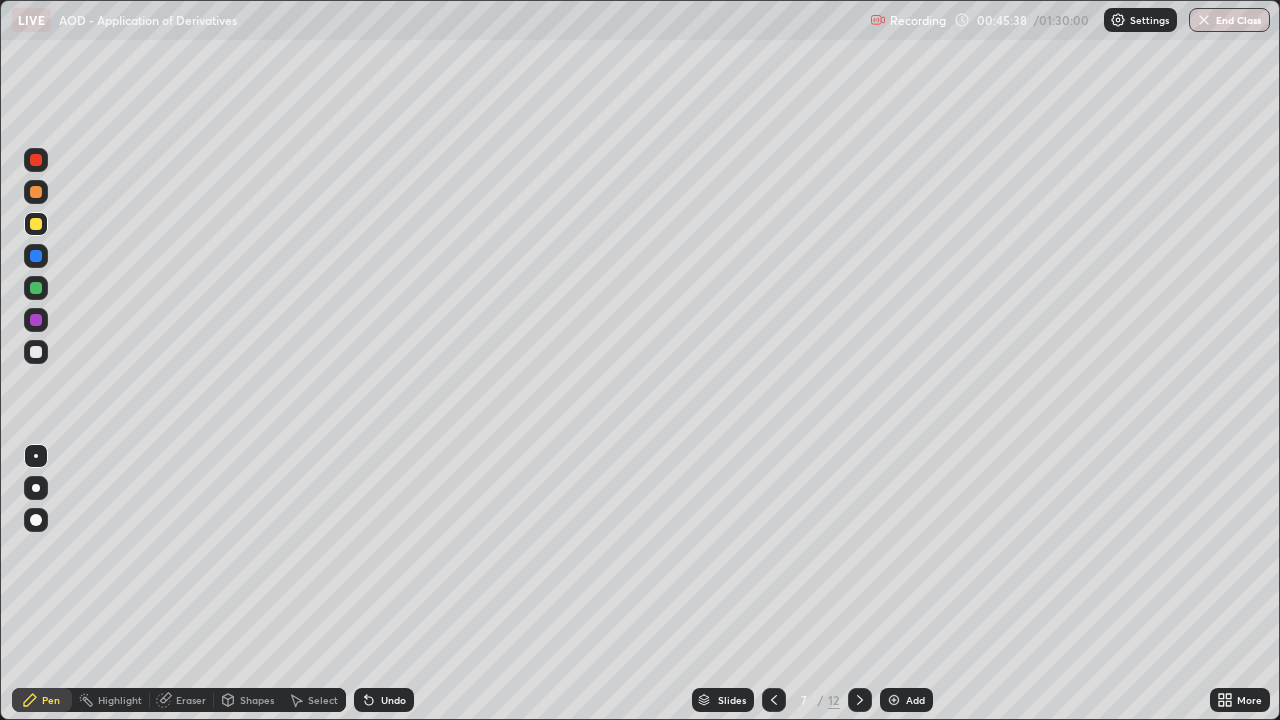 click 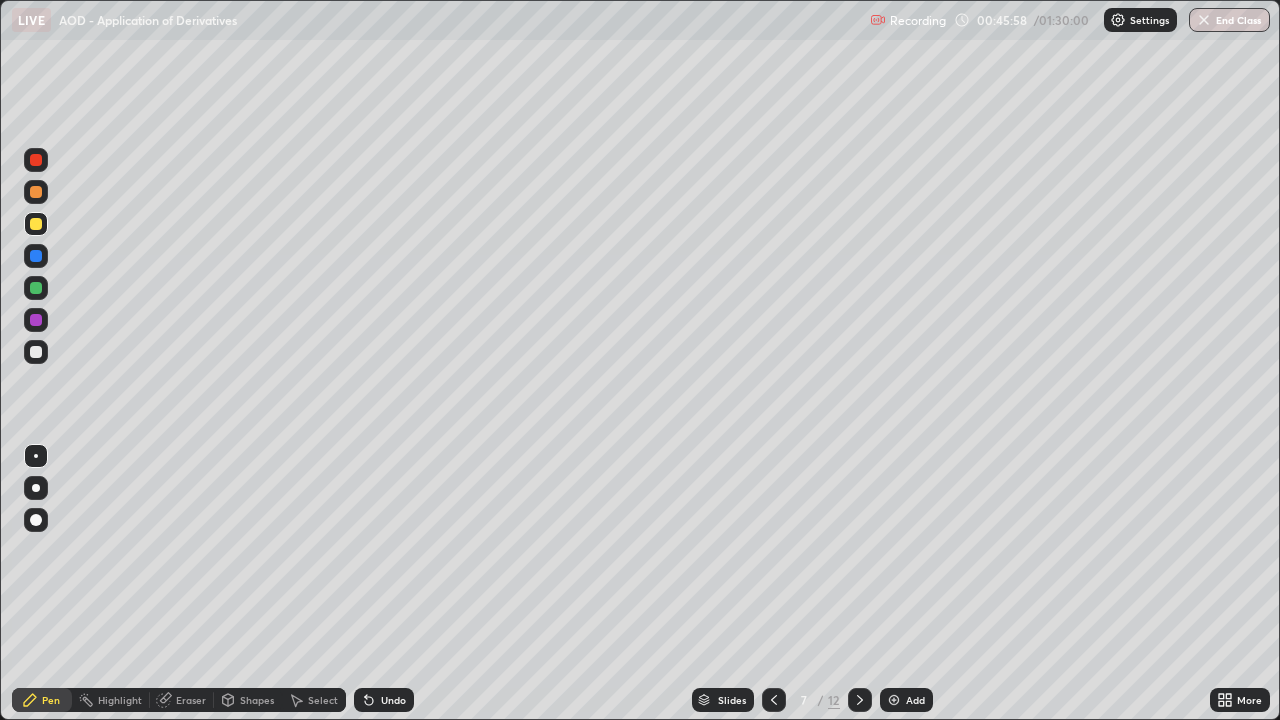 click on "Undo" at bounding box center (393, 700) 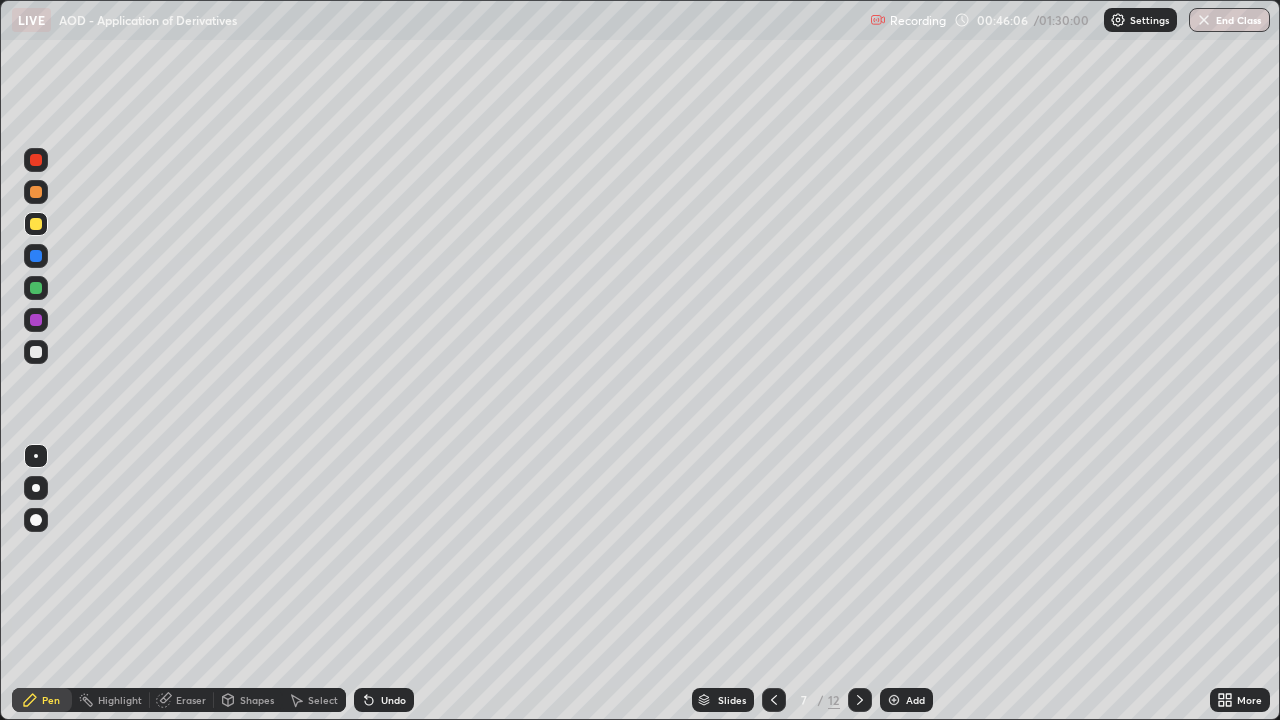 click at bounding box center [36, 288] 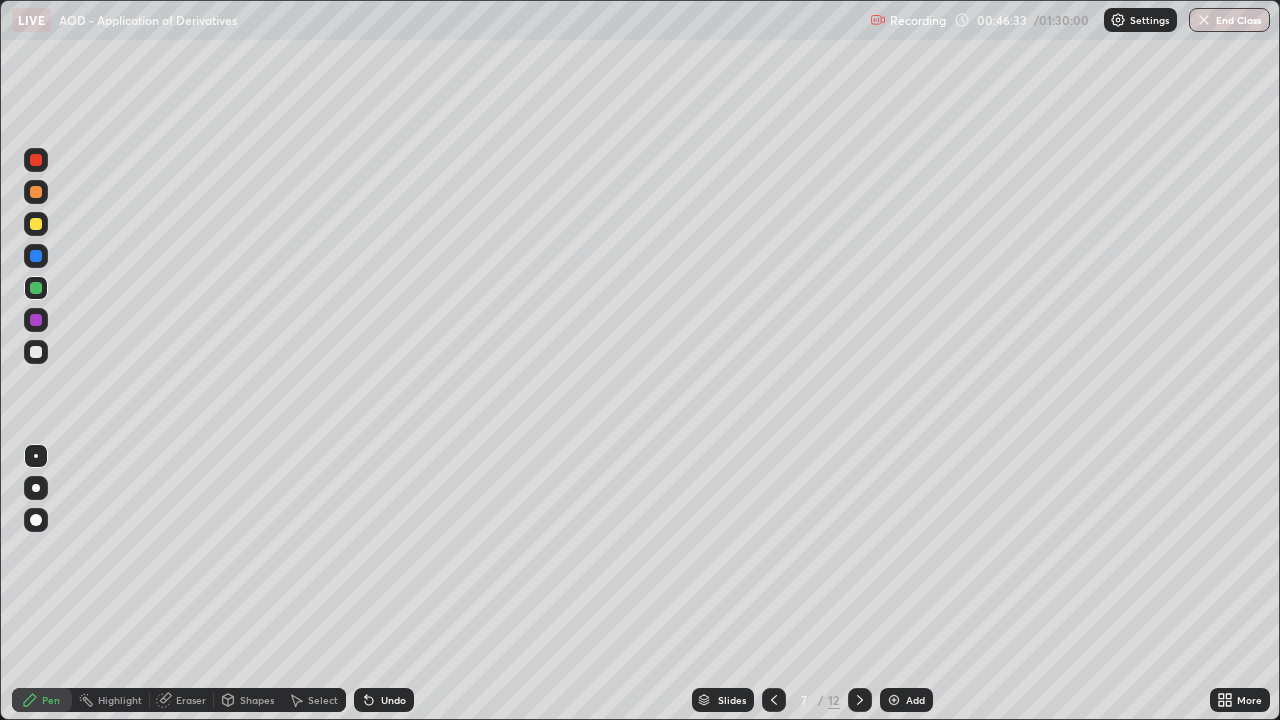 click at bounding box center [36, 352] 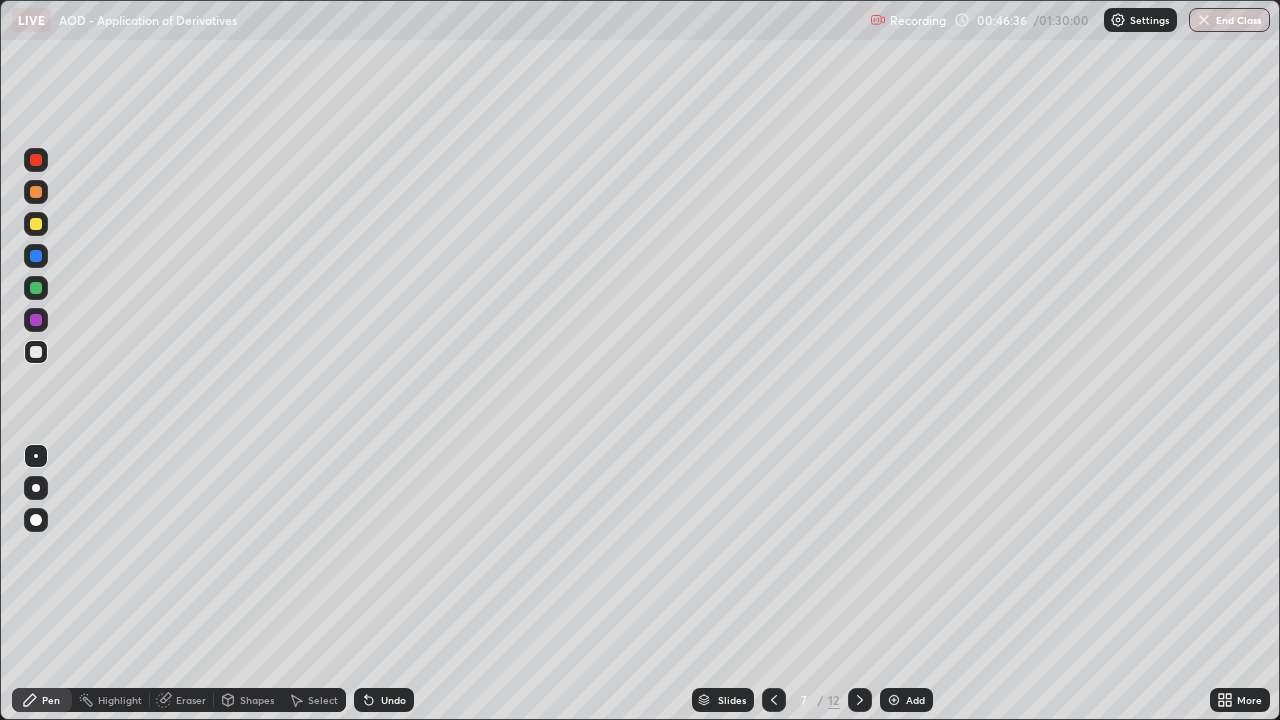 click on "Undo" at bounding box center (384, 700) 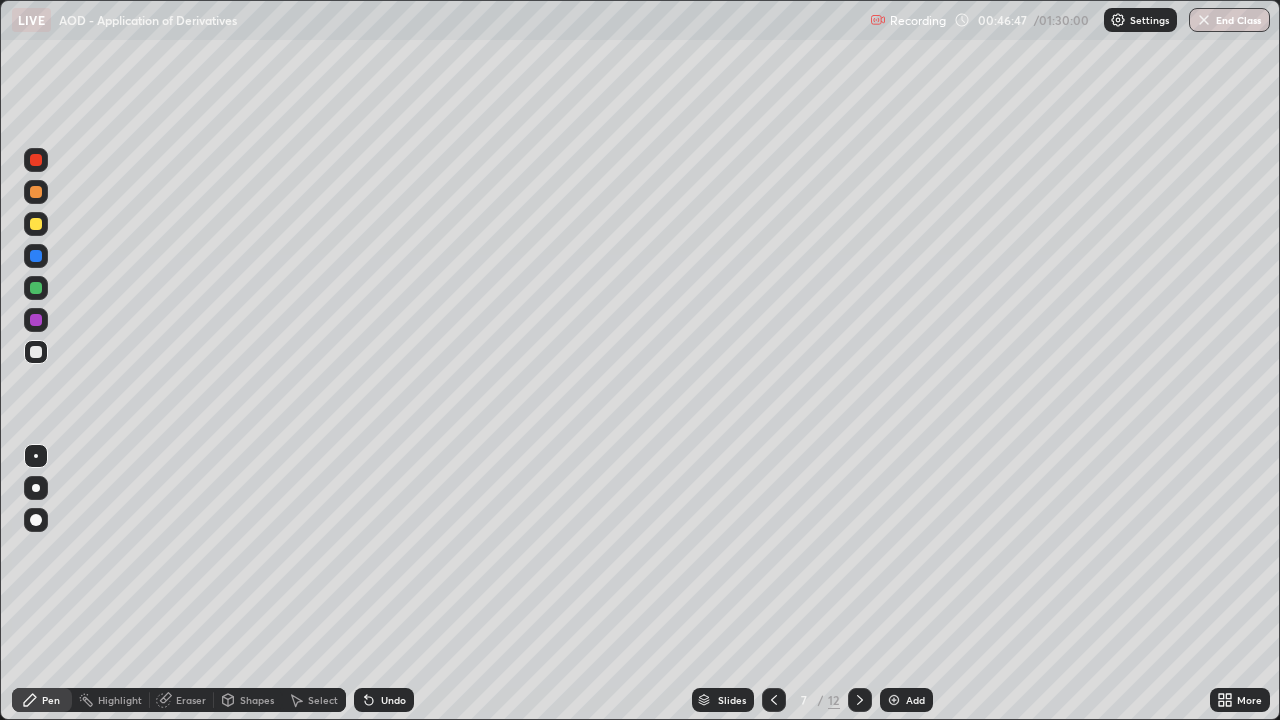 click at bounding box center [36, 224] 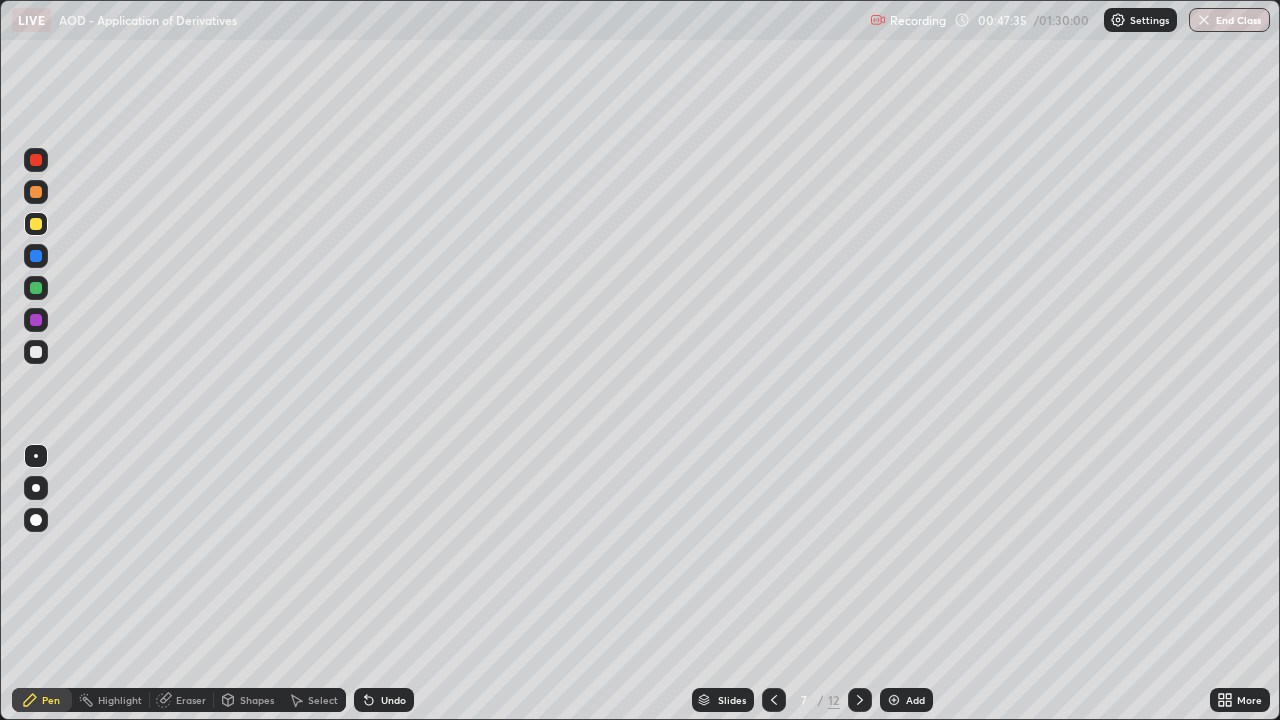 click at bounding box center [36, 288] 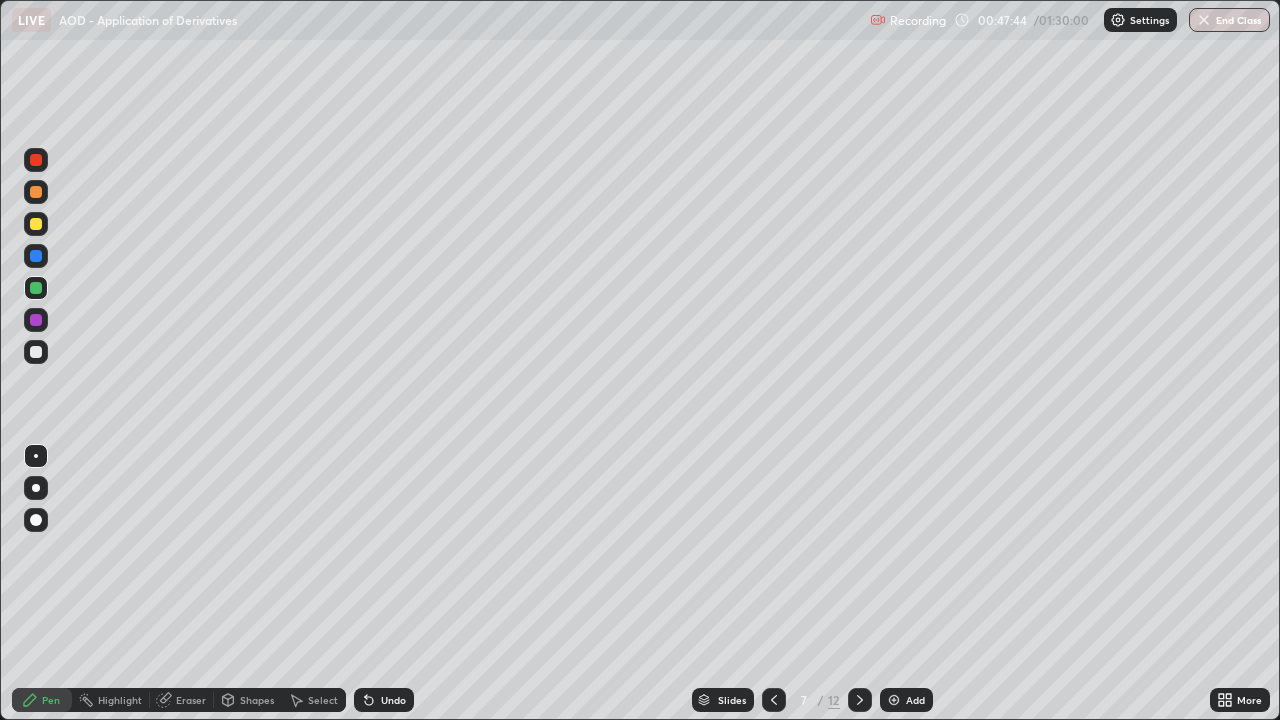 click at bounding box center [36, 224] 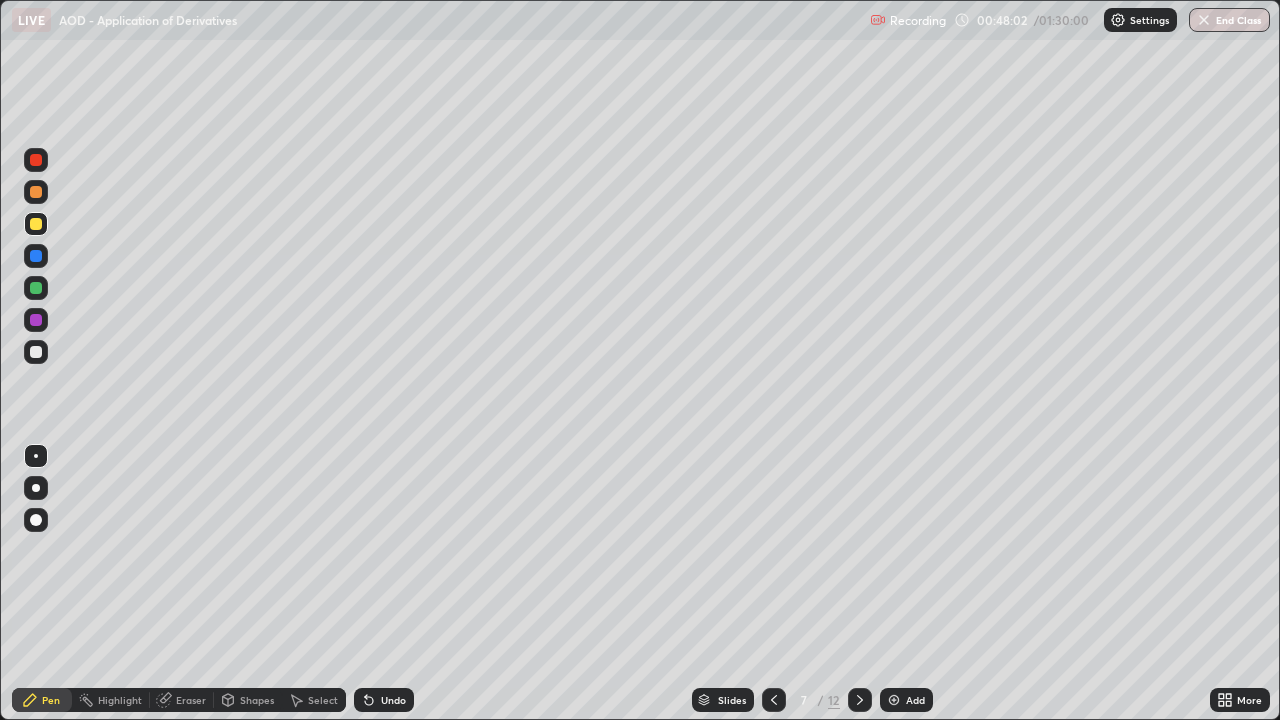 click at bounding box center (36, 352) 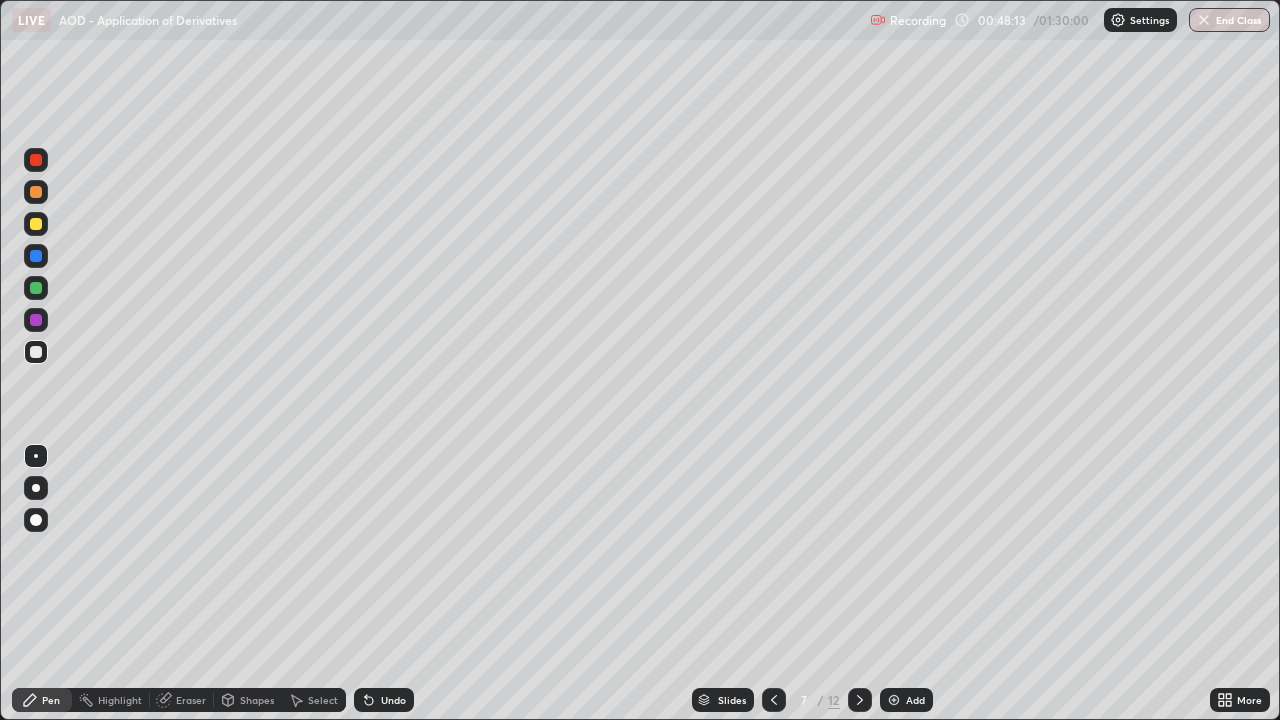 click at bounding box center [36, 352] 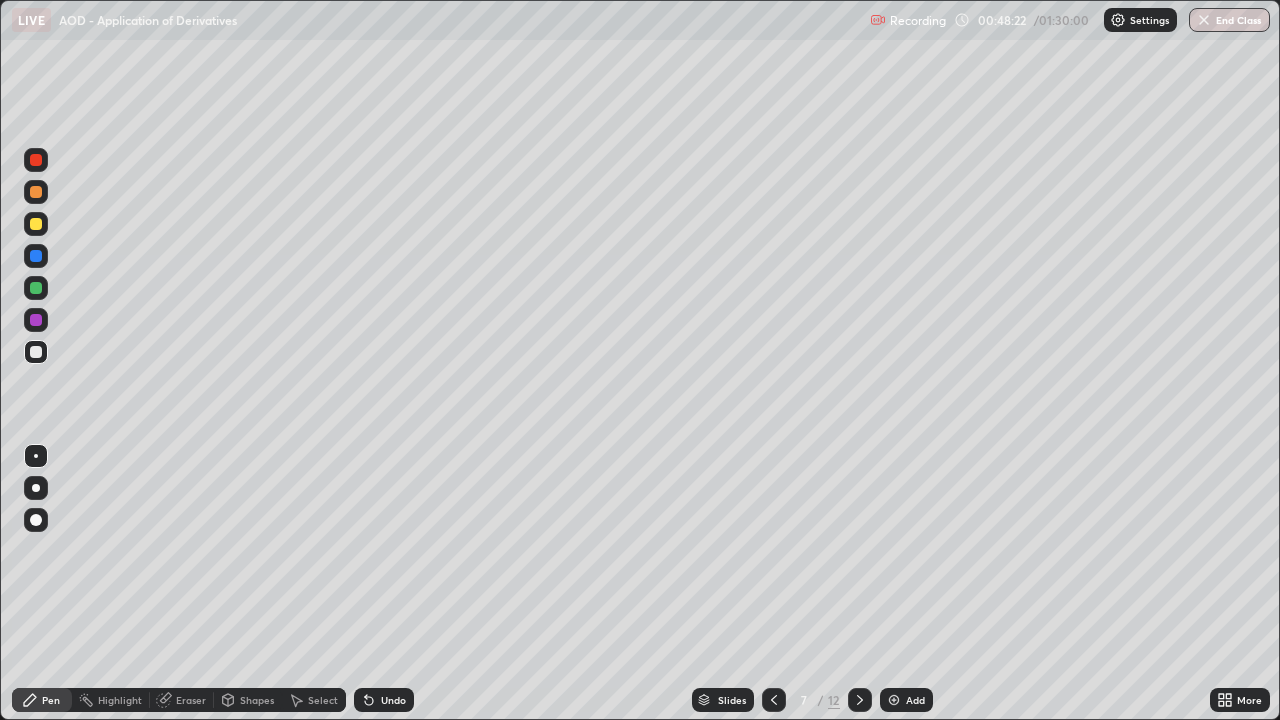 click 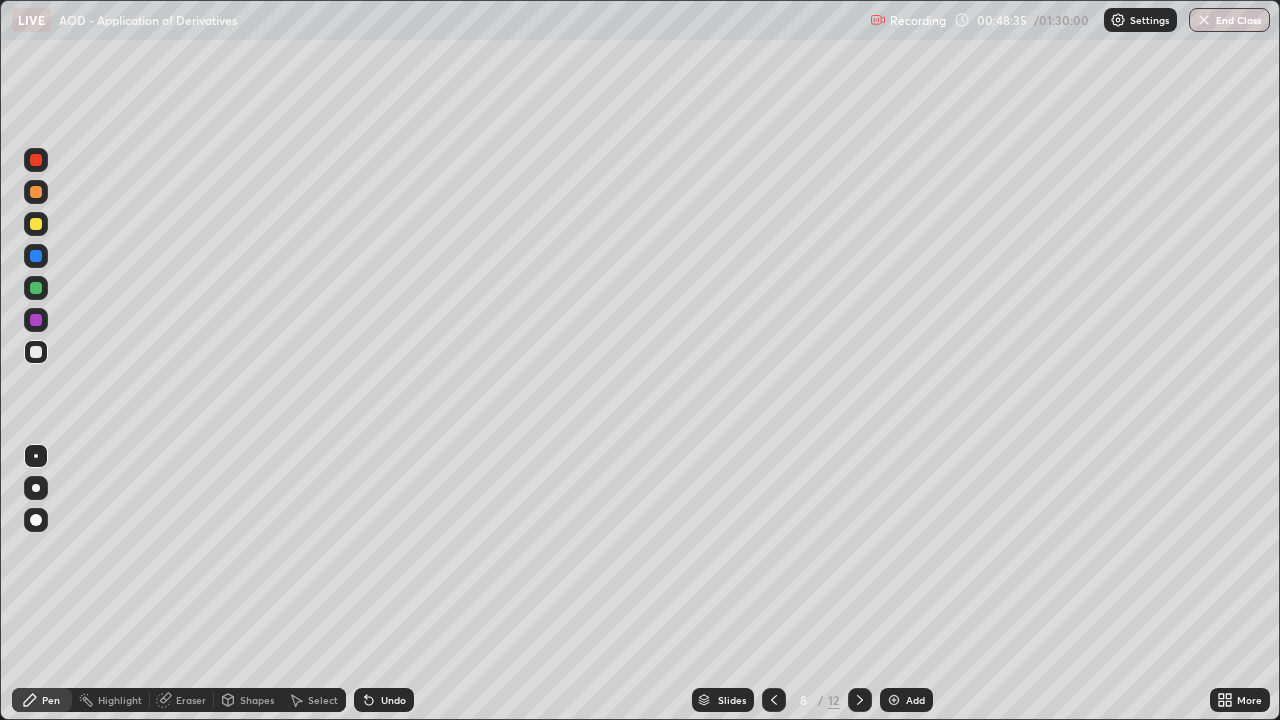 click at bounding box center (36, 352) 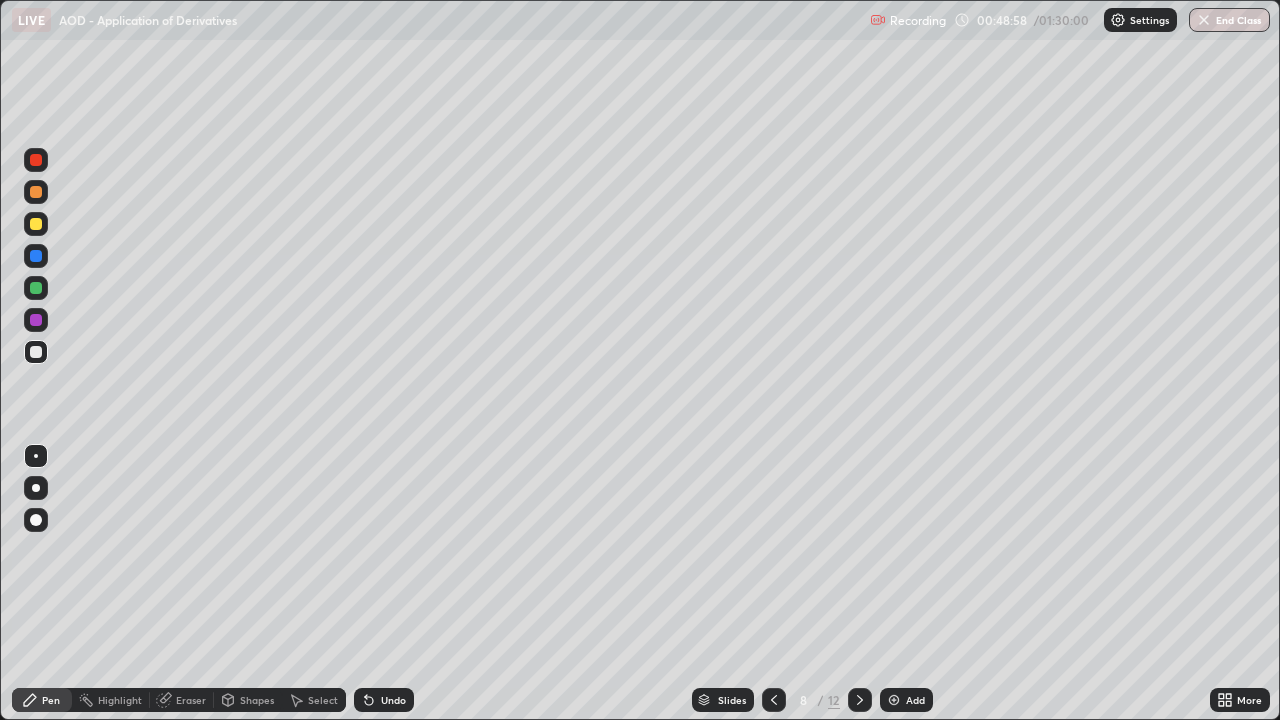 click at bounding box center [36, 224] 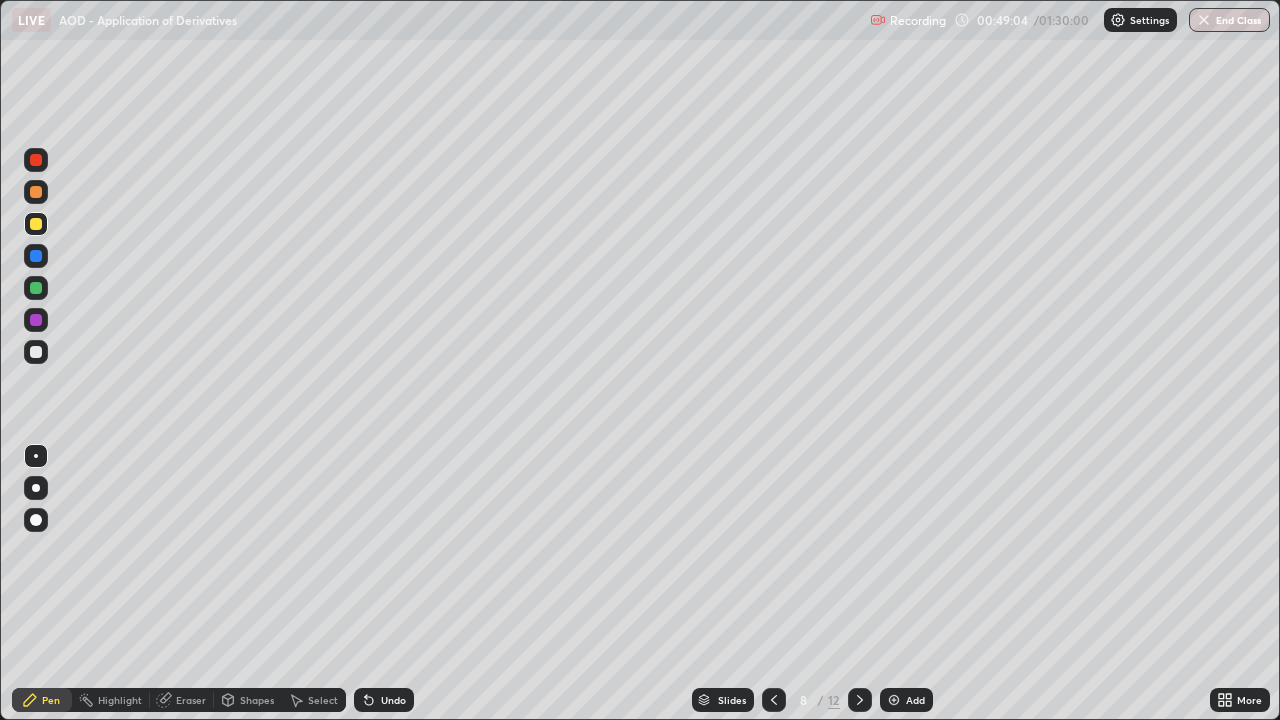 click at bounding box center [36, 352] 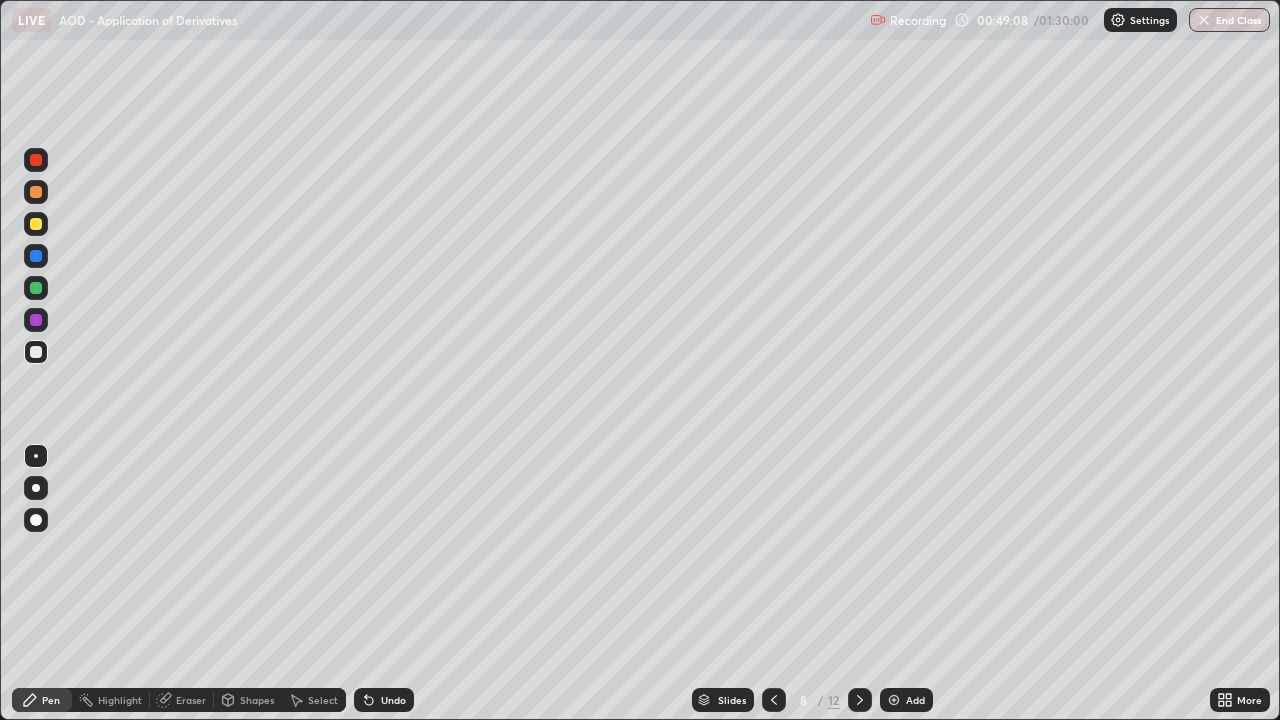 click on "Undo" at bounding box center [384, 700] 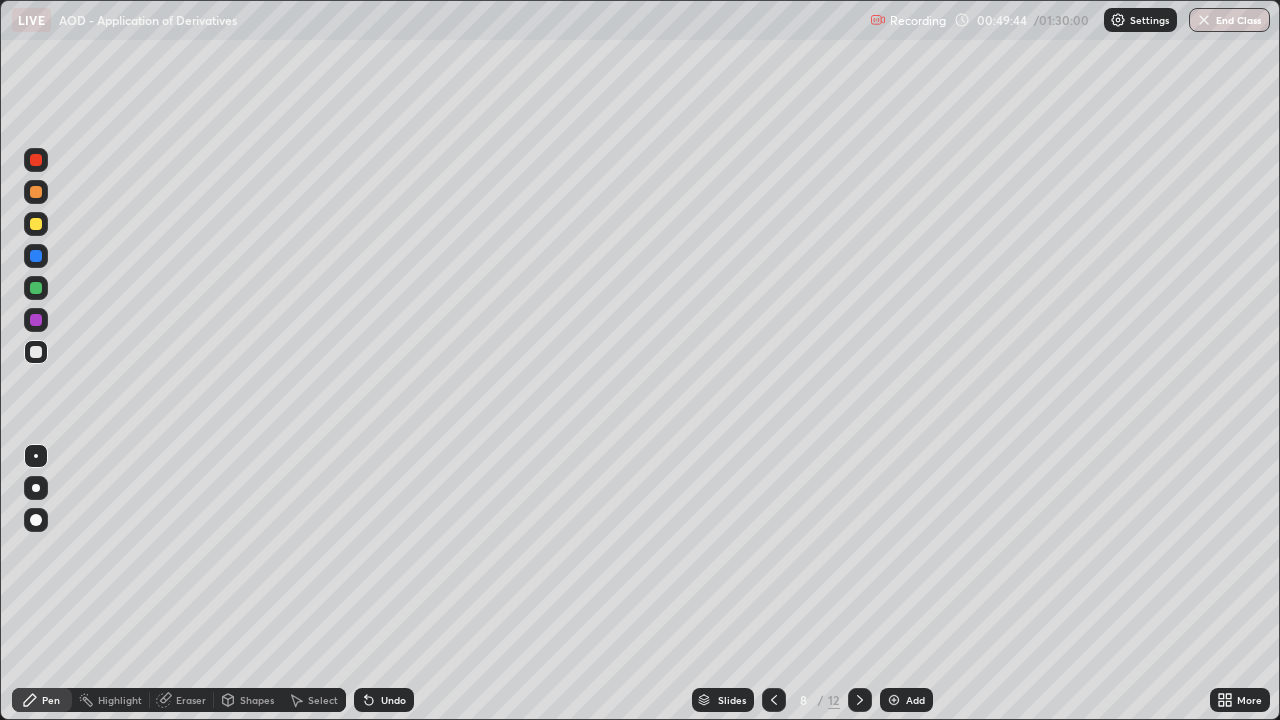 click on "Undo" at bounding box center [384, 700] 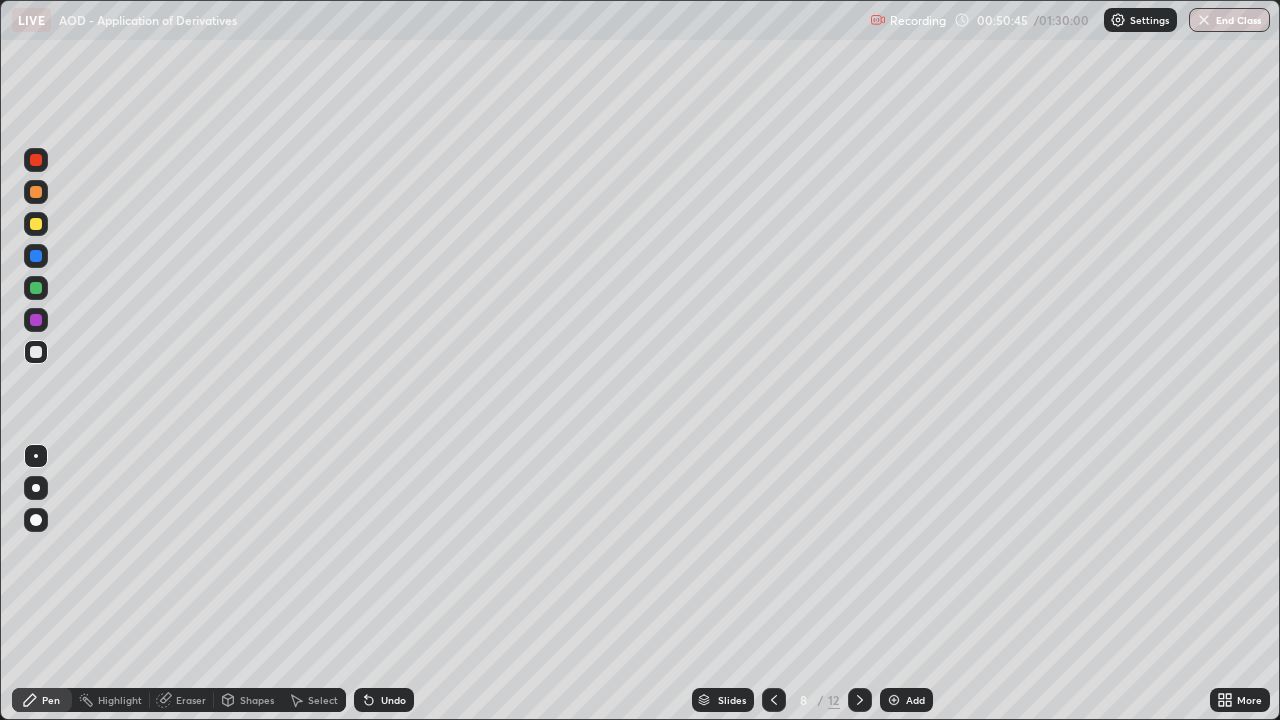 click at bounding box center [36, 352] 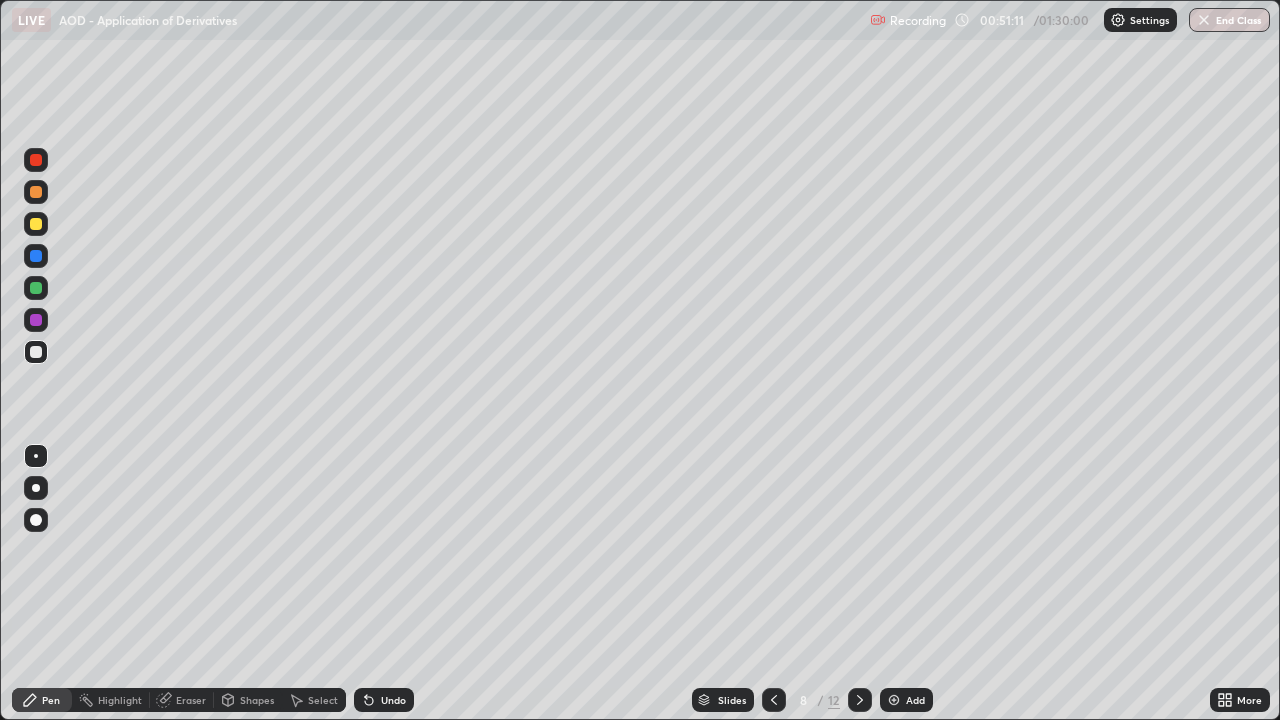 click at bounding box center (36, 352) 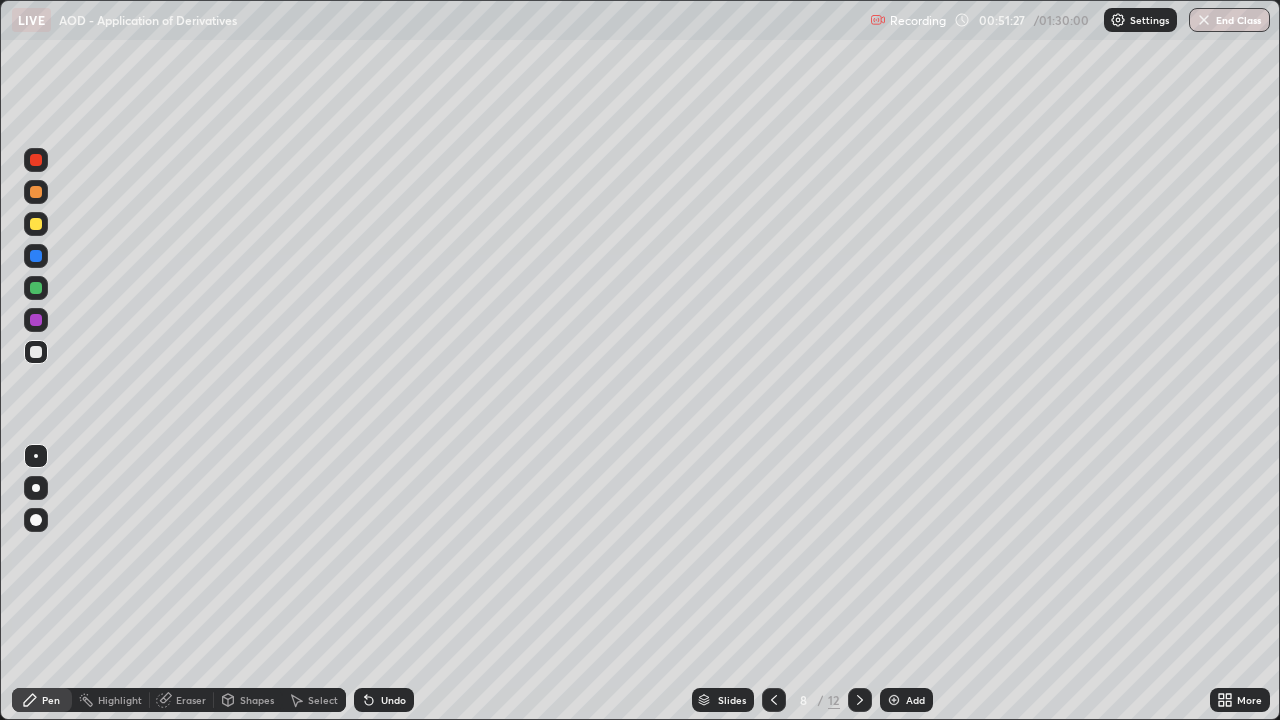 click at bounding box center [36, 224] 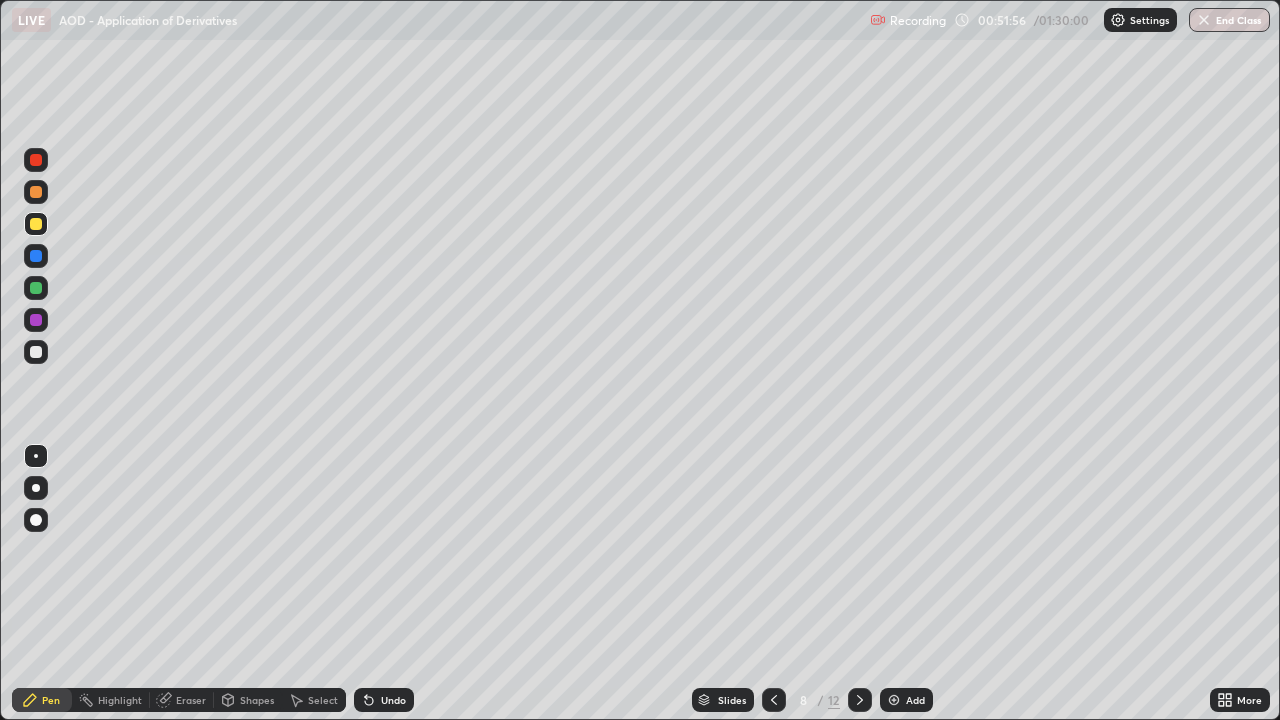 click at bounding box center (36, 288) 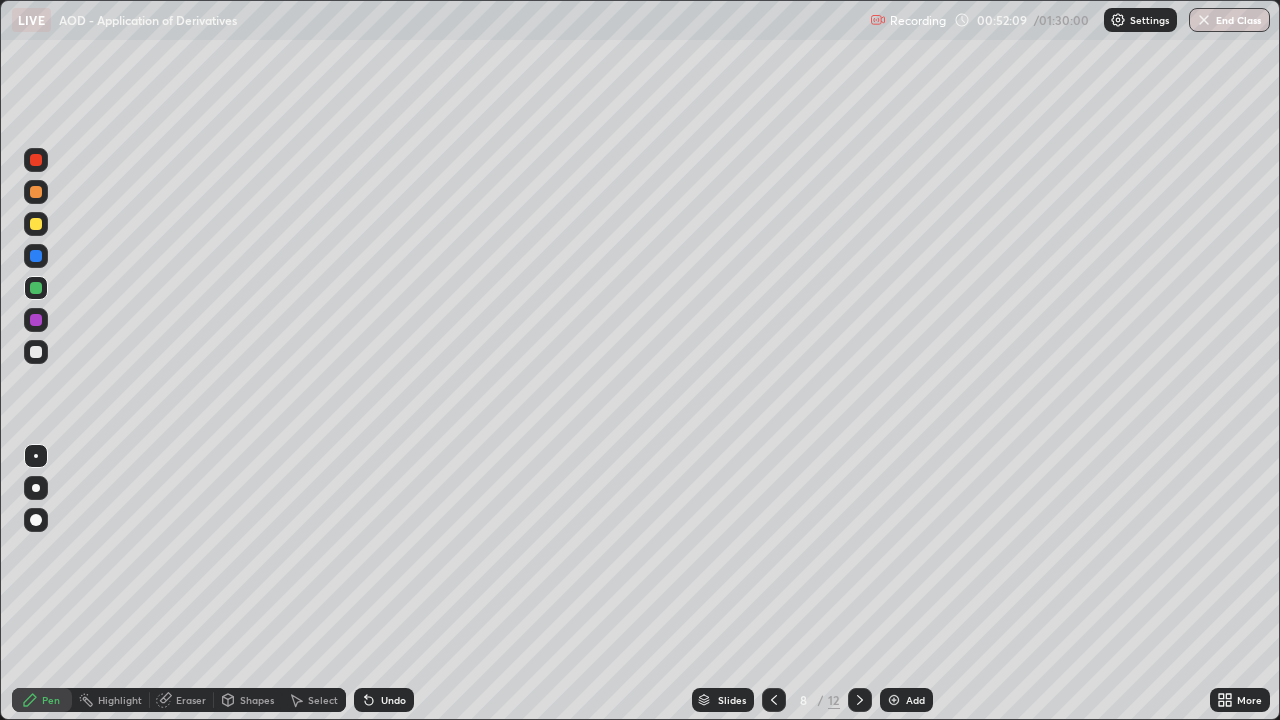 click at bounding box center [36, 224] 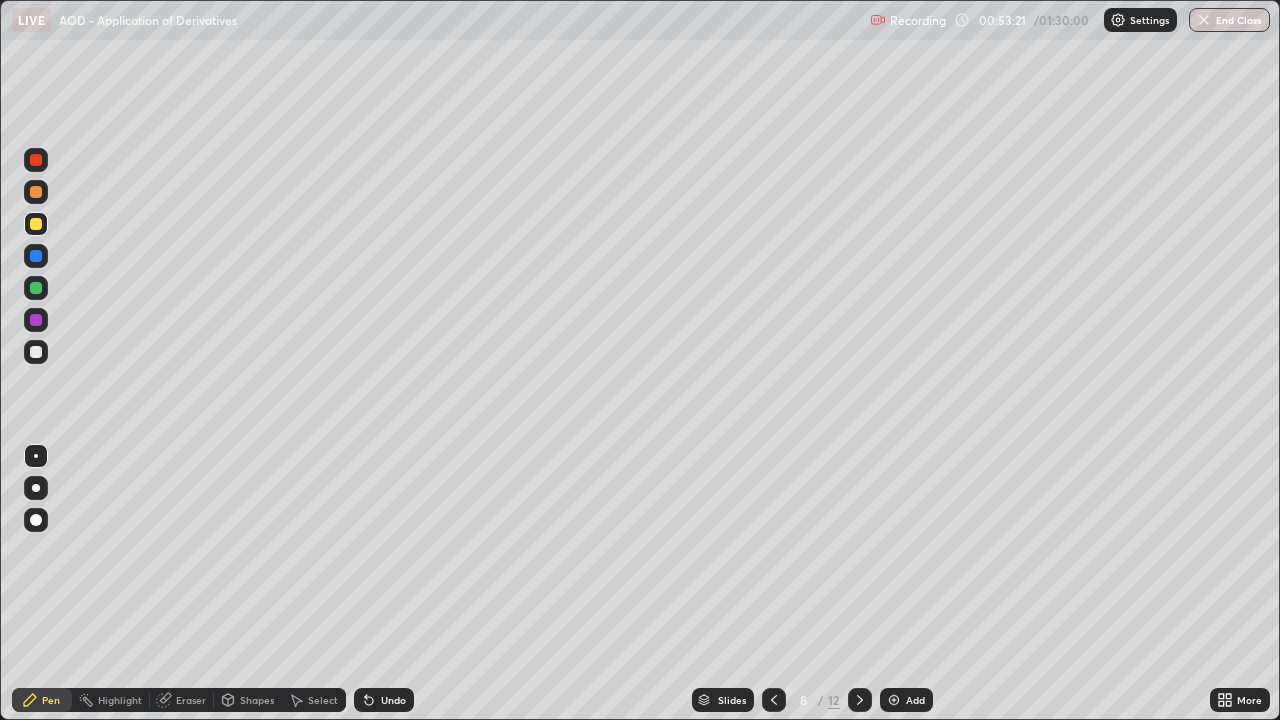 click at bounding box center (36, 192) 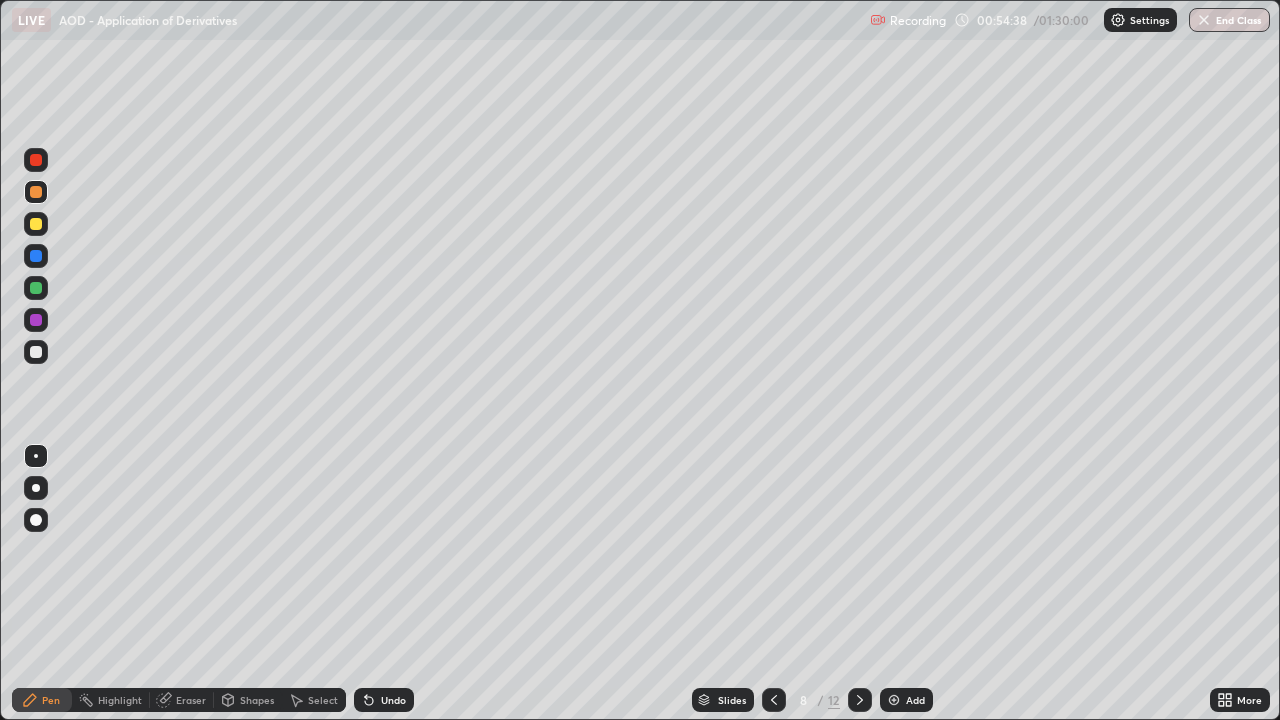 click at bounding box center [36, 192] 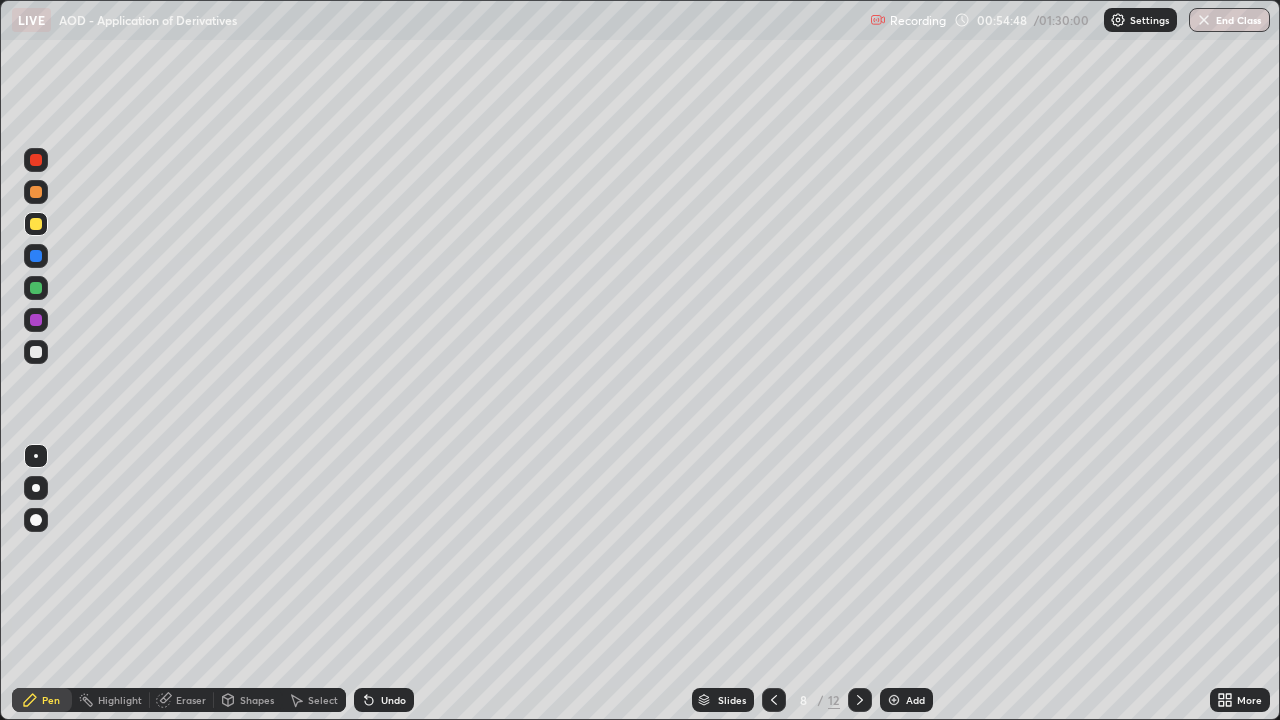 click on "Select" at bounding box center (323, 700) 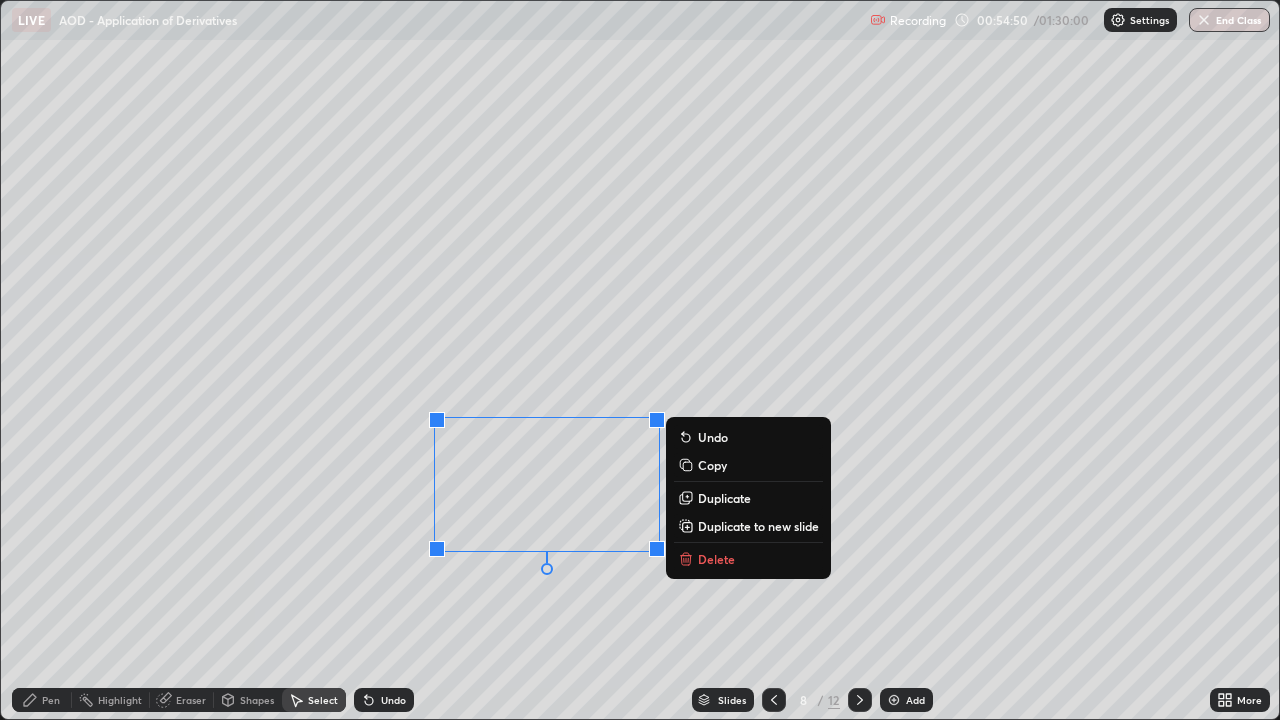 click on "Duplicate to new slide" at bounding box center [758, 526] 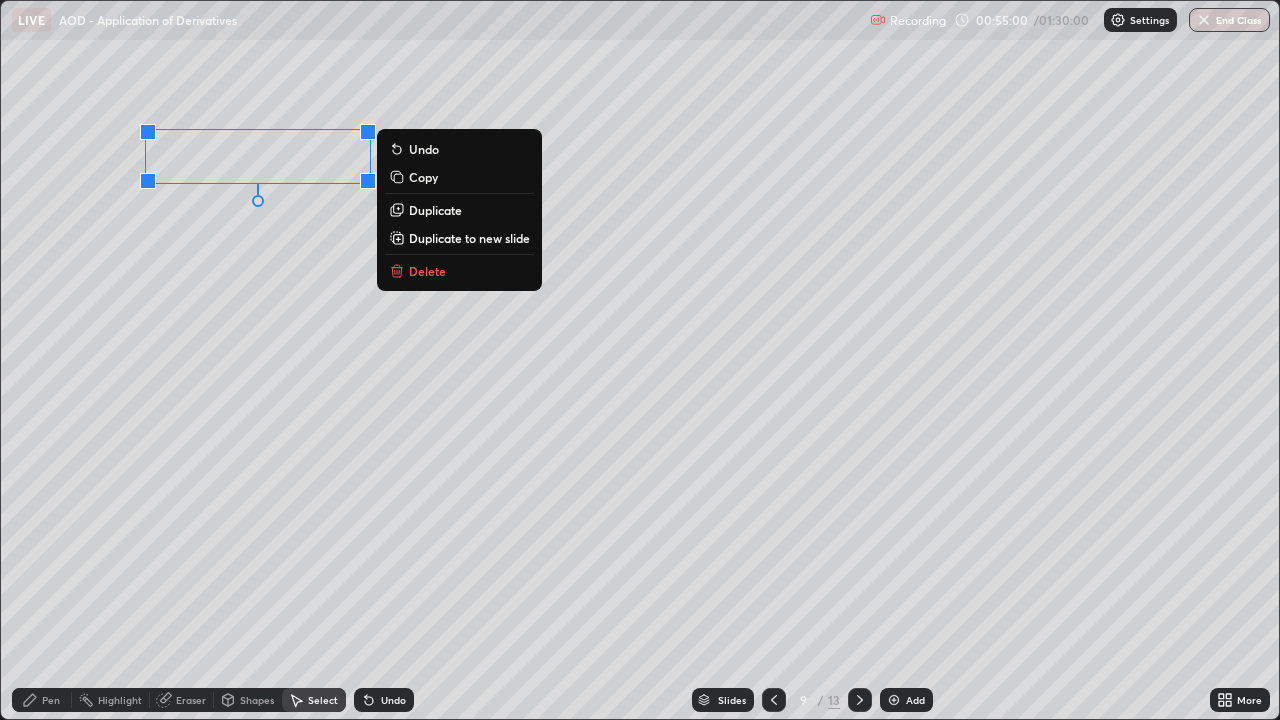click on "Pen" at bounding box center (42, 700) 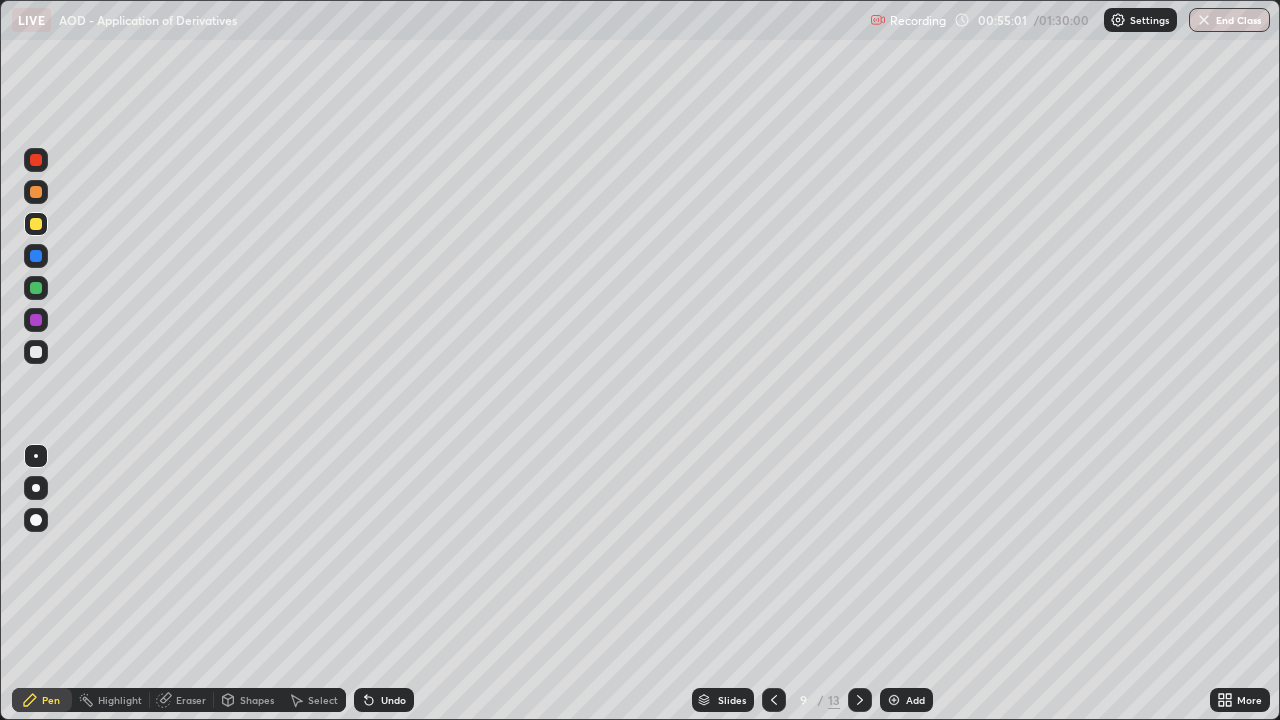 click at bounding box center [36, 224] 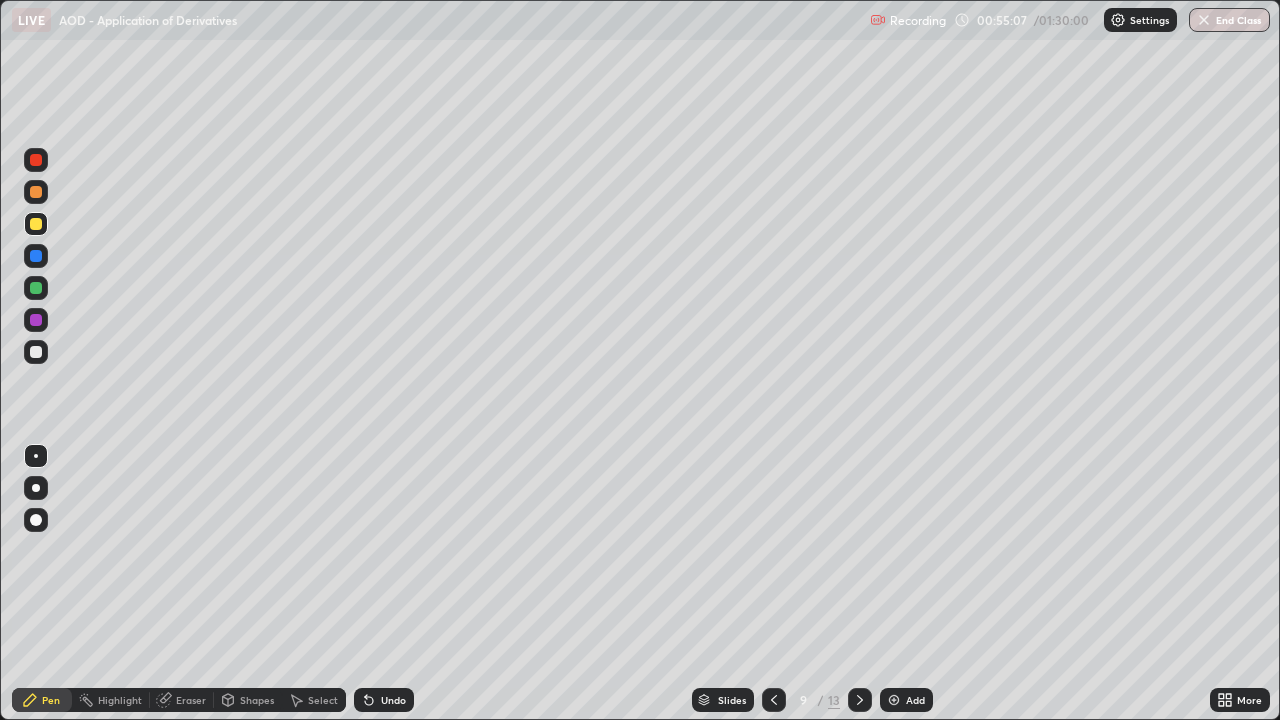 click on "Undo" at bounding box center (384, 700) 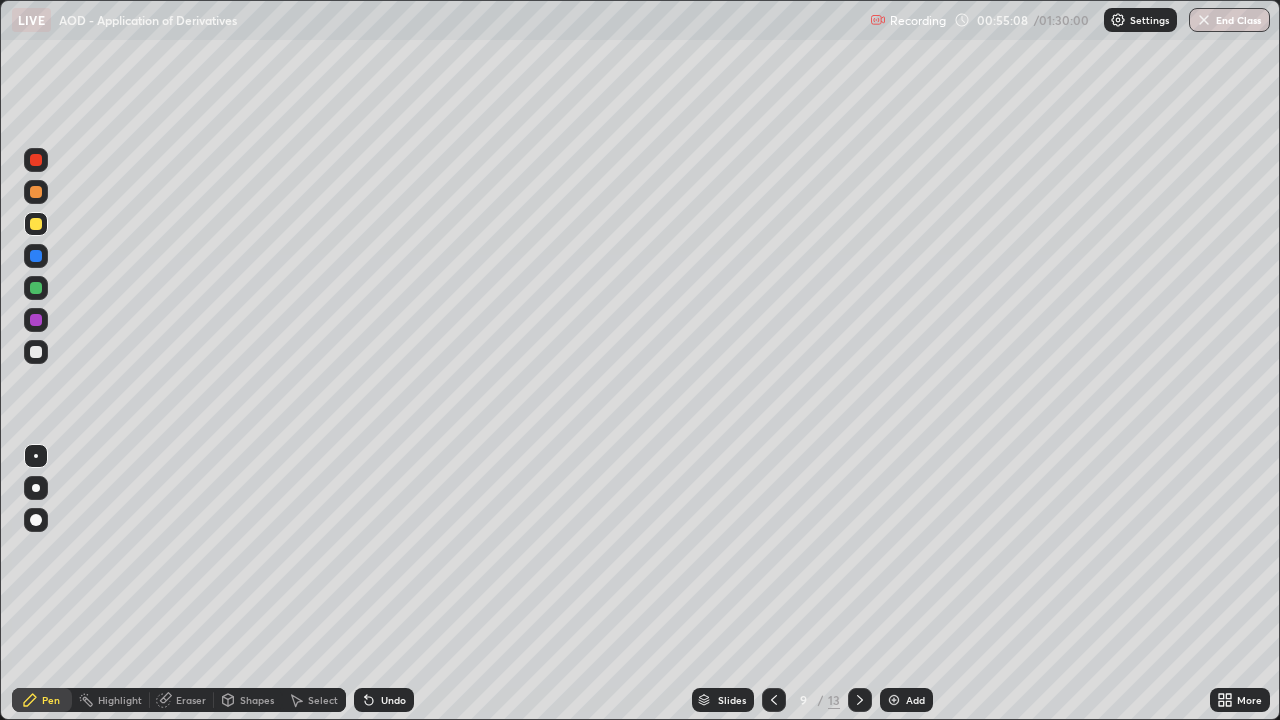 click on "Undo" at bounding box center [384, 700] 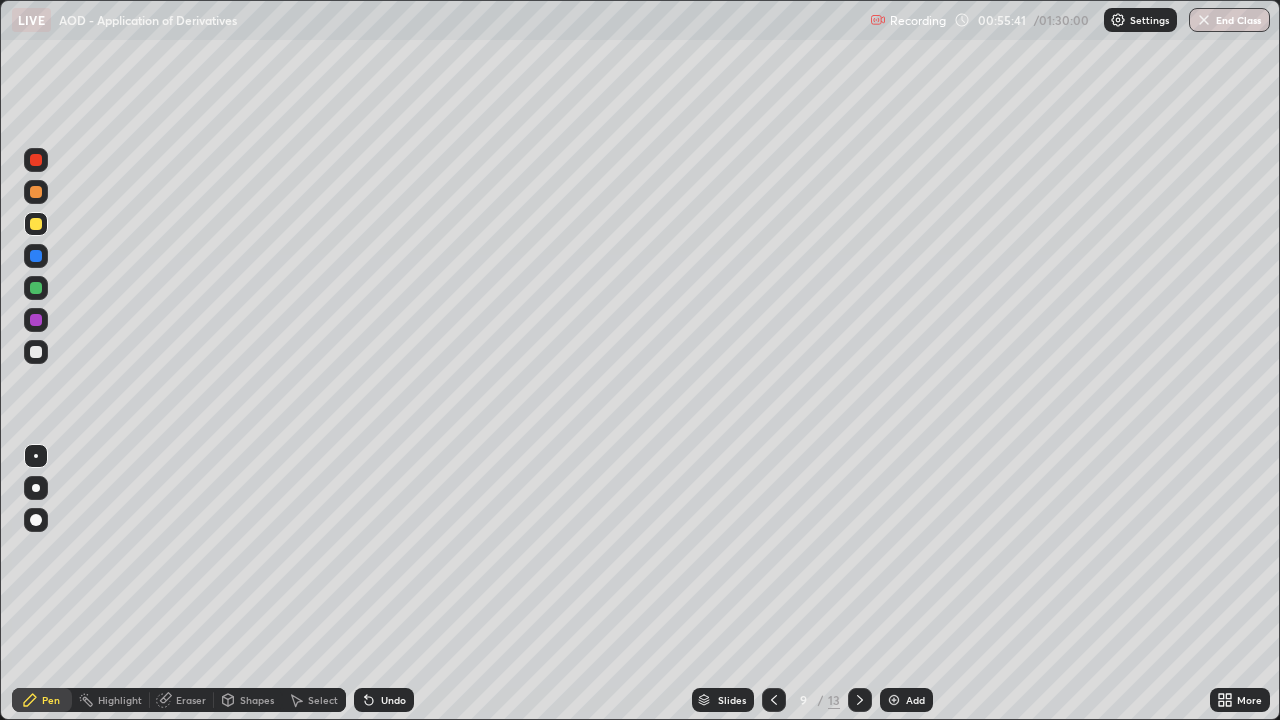 click on "Undo" at bounding box center (384, 700) 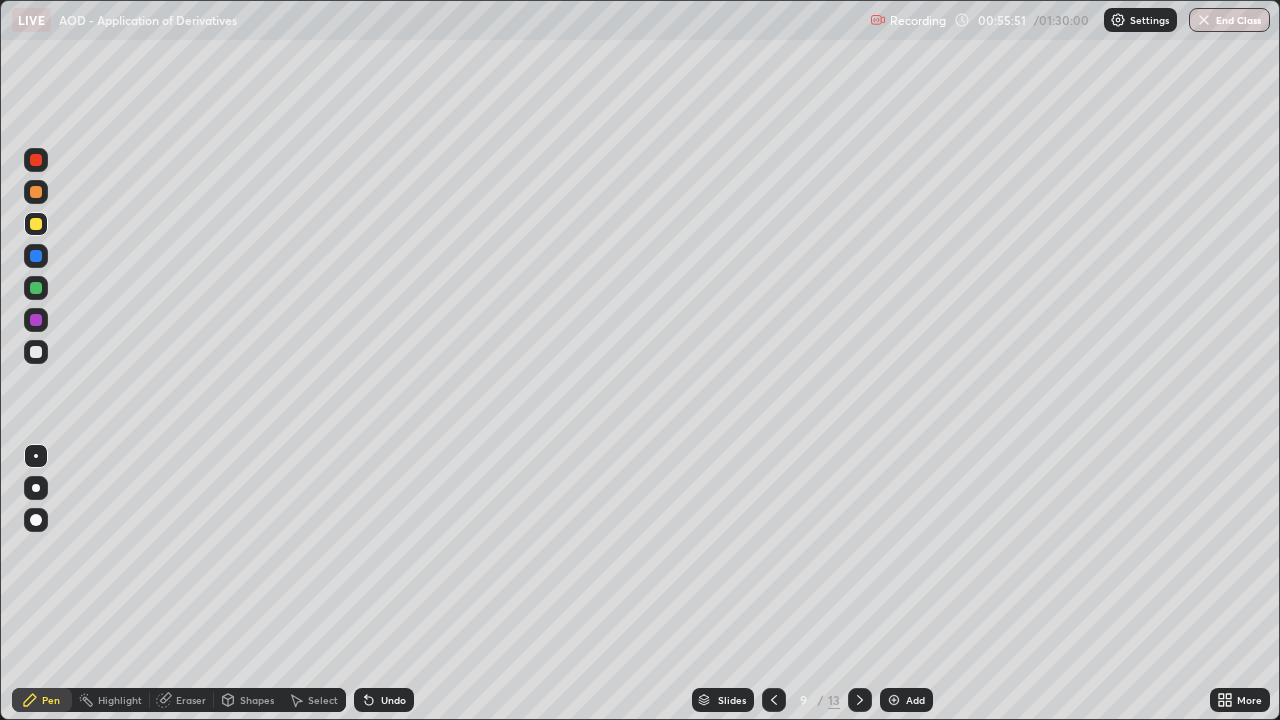click at bounding box center (36, 352) 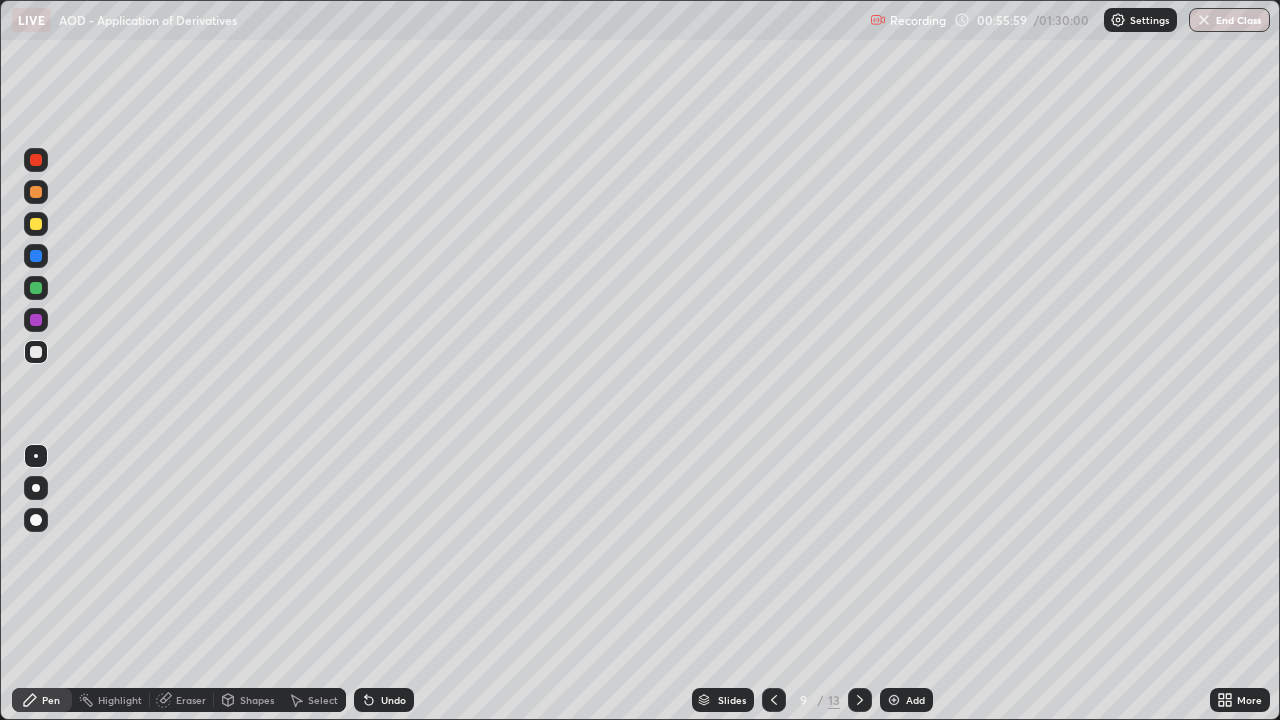 click at bounding box center (36, 192) 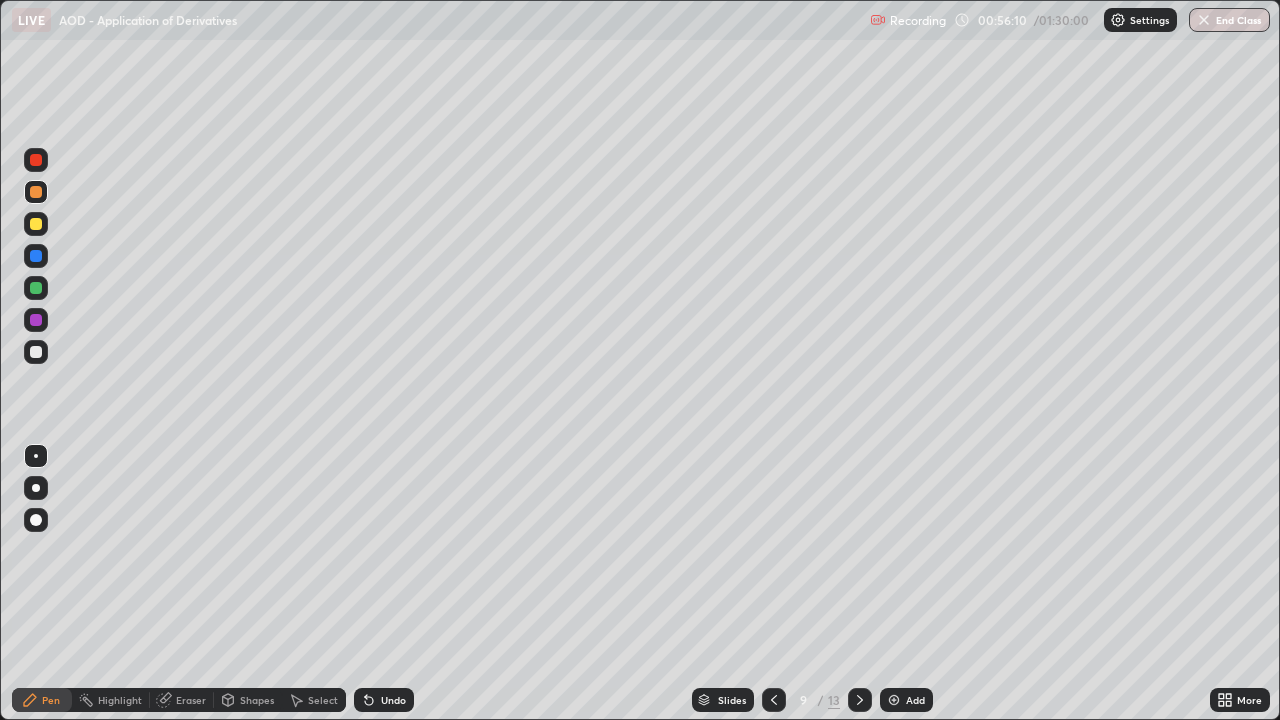 click at bounding box center [36, 224] 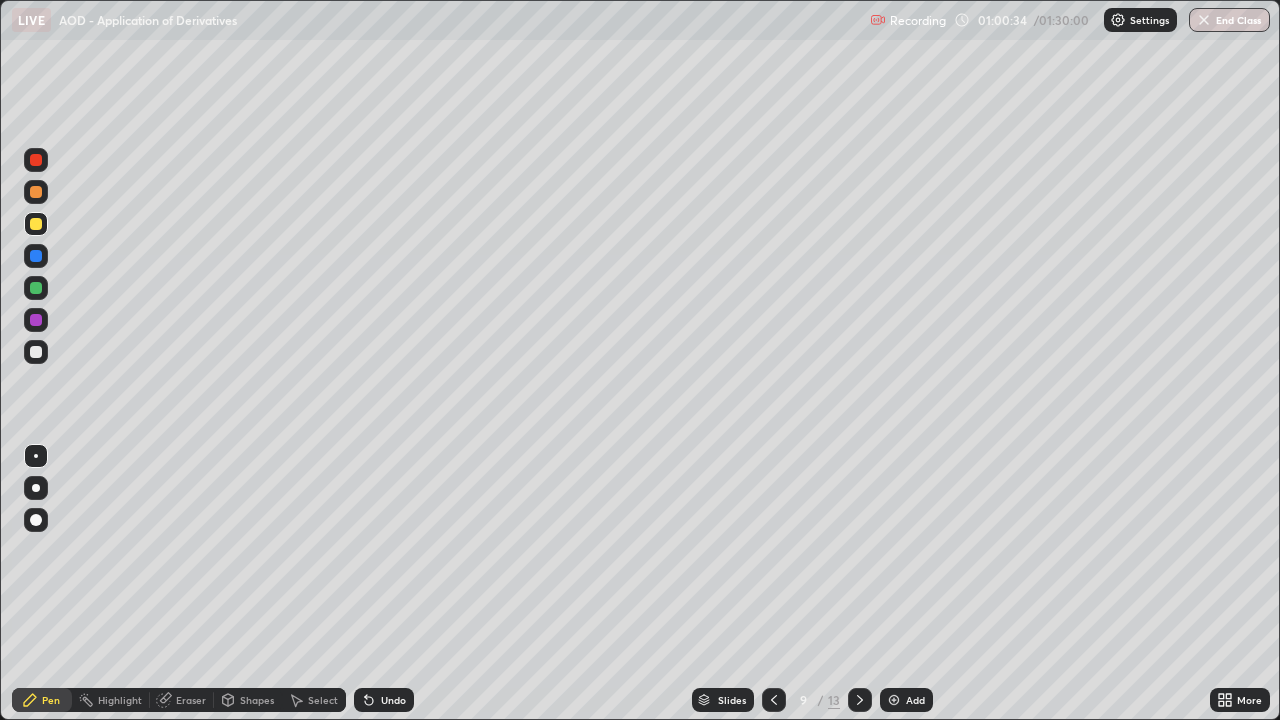 click 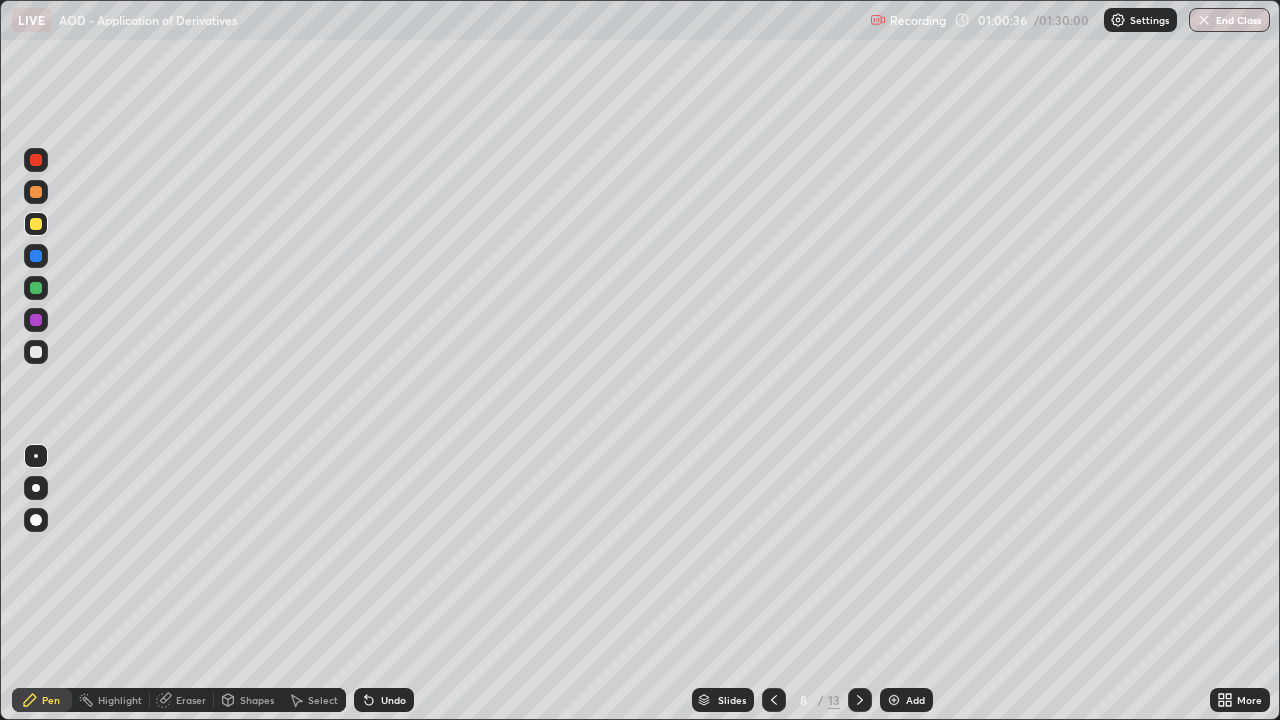 click at bounding box center [36, 224] 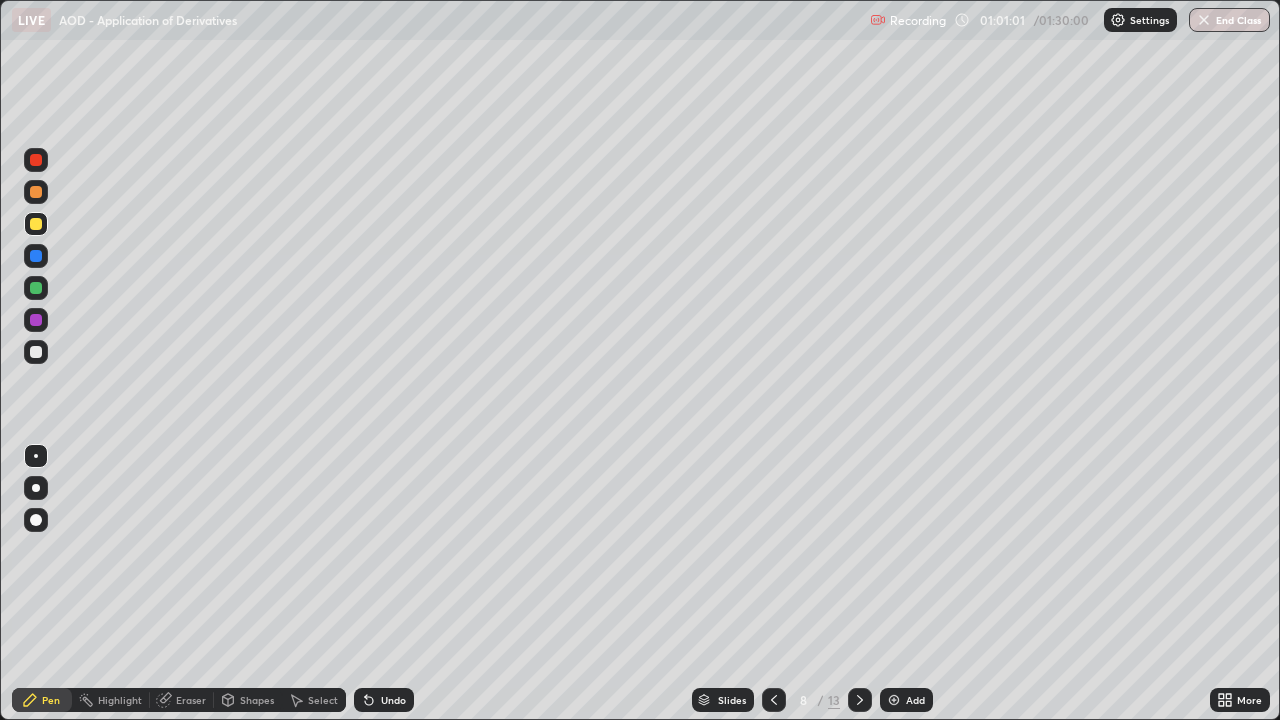 click 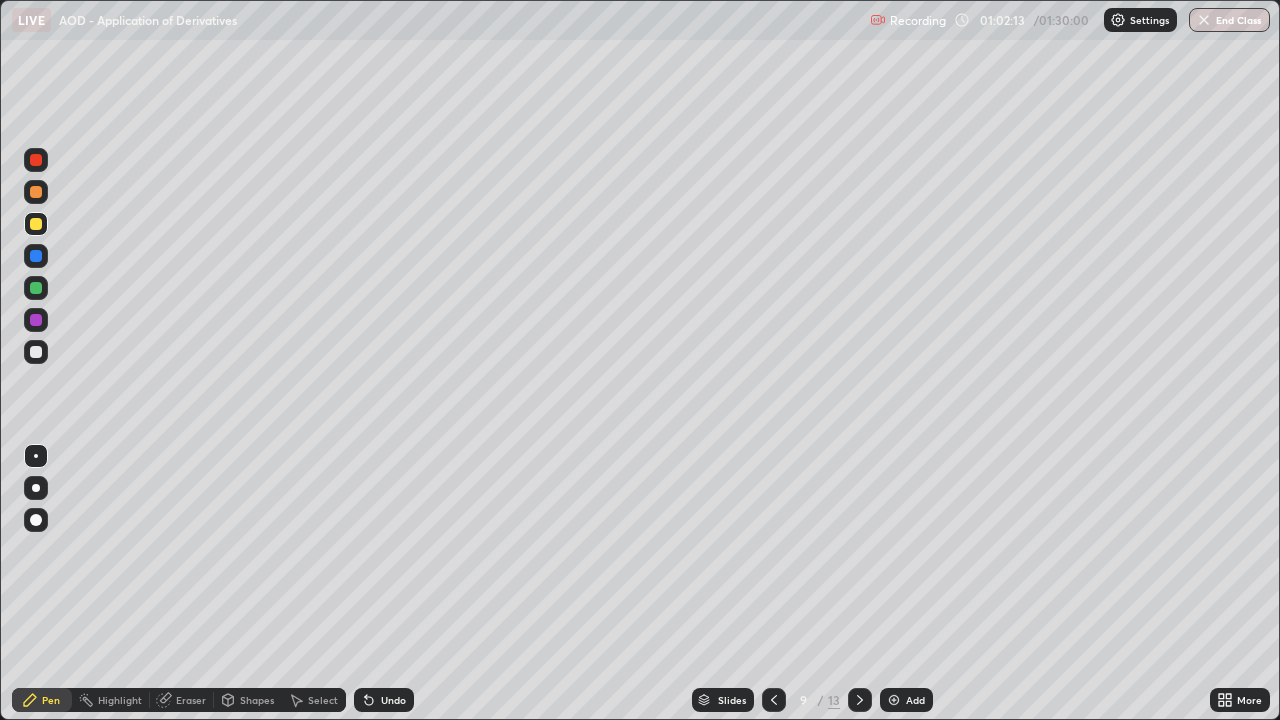 click at bounding box center (36, 352) 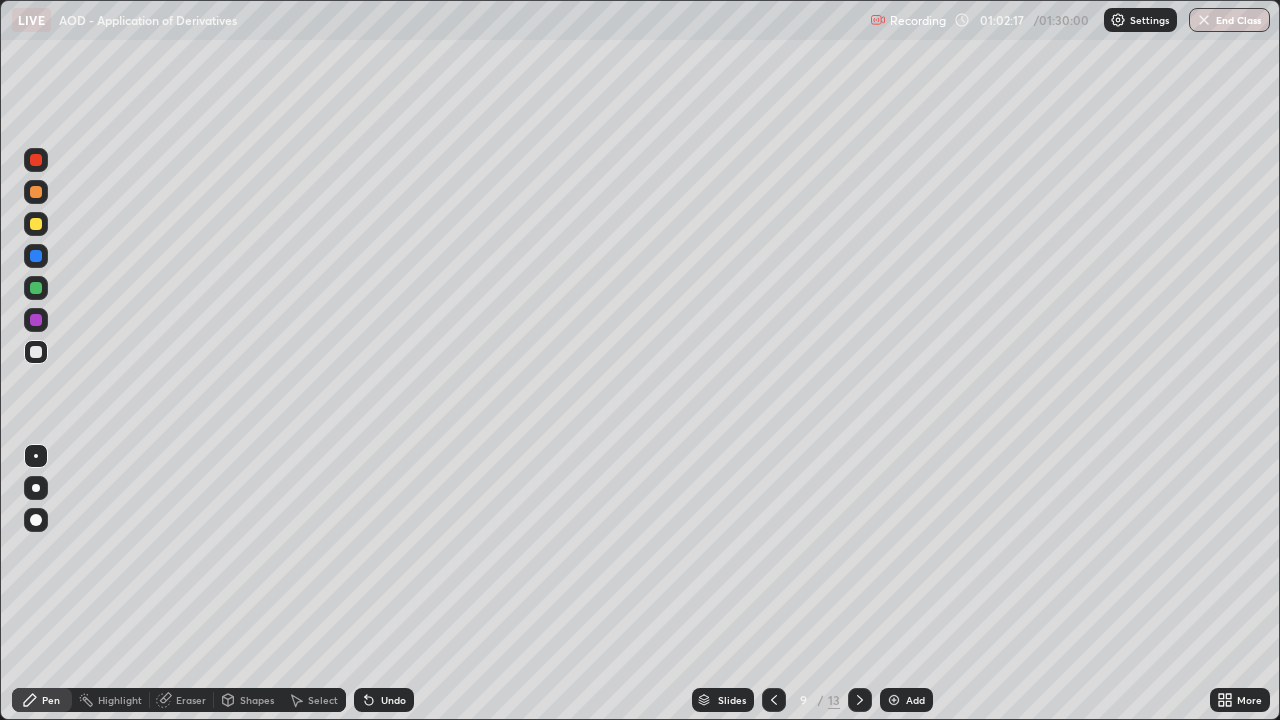 click 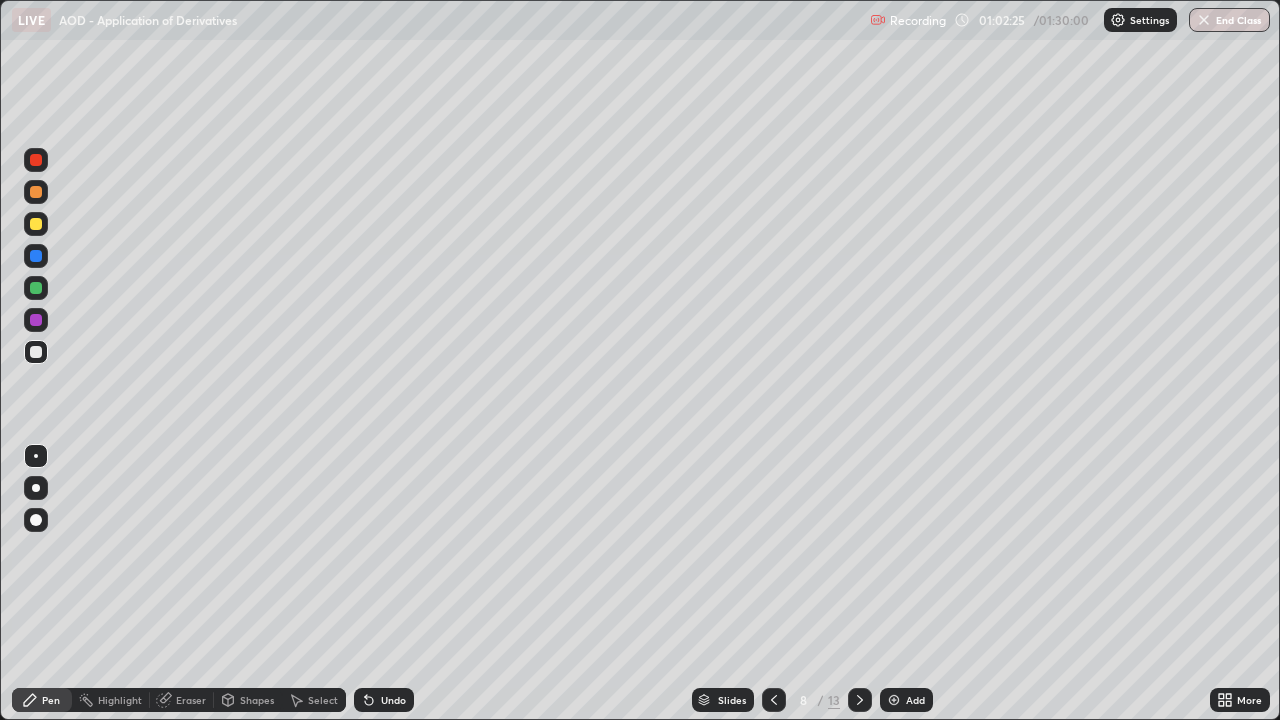 click 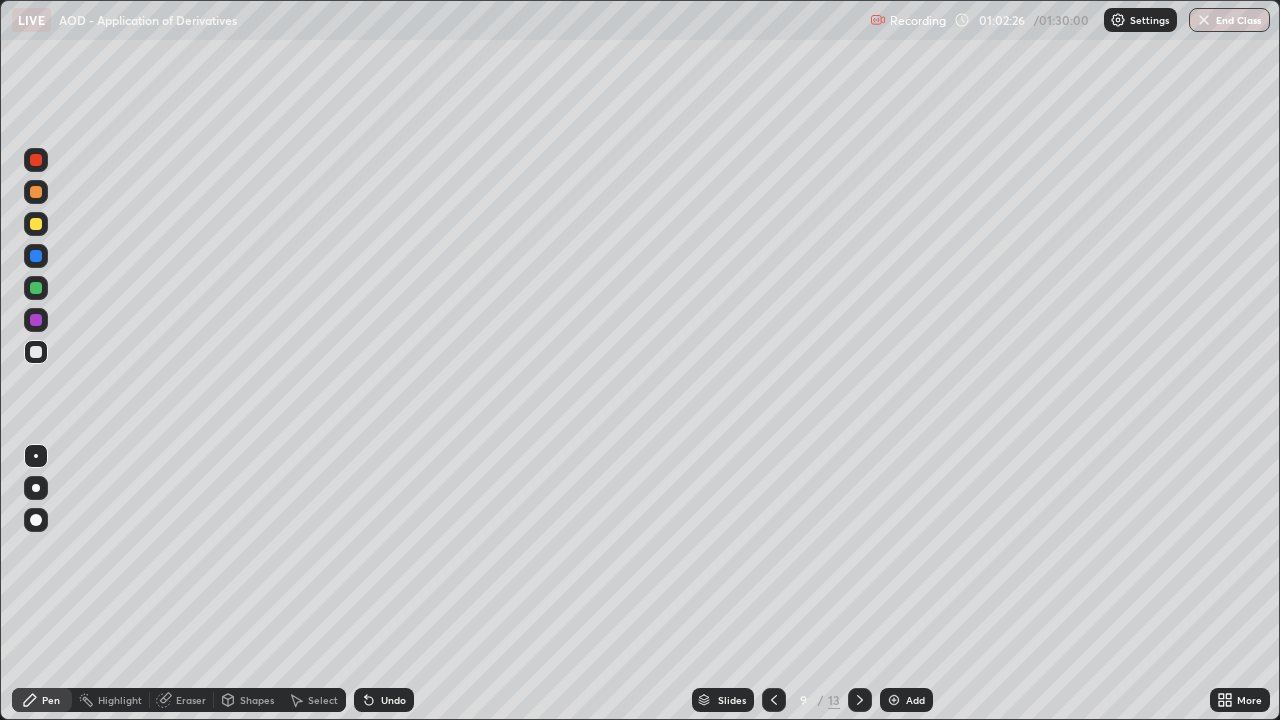 click 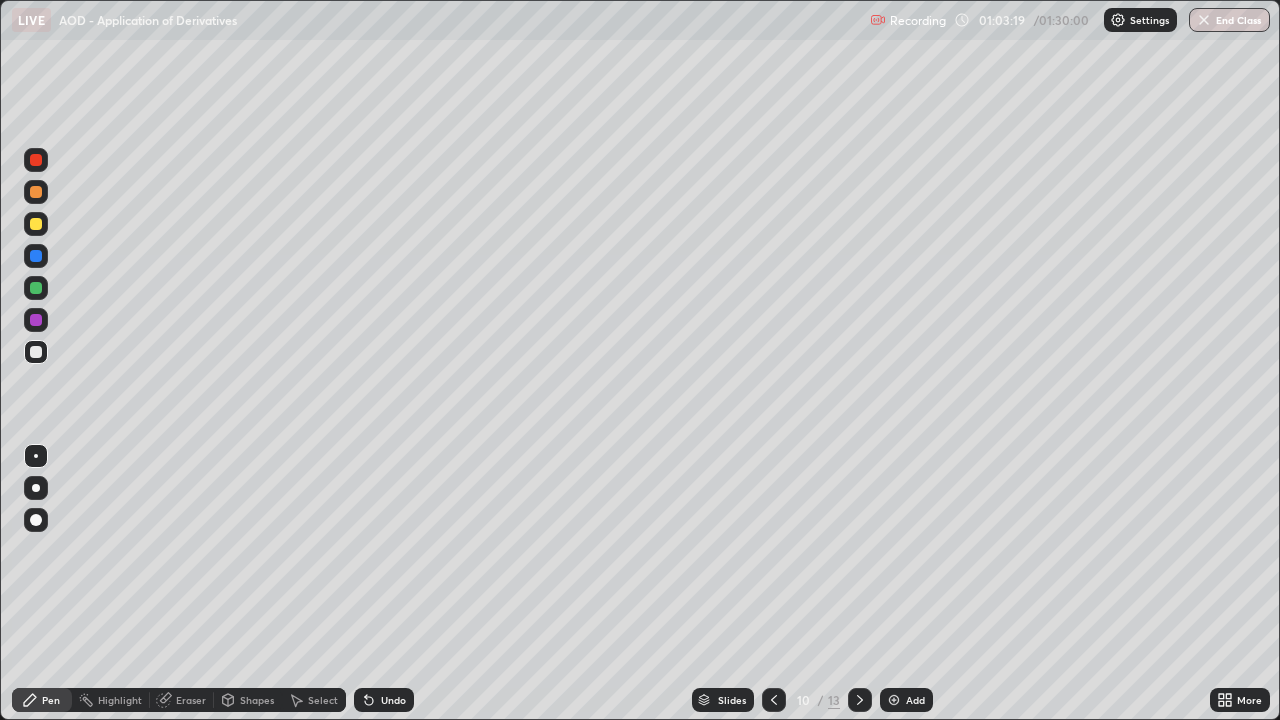 click at bounding box center (36, 352) 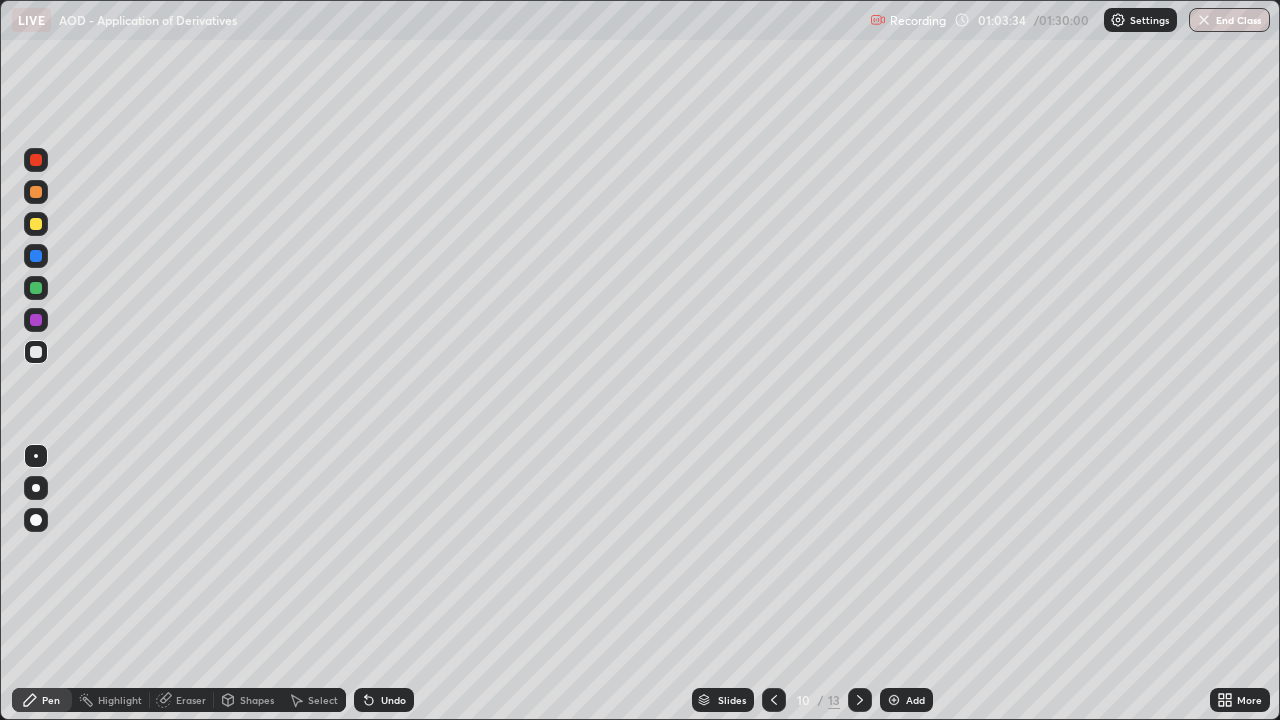click at bounding box center [36, 256] 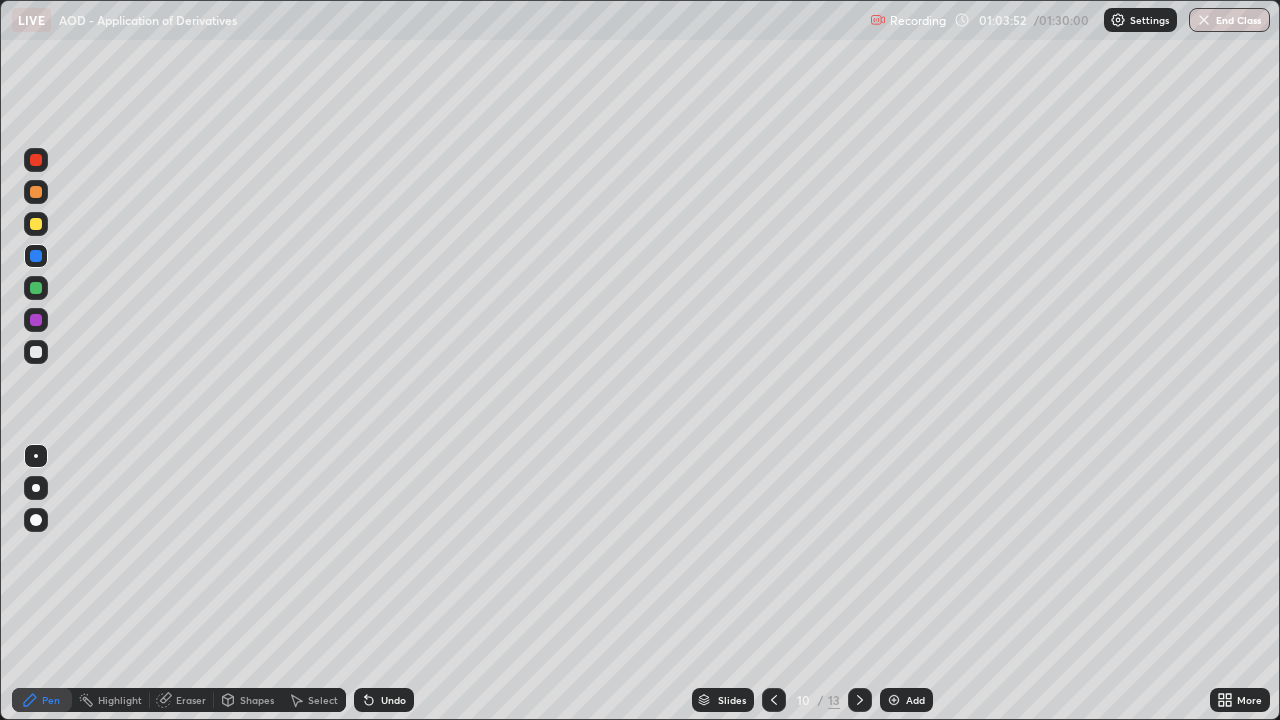 click at bounding box center [36, 224] 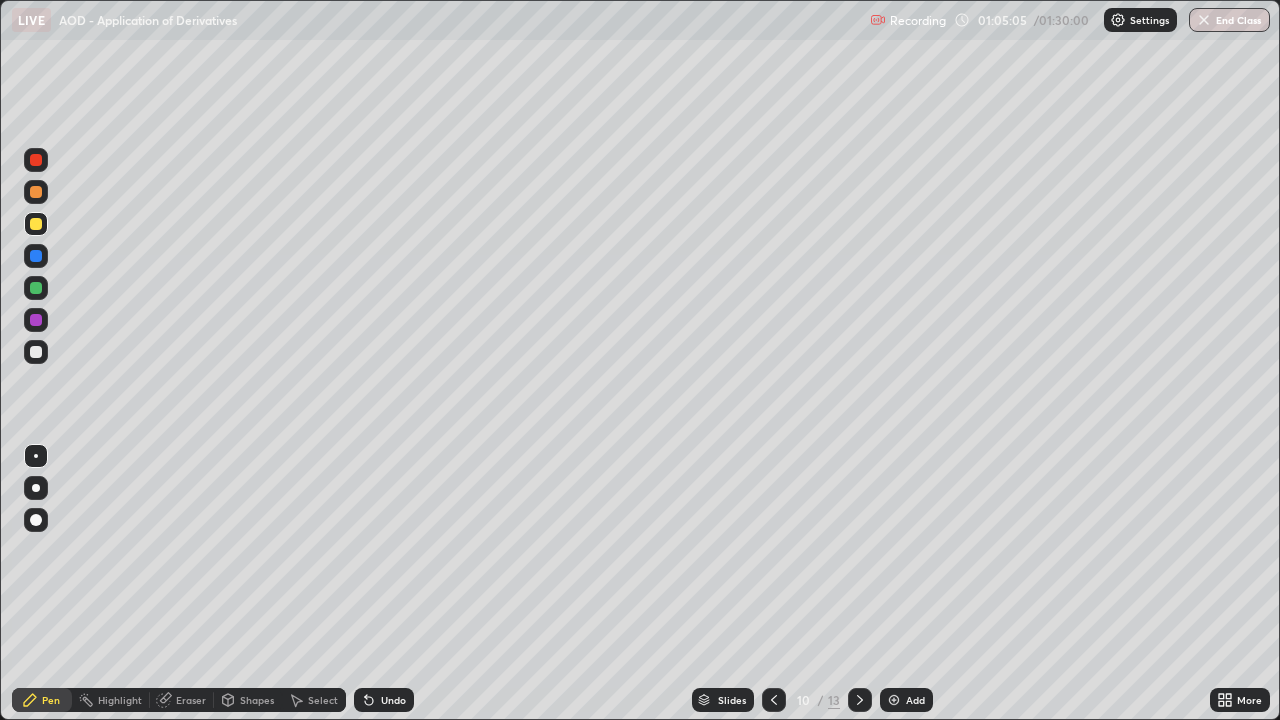 click at bounding box center (36, 352) 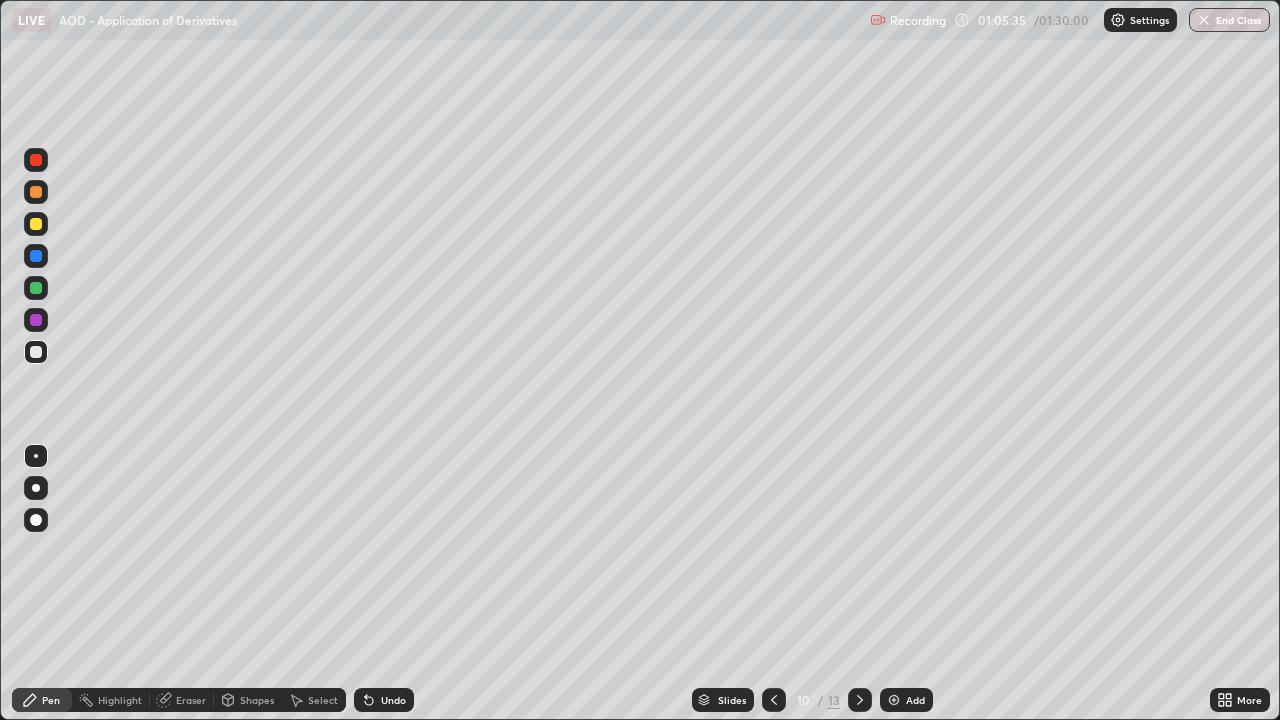 click at bounding box center (36, 224) 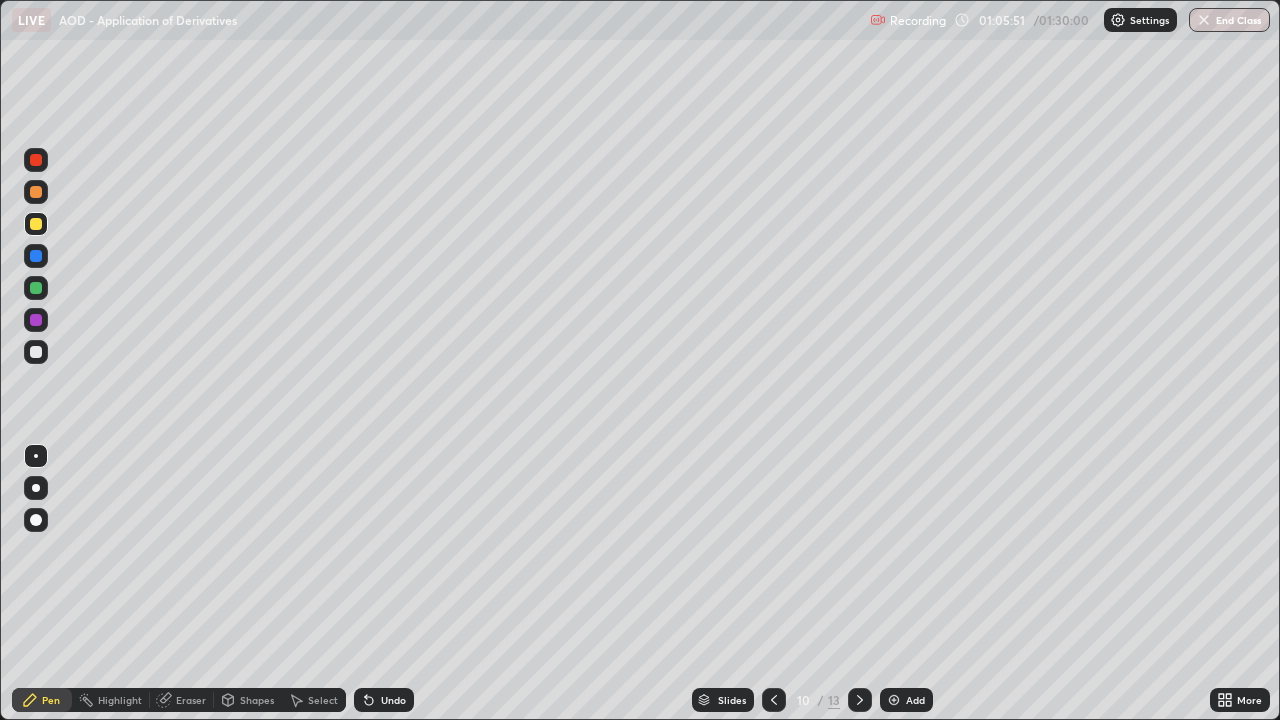 click at bounding box center (36, 288) 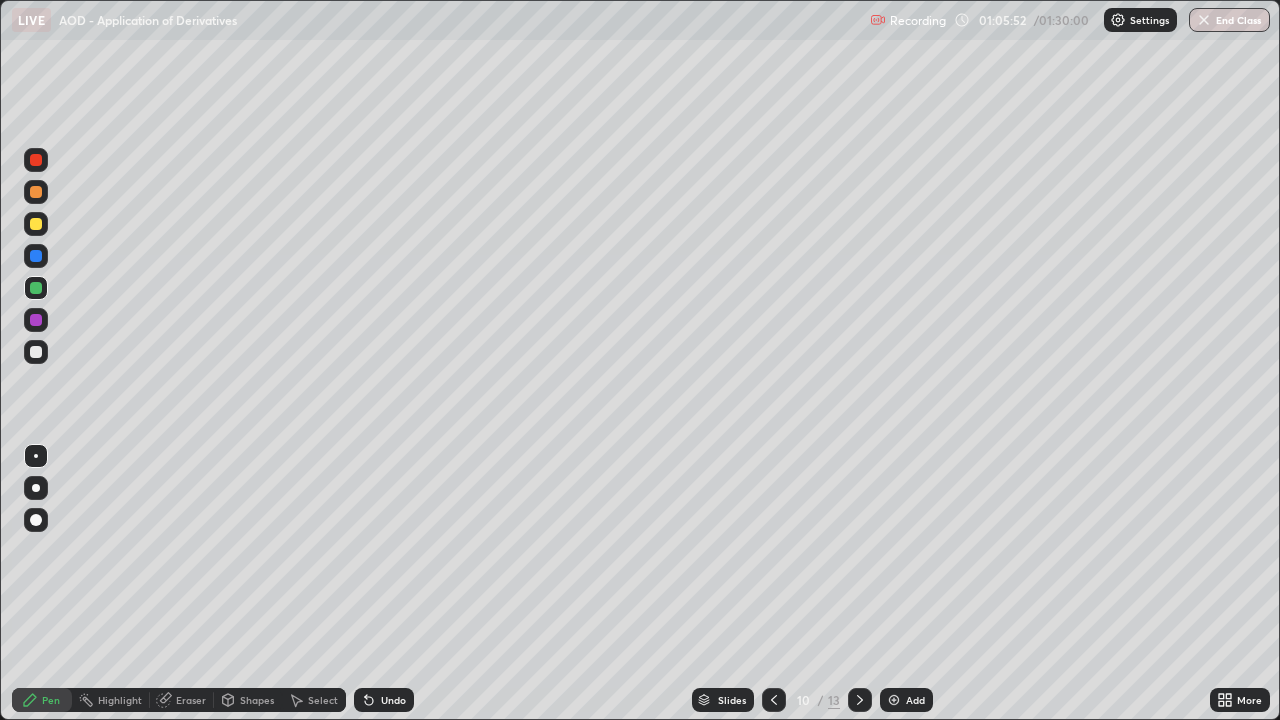 click at bounding box center (36, 192) 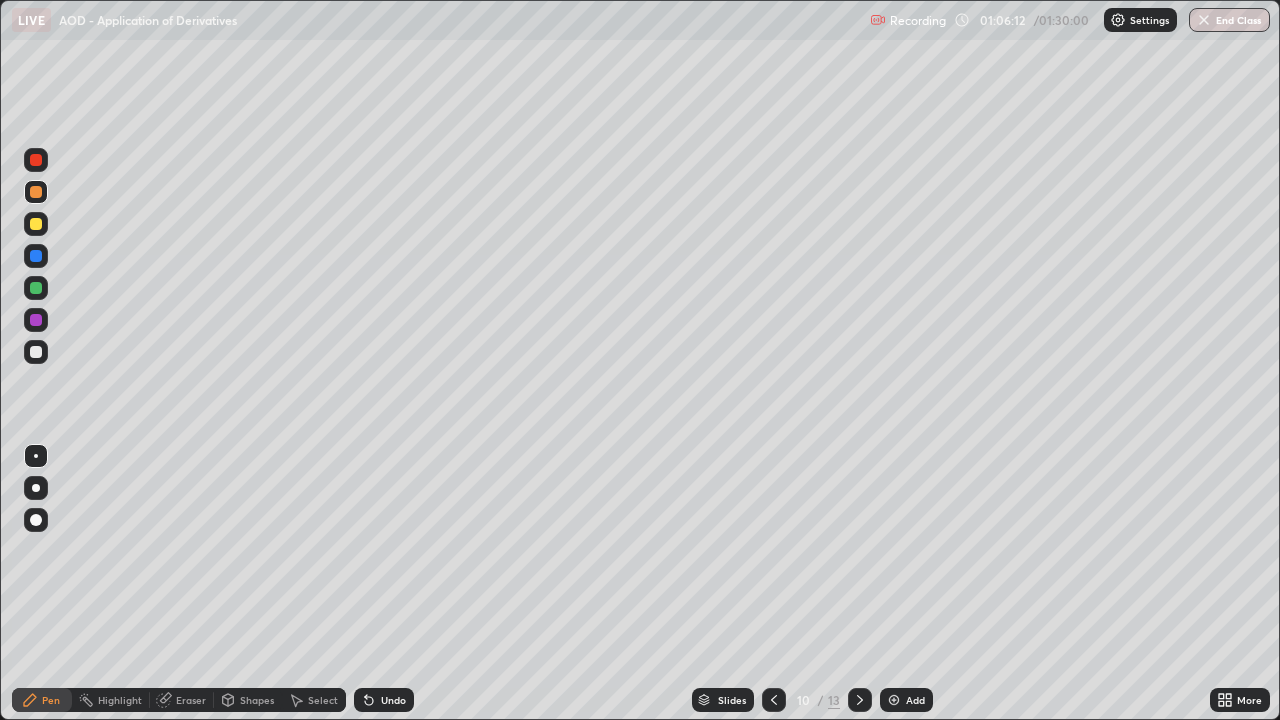 click on "Undo" at bounding box center [384, 700] 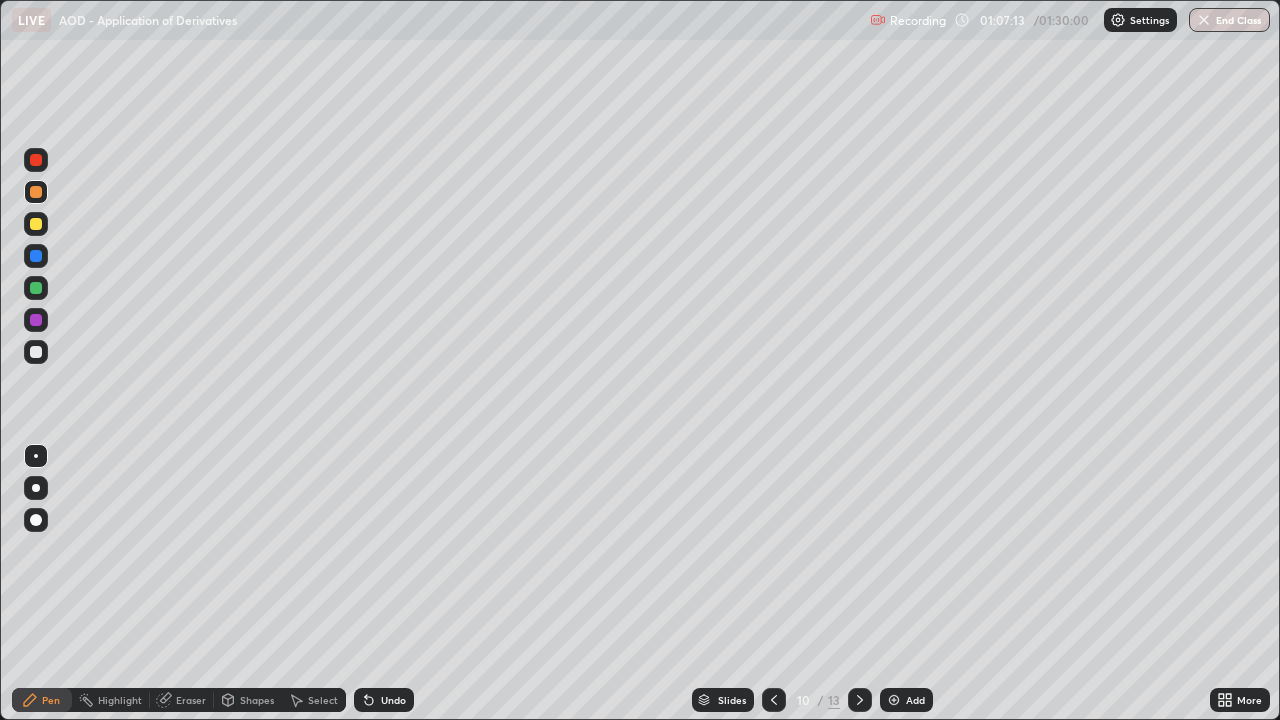 click at bounding box center [36, 352] 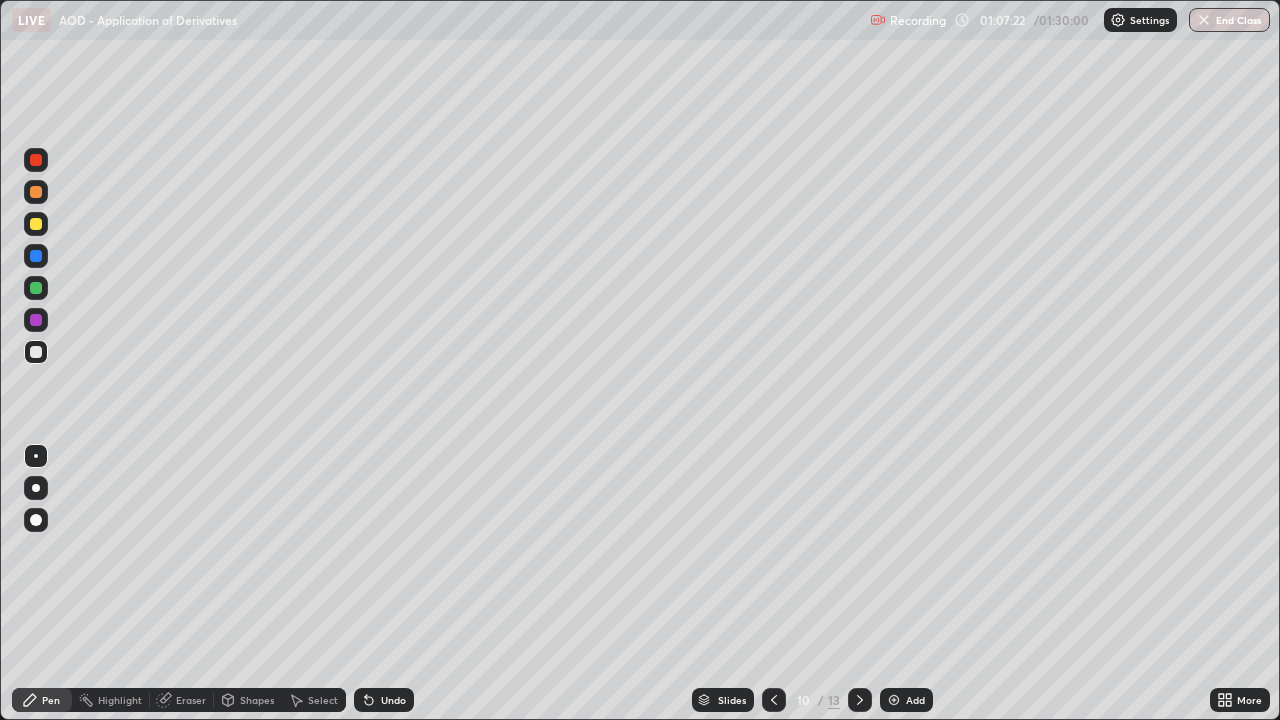 click at bounding box center (36, 352) 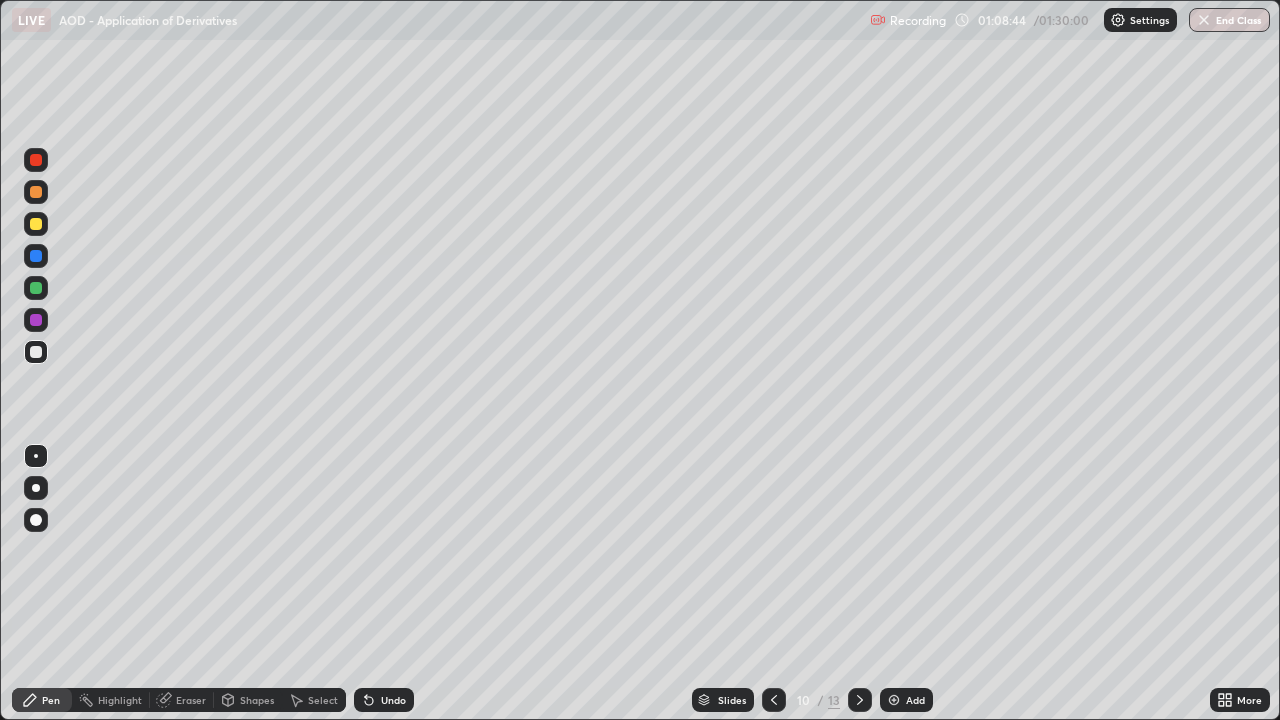 click 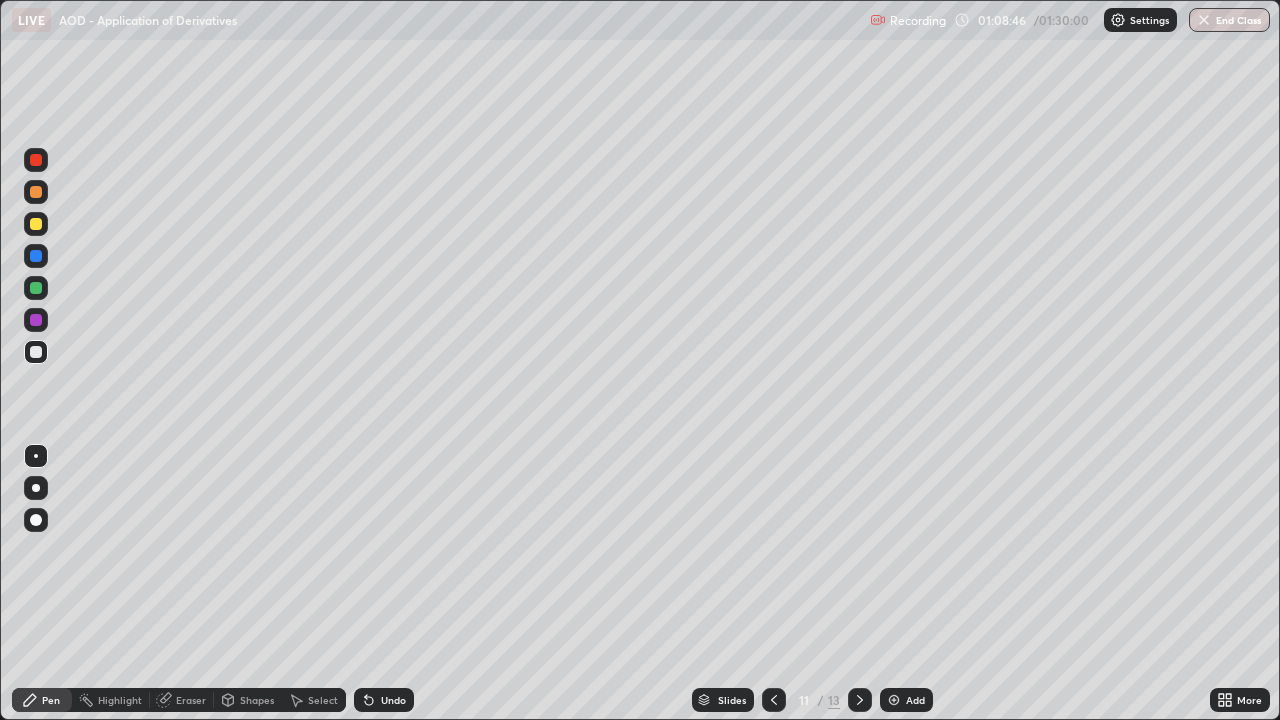 click at bounding box center [36, 352] 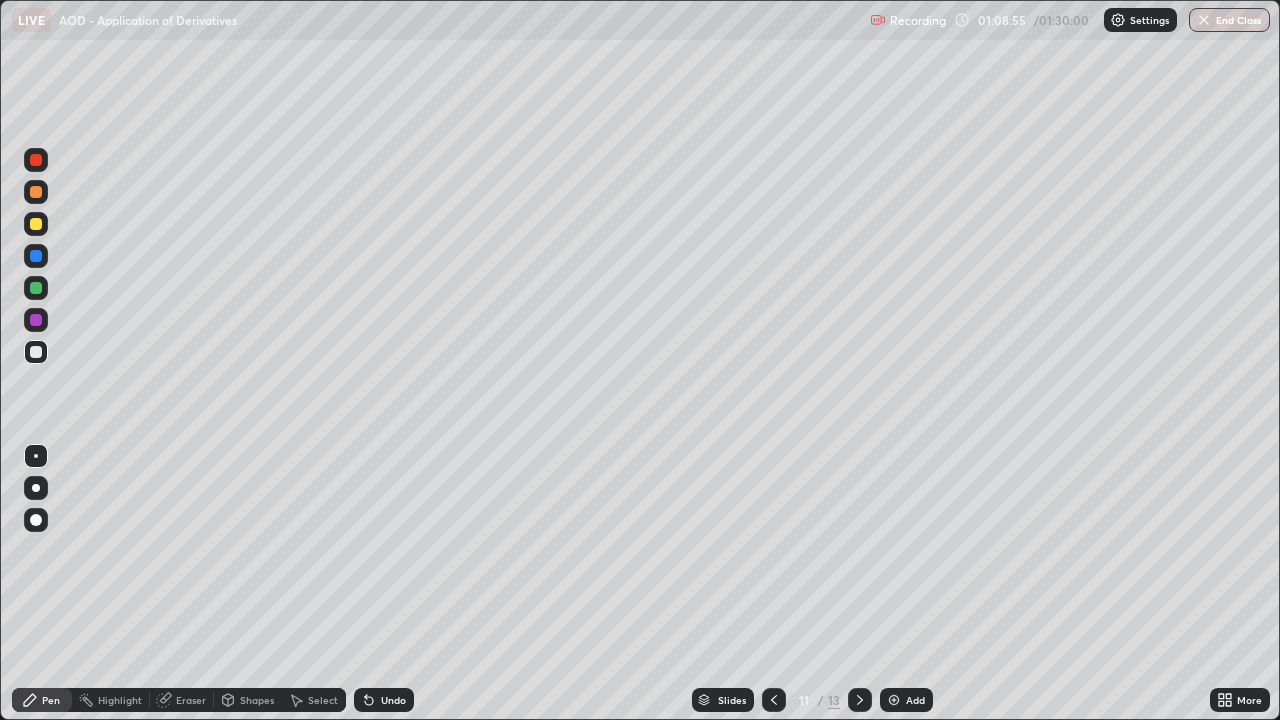 click on "Undo" at bounding box center (384, 700) 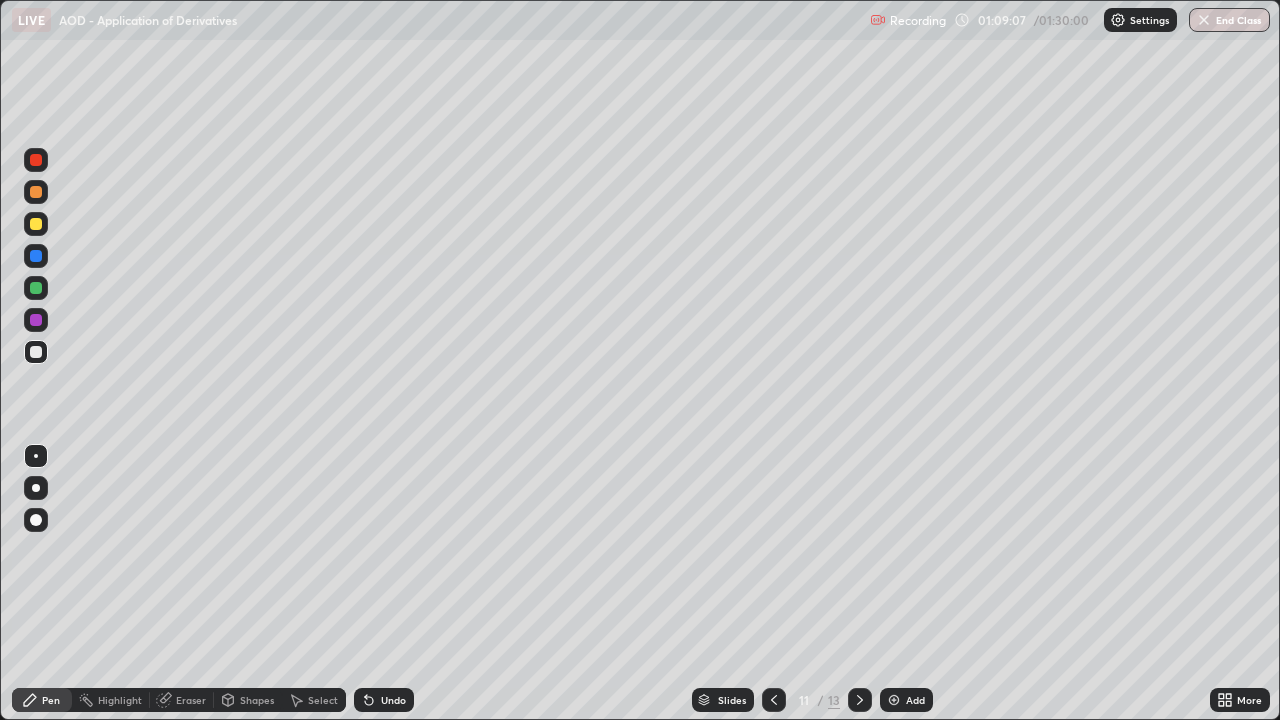 click on "Undo" at bounding box center [384, 700] 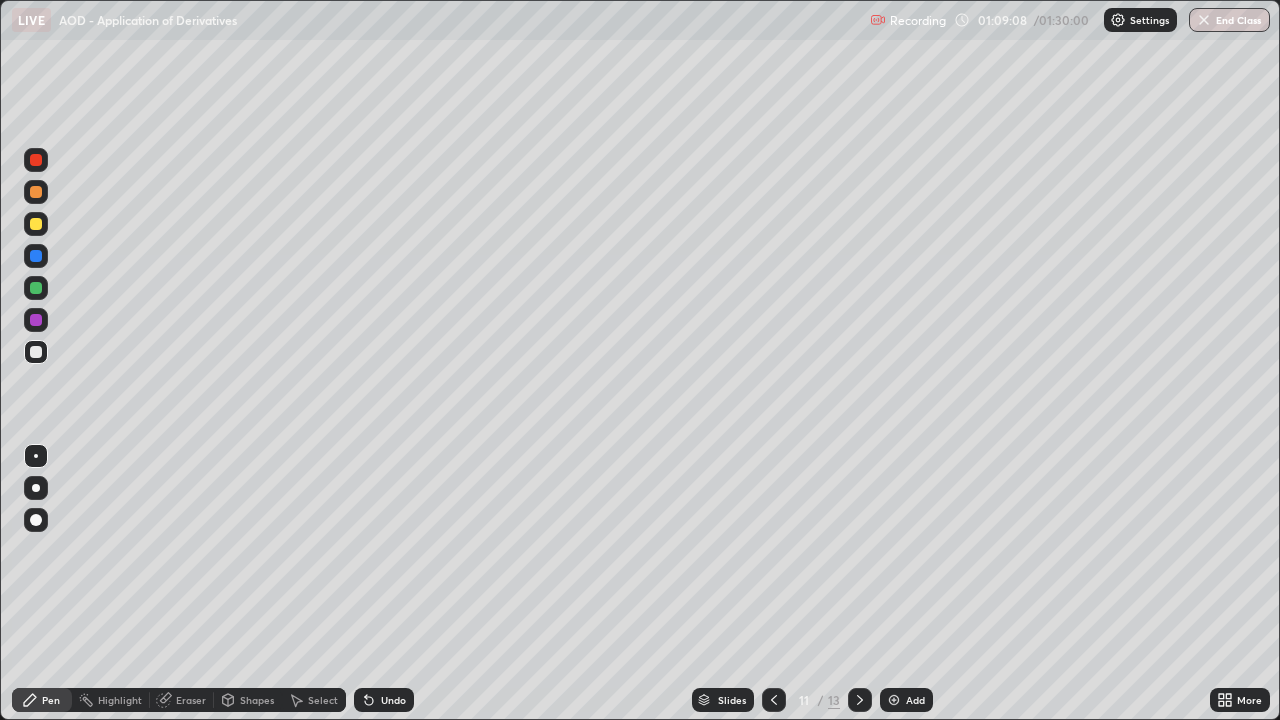 click on "Undo" at bounding box center (384, 700) 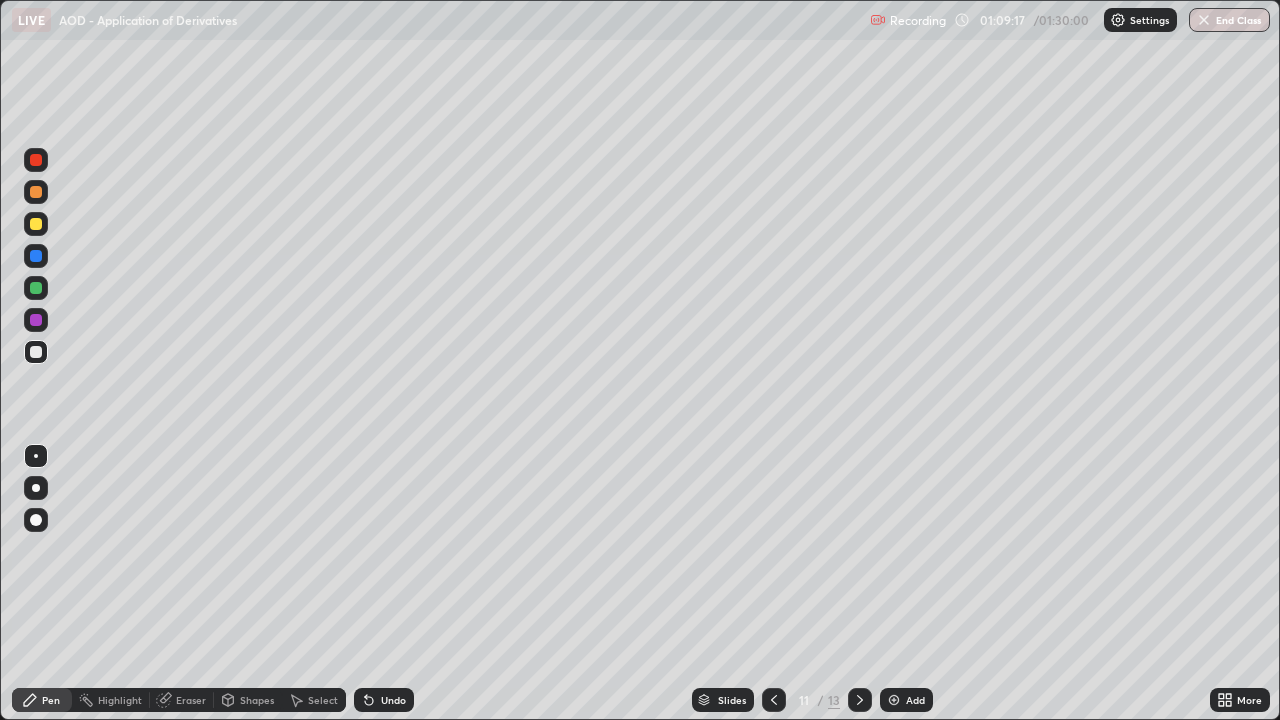 click at bounding box center [36, 352] 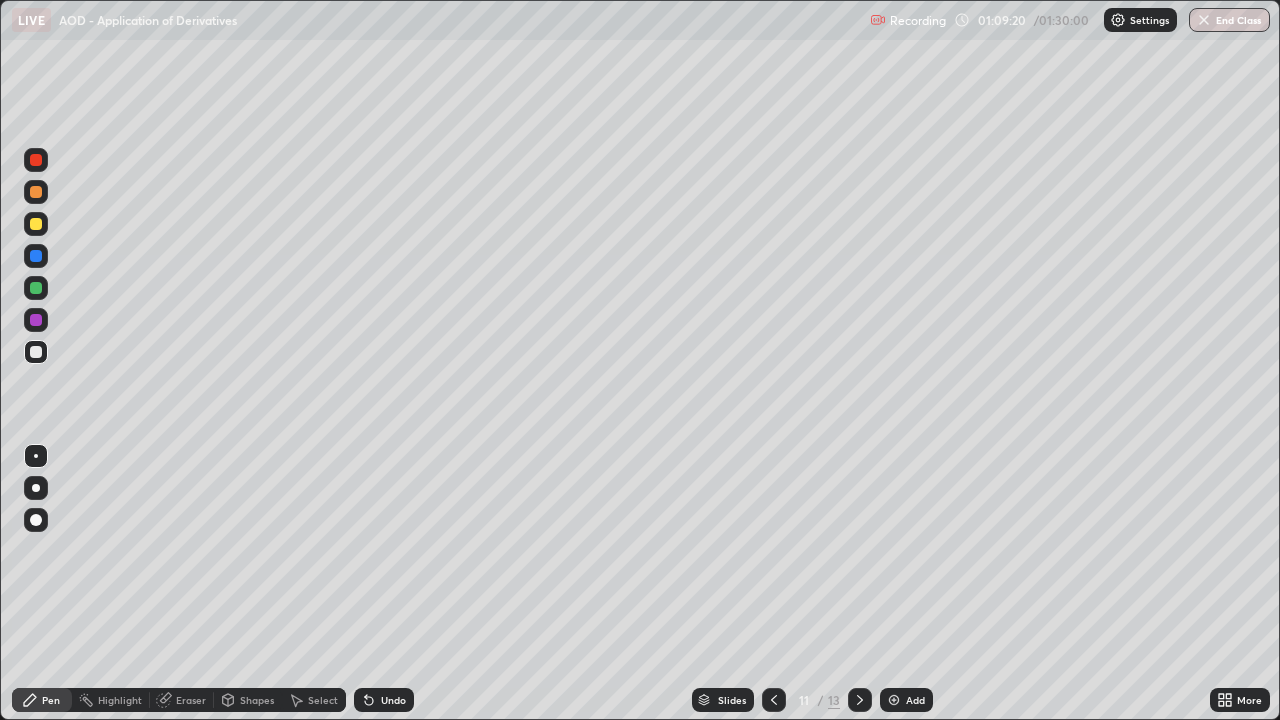 click on "Undo" at bounding box center [384, 700] 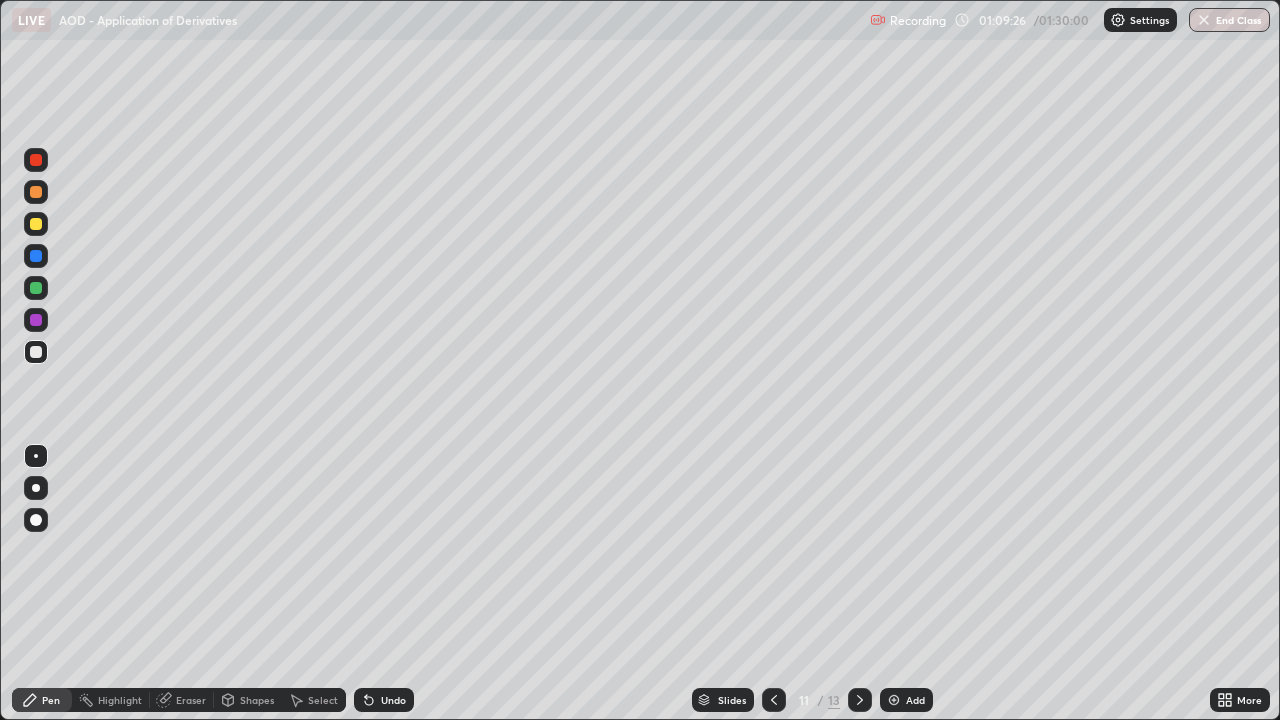 click at bounding box center [36, 224] 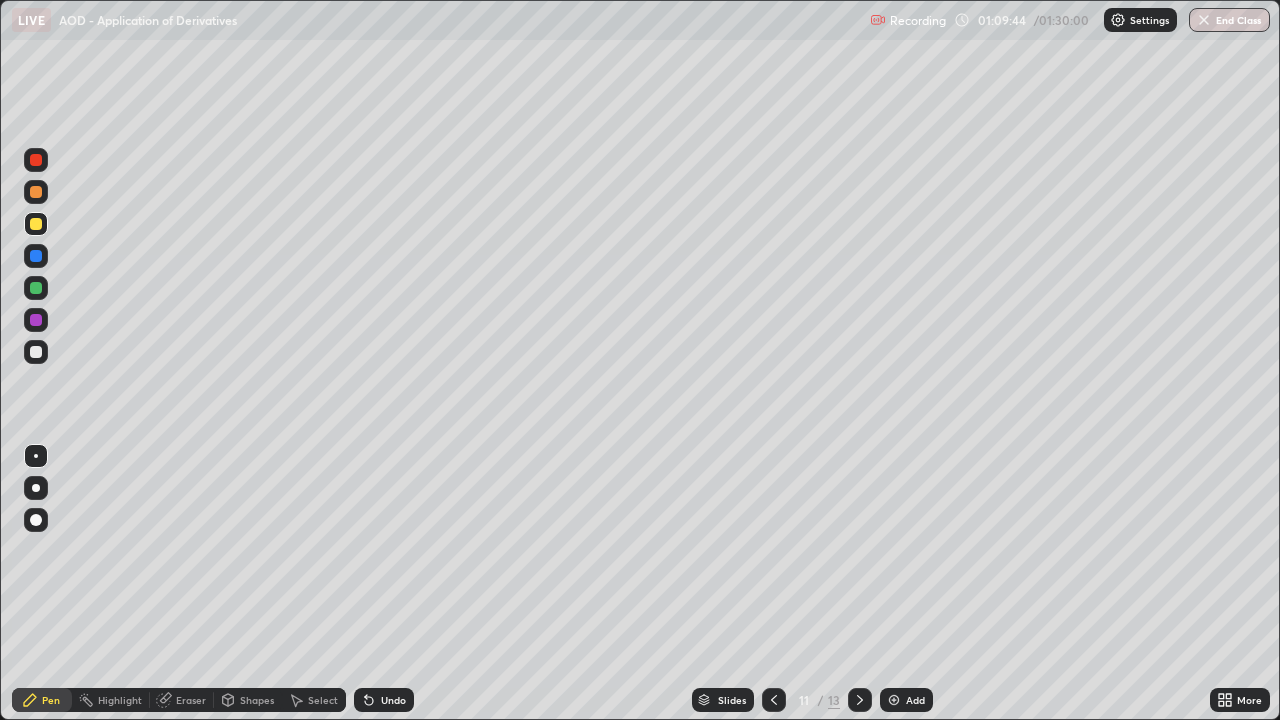 click on "Undo" at bounding box center (393, 700) 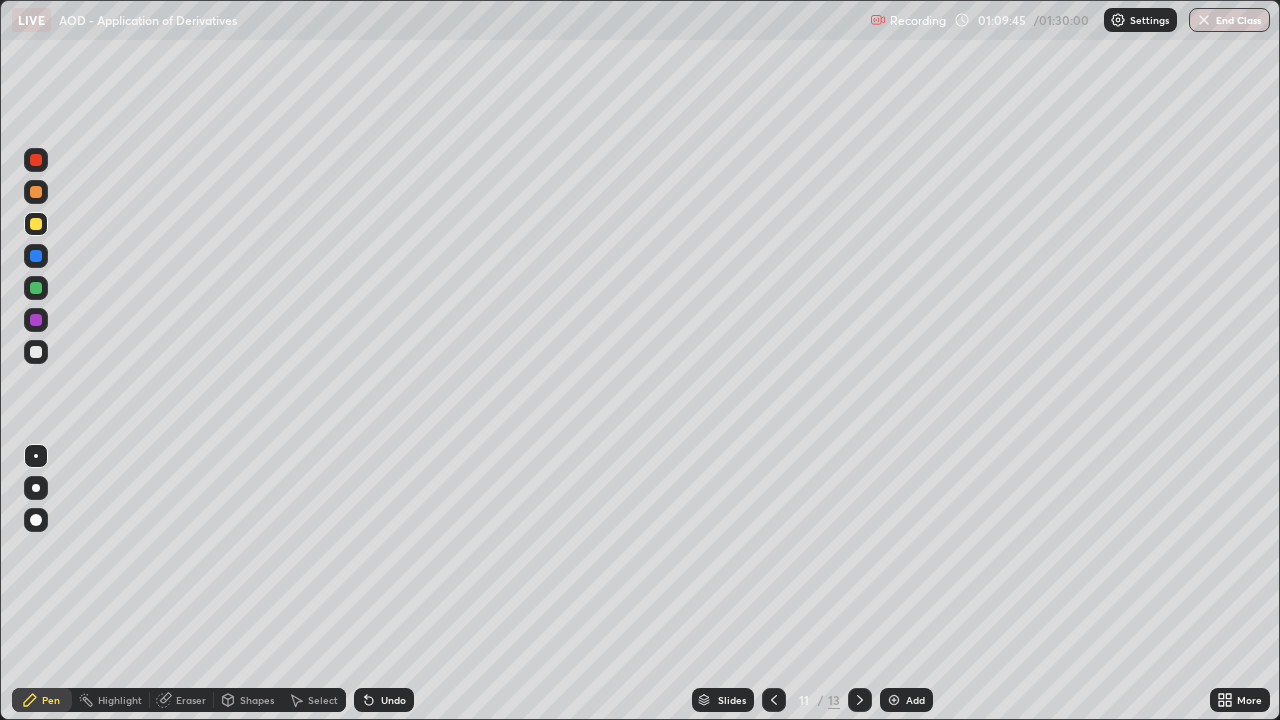 click at bounding box center (36, 192) 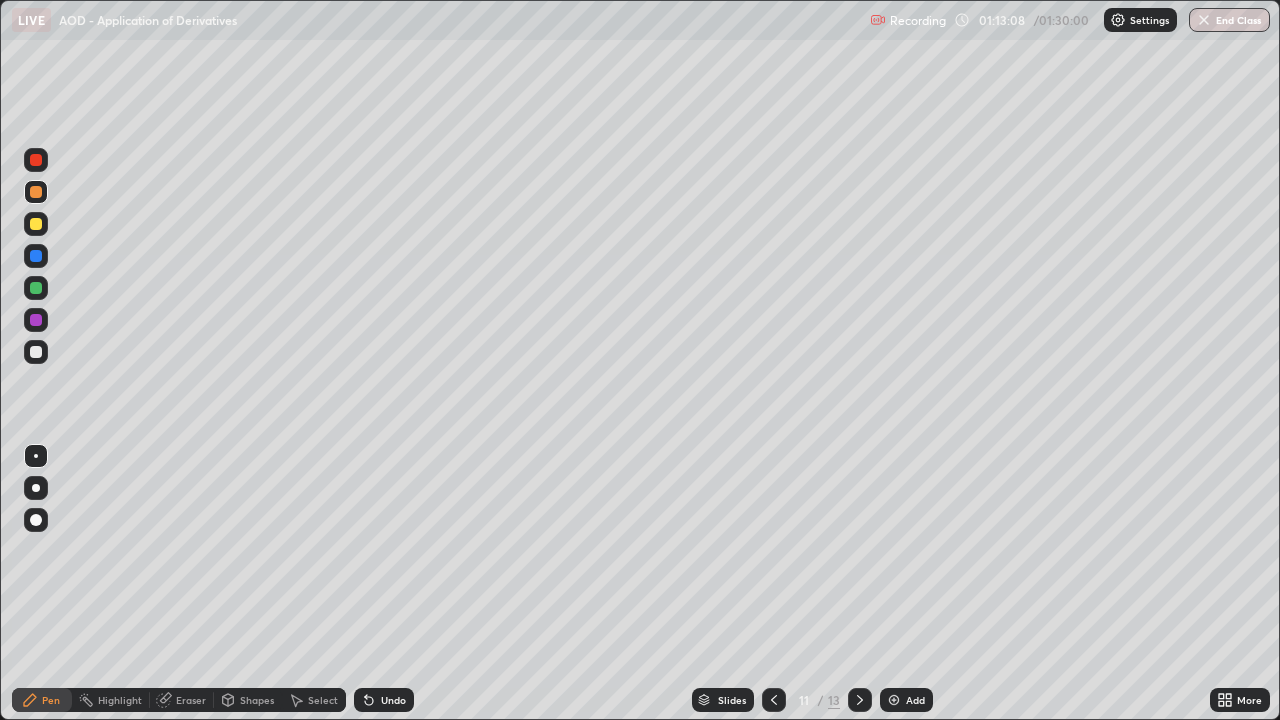 click at bounding box center [36, 352] 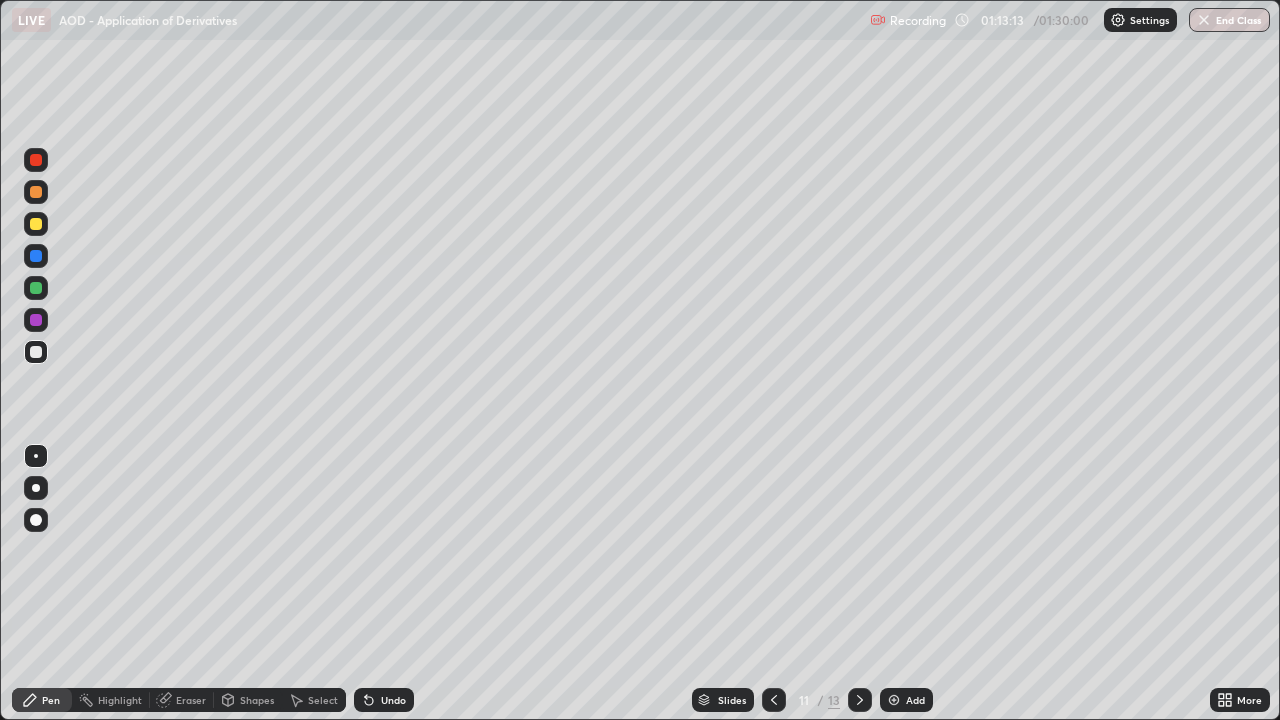click at bounding box center (36, 224) 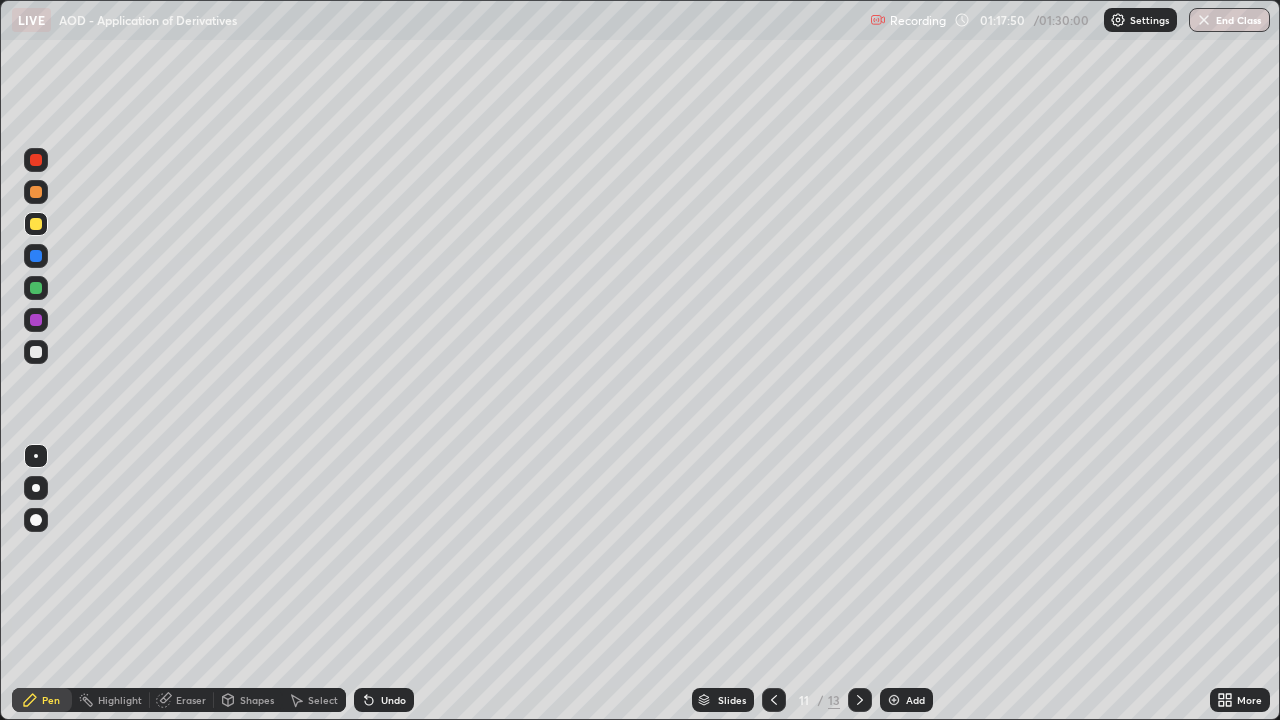 click at bounding box center (36, 288) 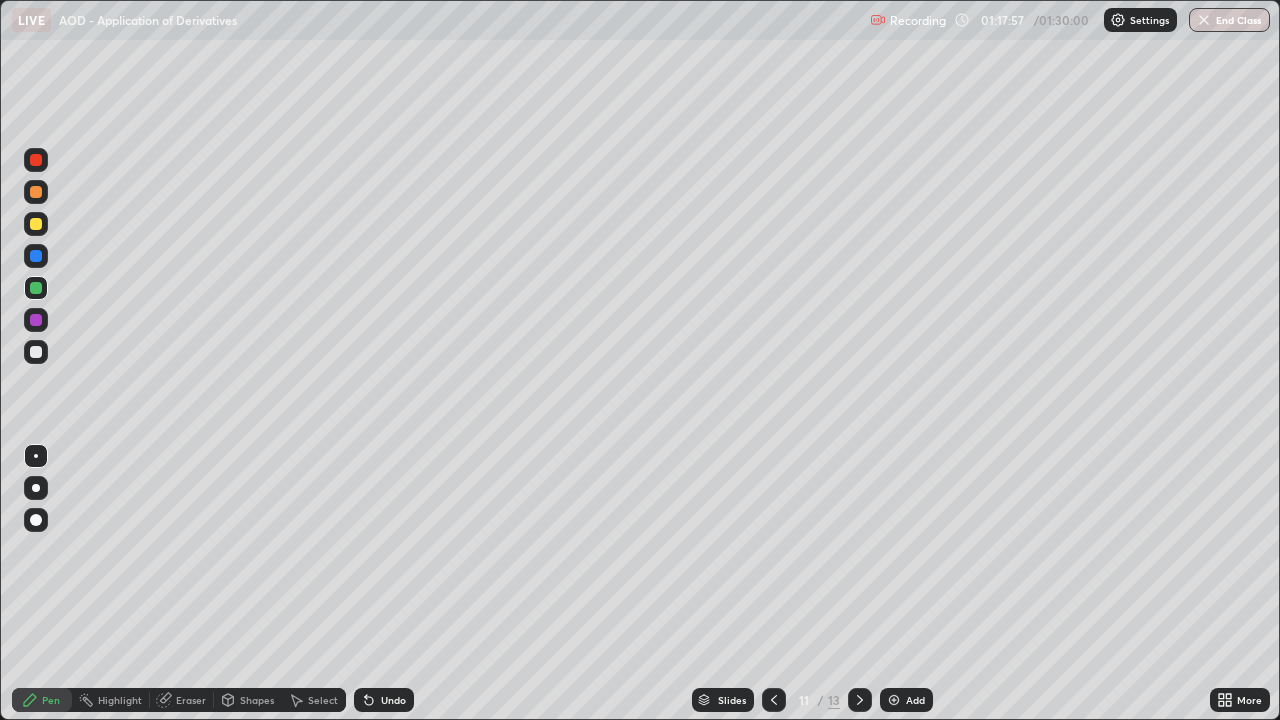 click at bounding box center [36, 256] 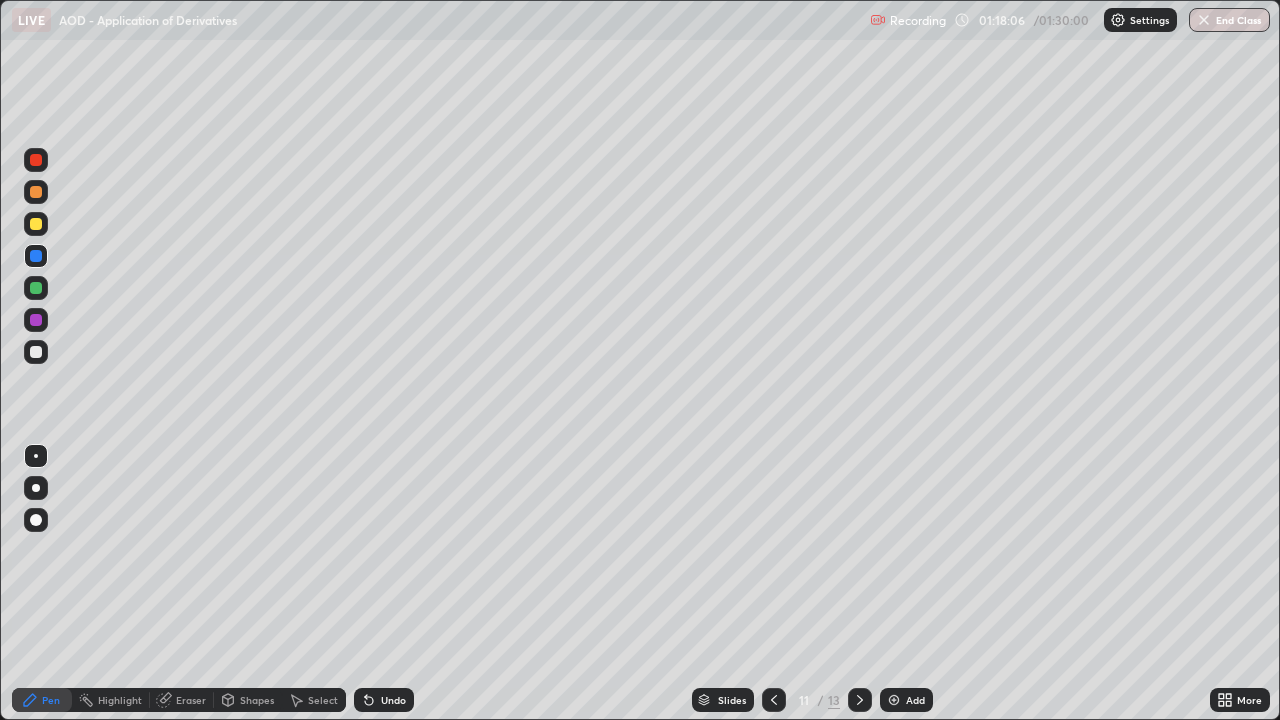 click at bounding box center (36, 224) 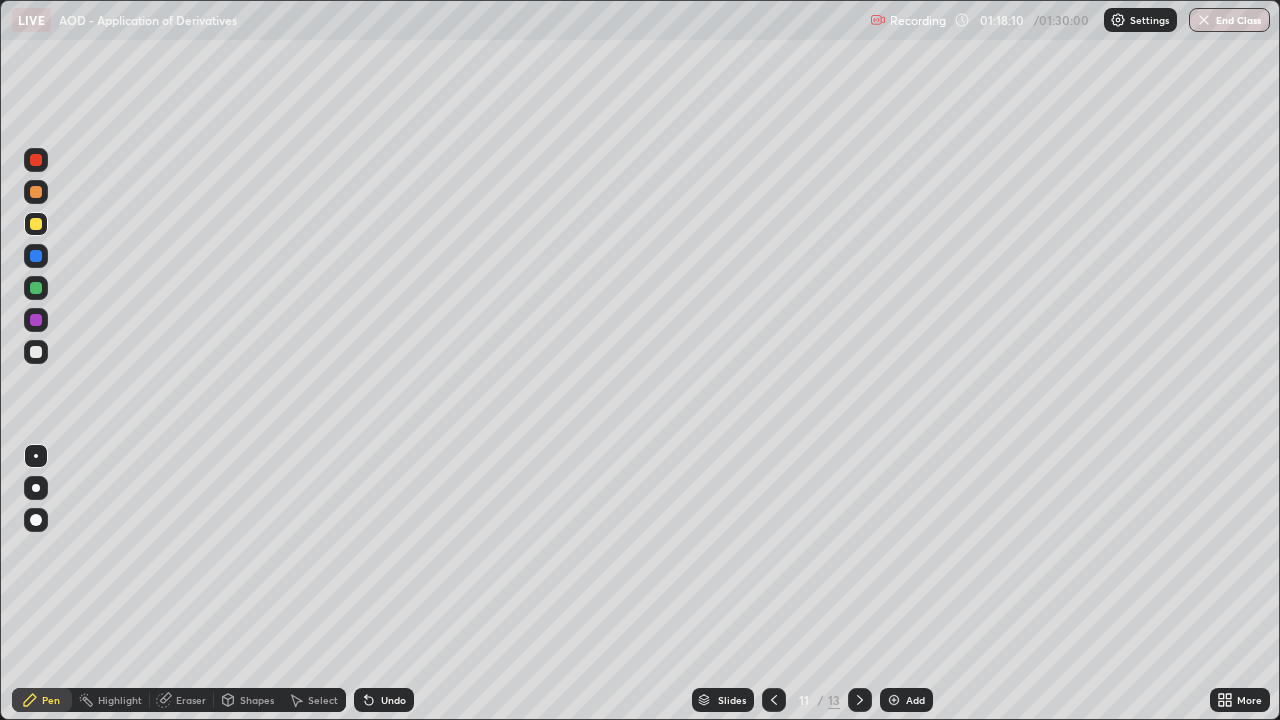 click on "Undo" at bounding box center [384, 700] 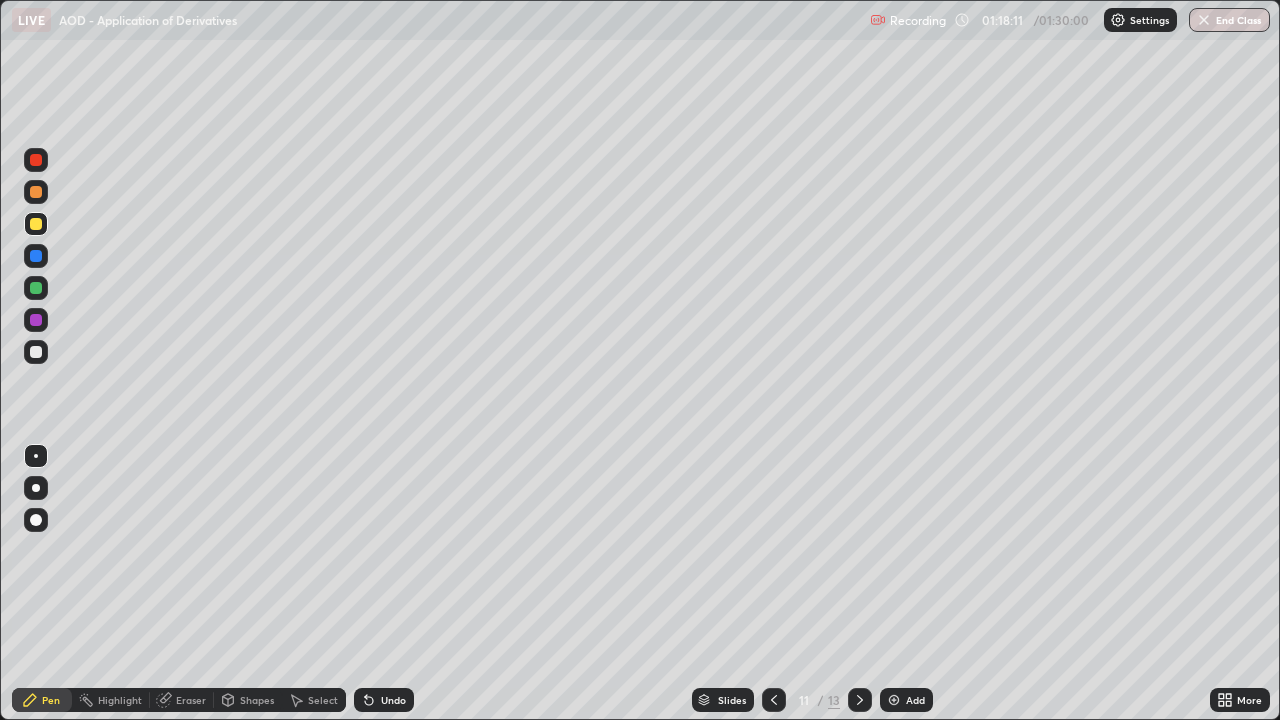click on "Undo" at bounding box center (384, 700) 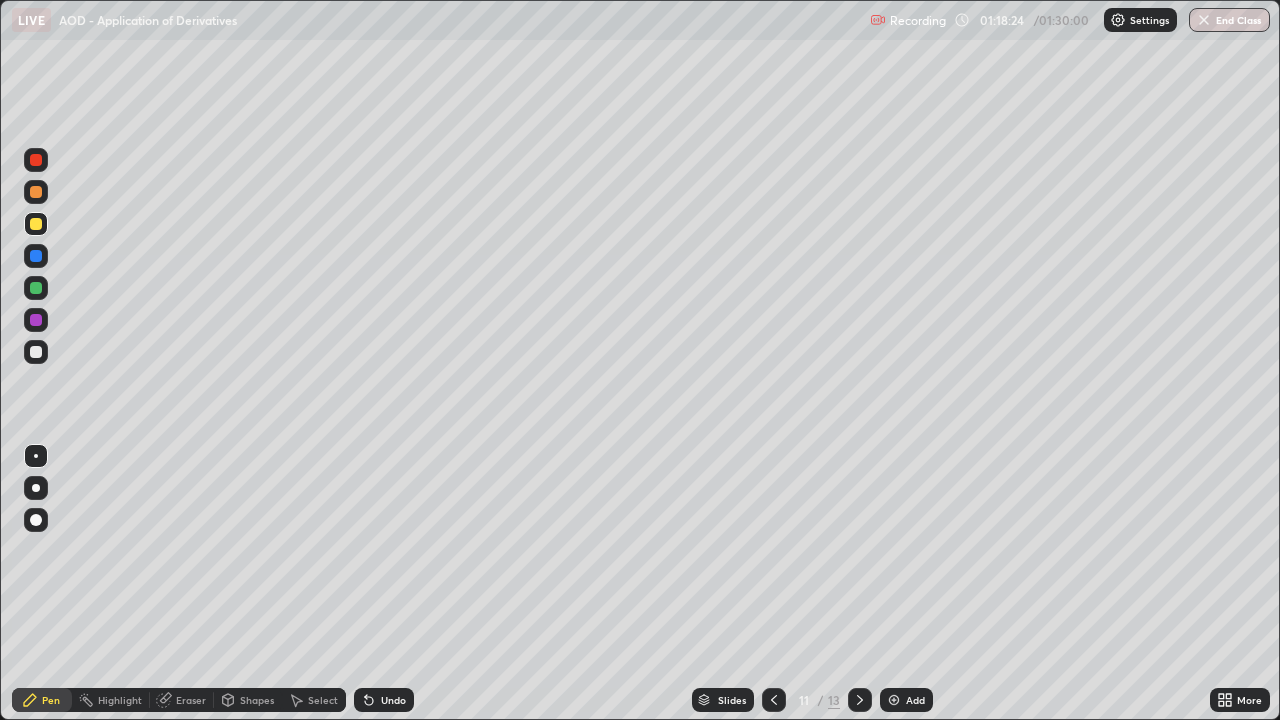 click on "Select" at bounding box center (314, 700) 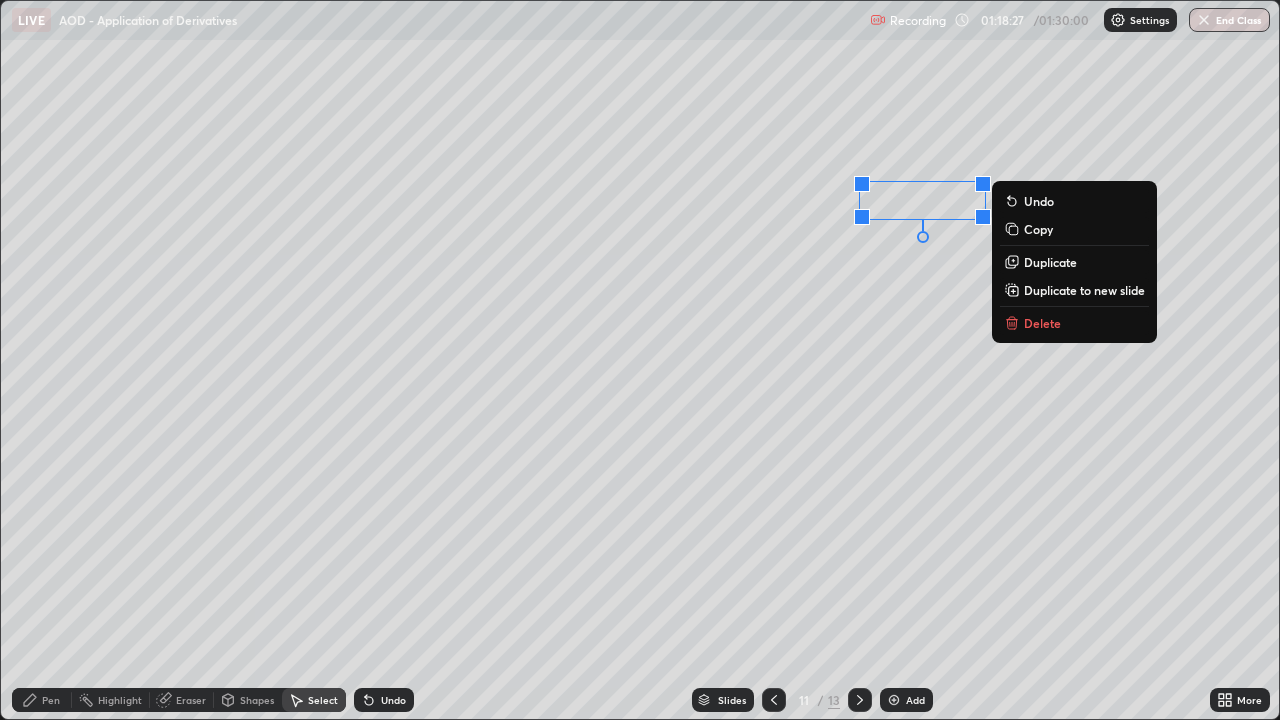 click on "Pen" at bounding box center [42, 700] 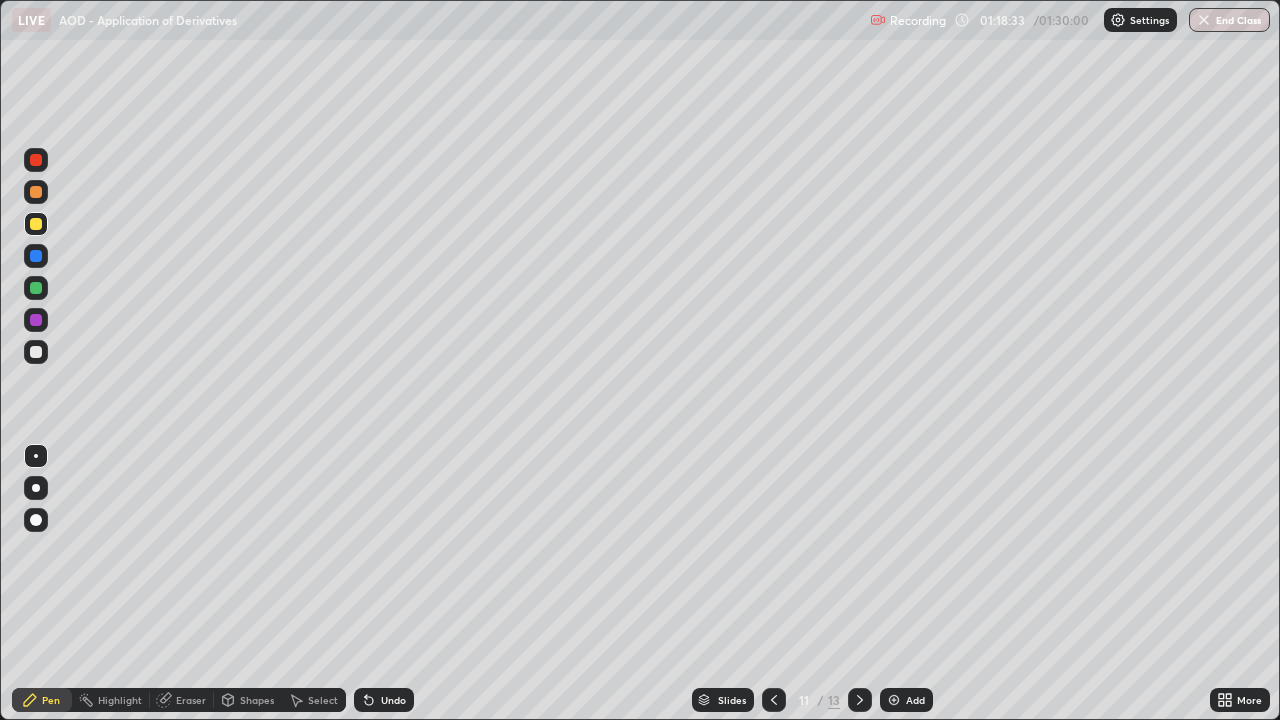 click at bounding box center [36, 192] 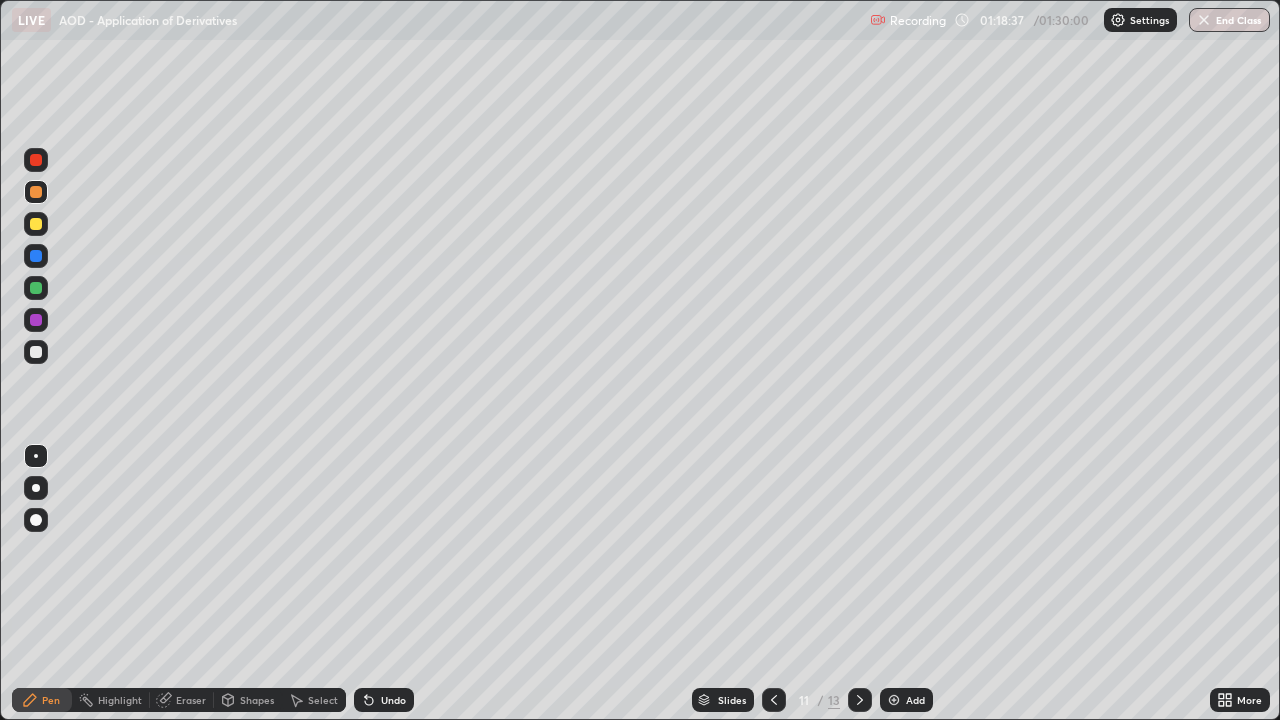 click at bounding box center (36, 352) 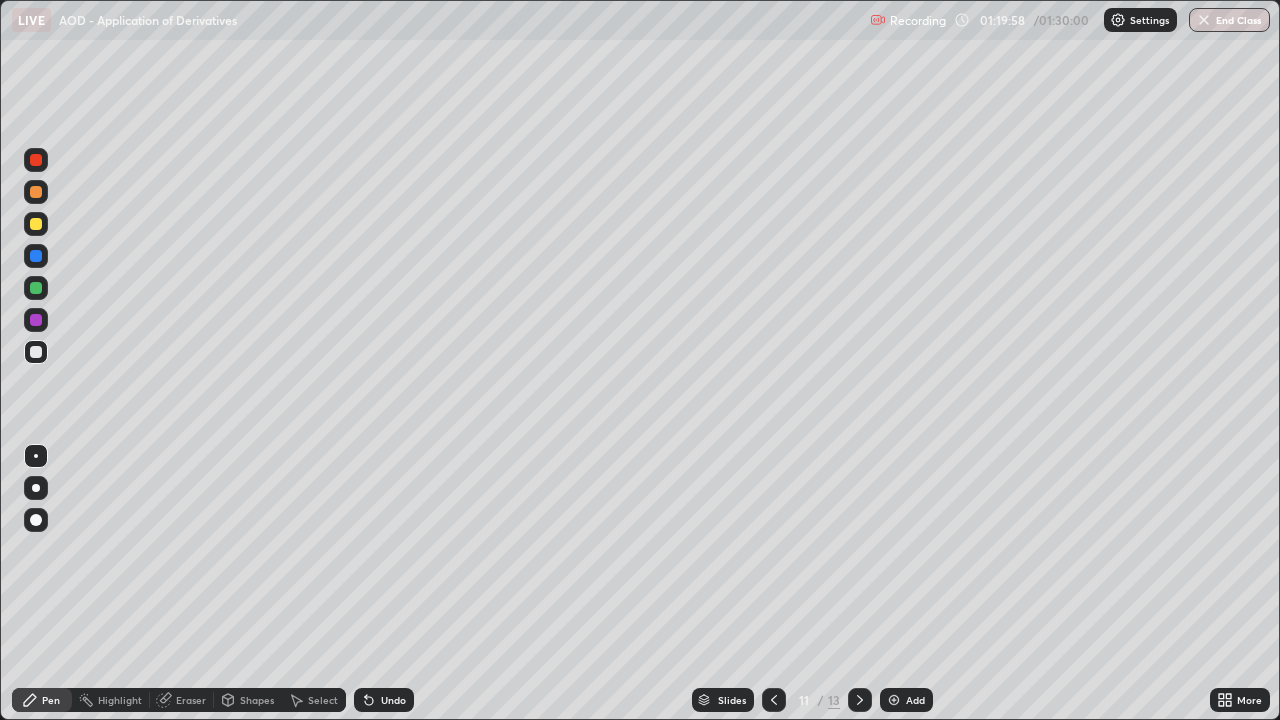 click at bounding box center (36, 352) 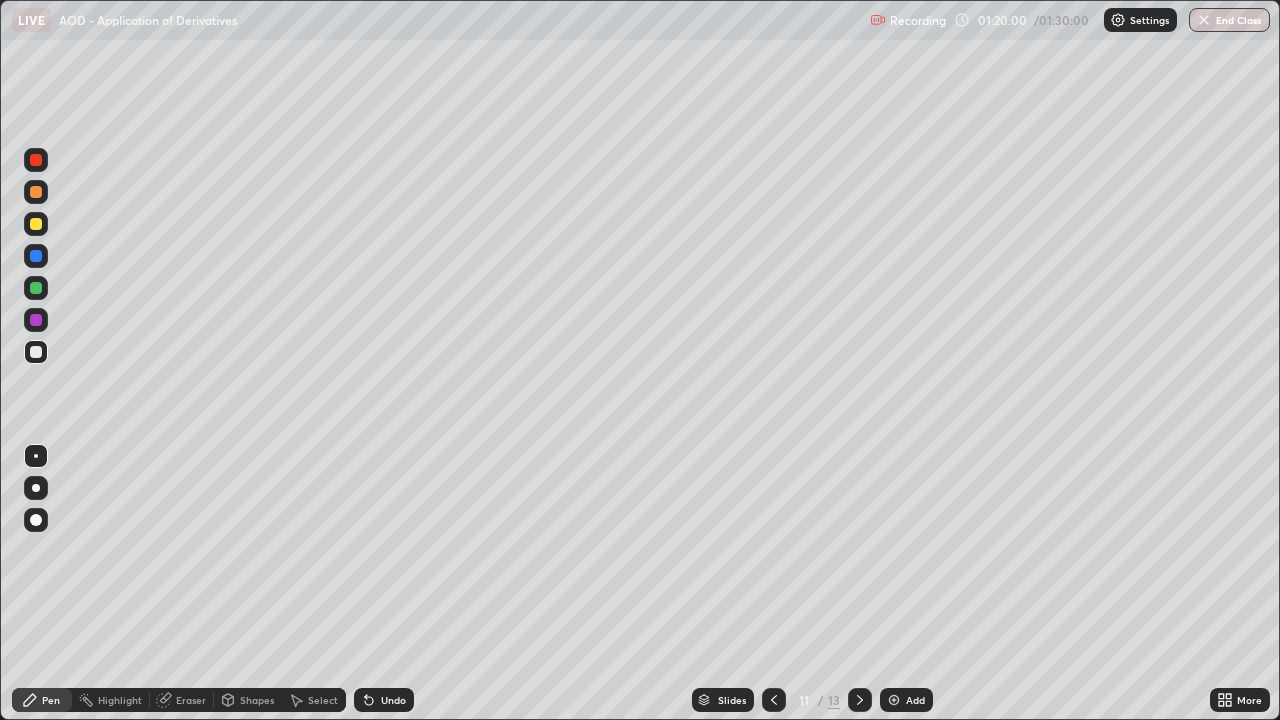 click at bounding box center [36, 192] 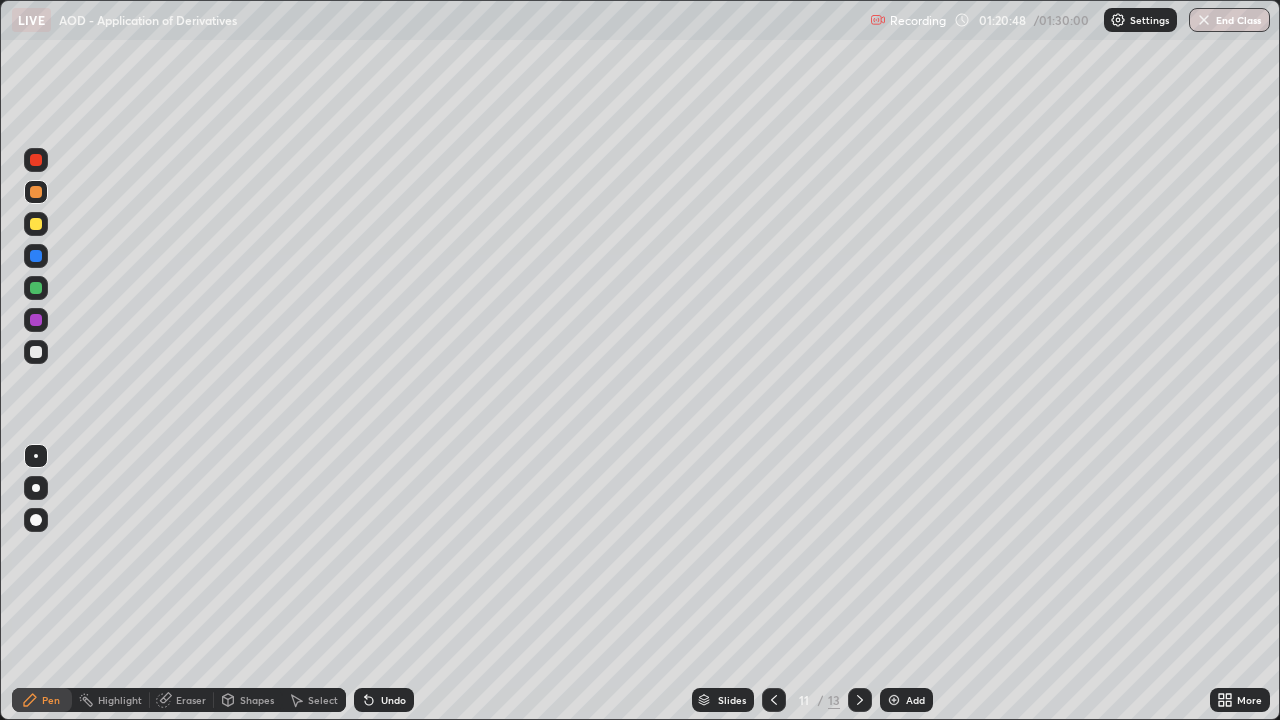 click at bounding box center (36, 224) 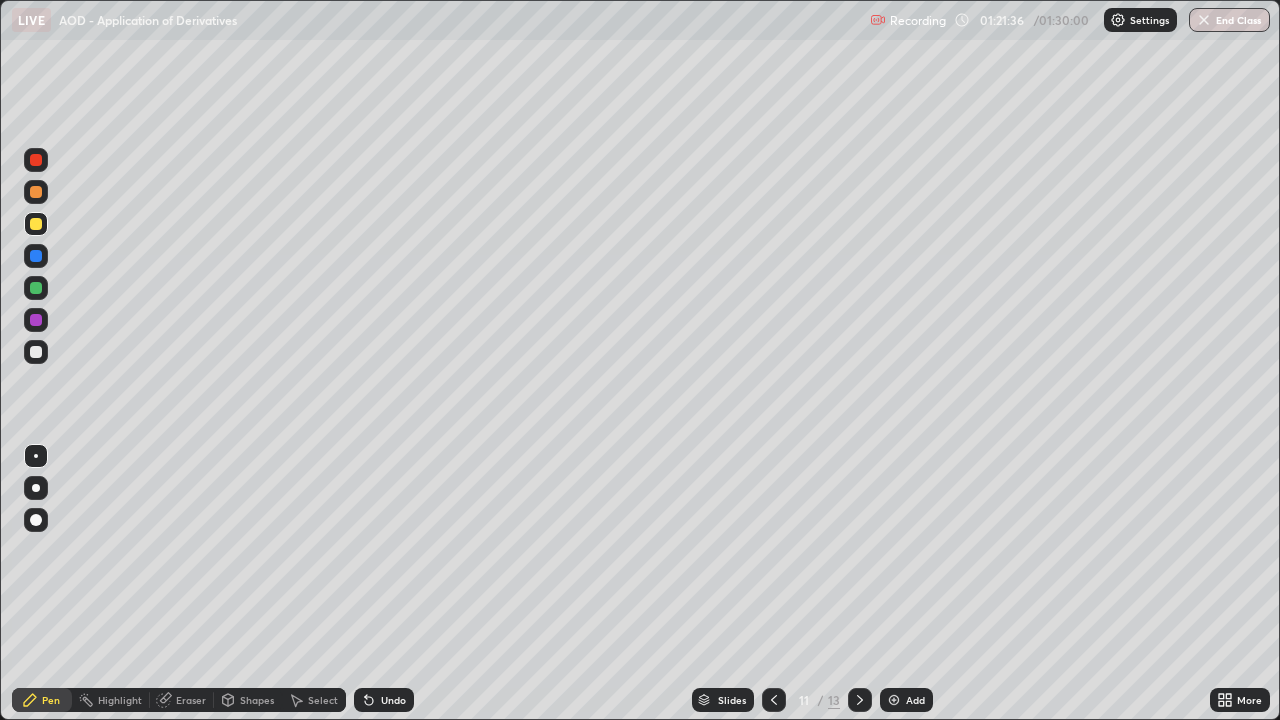 click at bounding box center (36, 352) 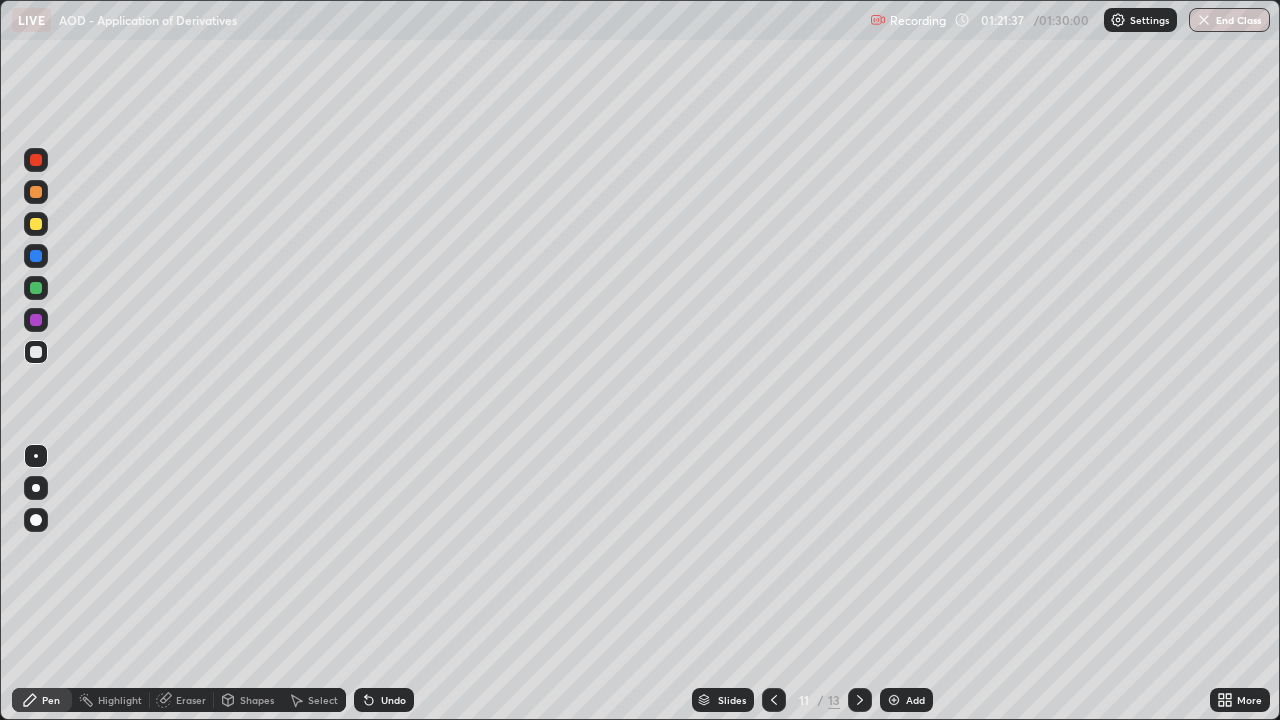 click 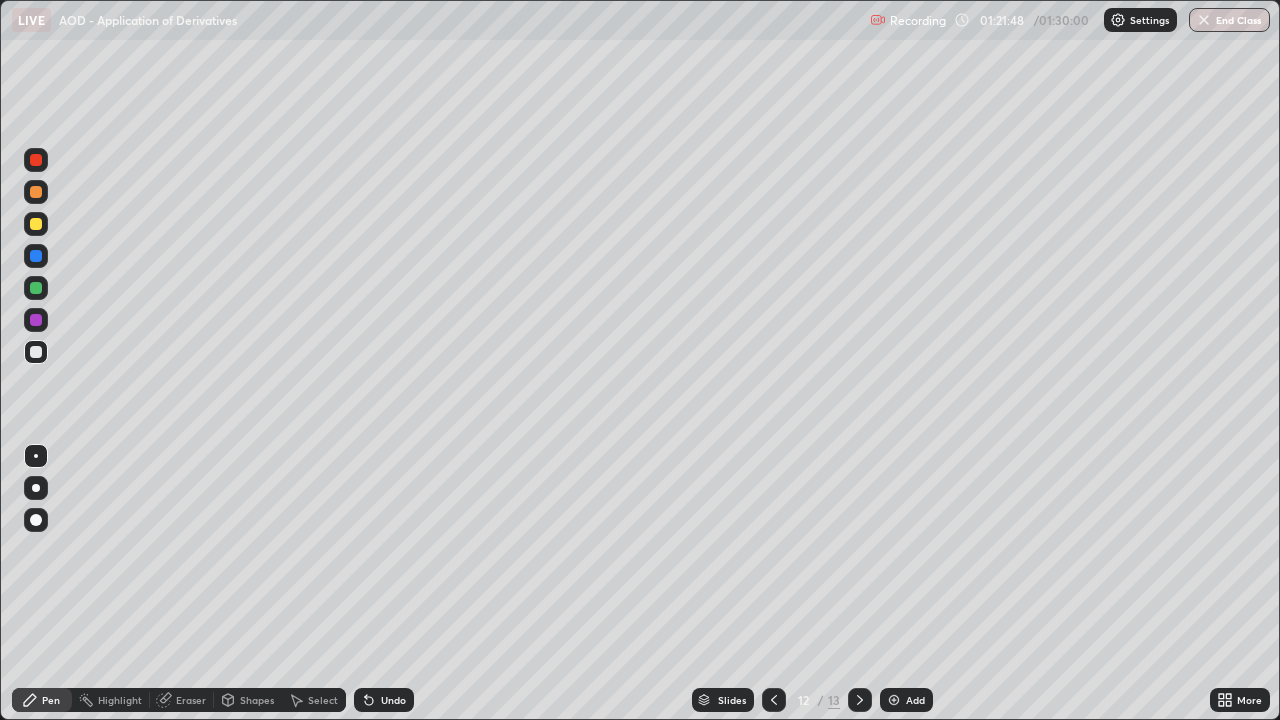 click on "Select" at bounding box center [323, 700] 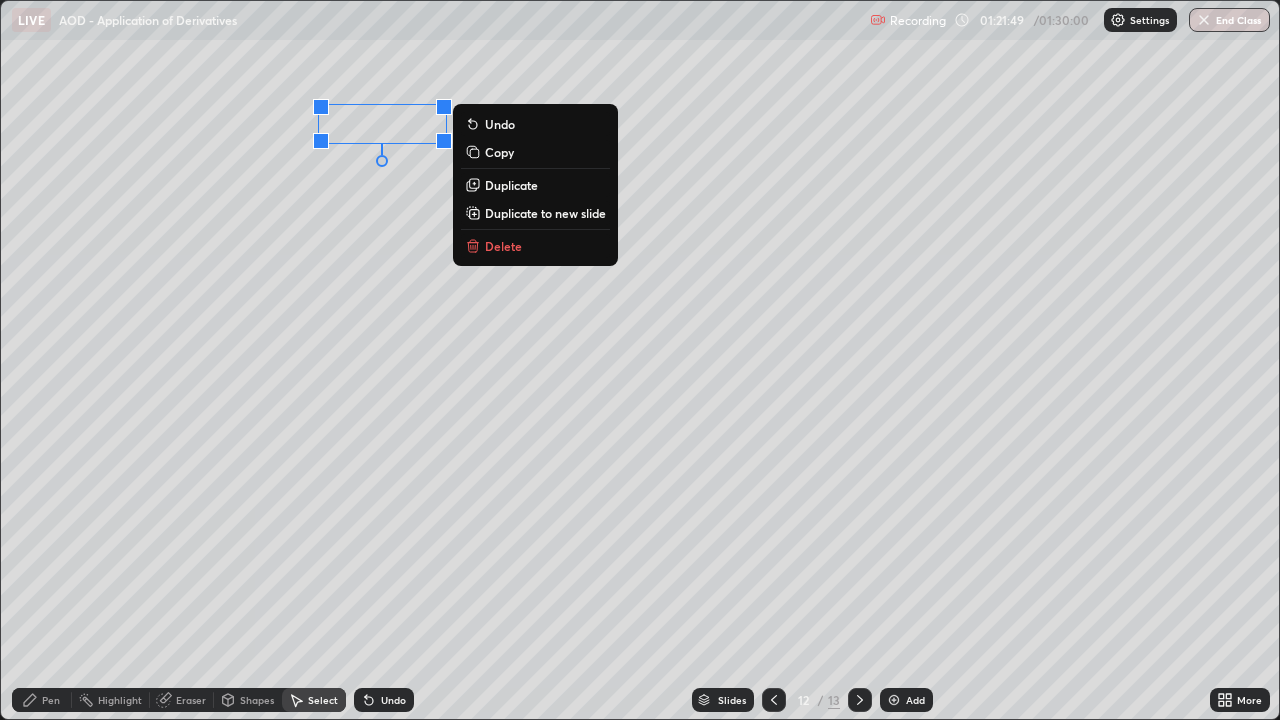 click on "Delete" at bounding box center (535, 246) 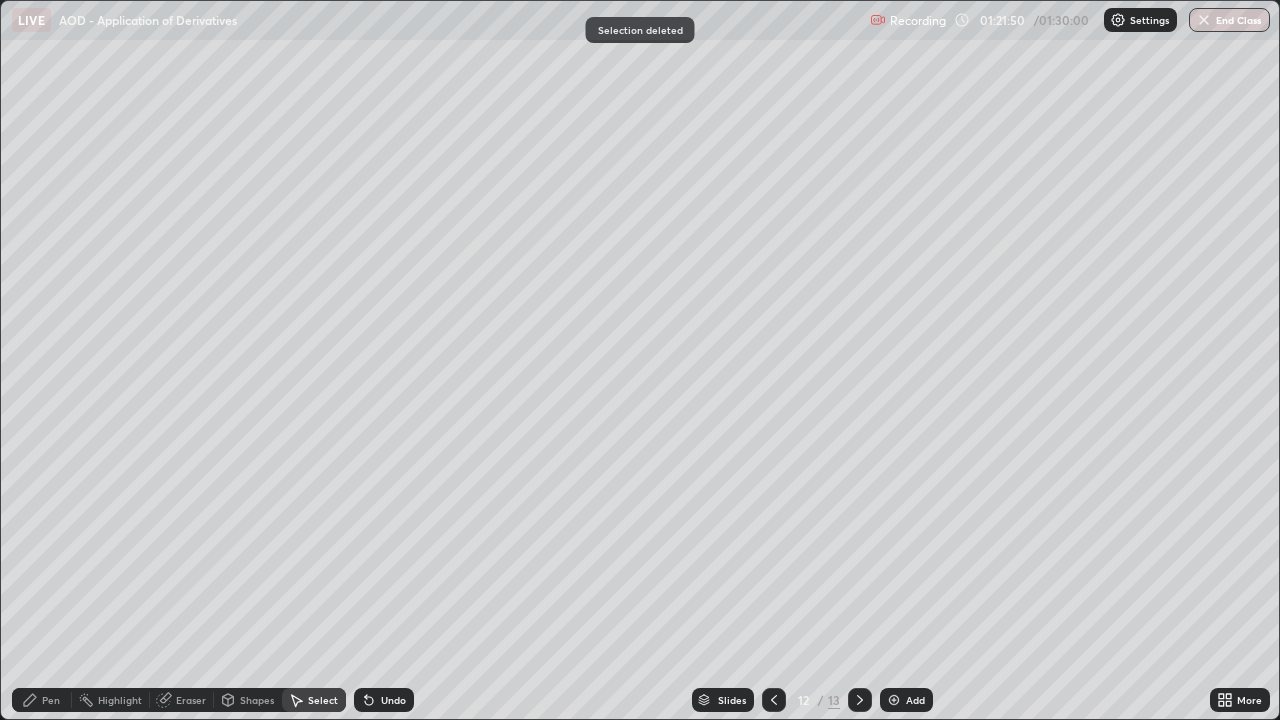 click on "Pen" at bounding box center [51, 700] 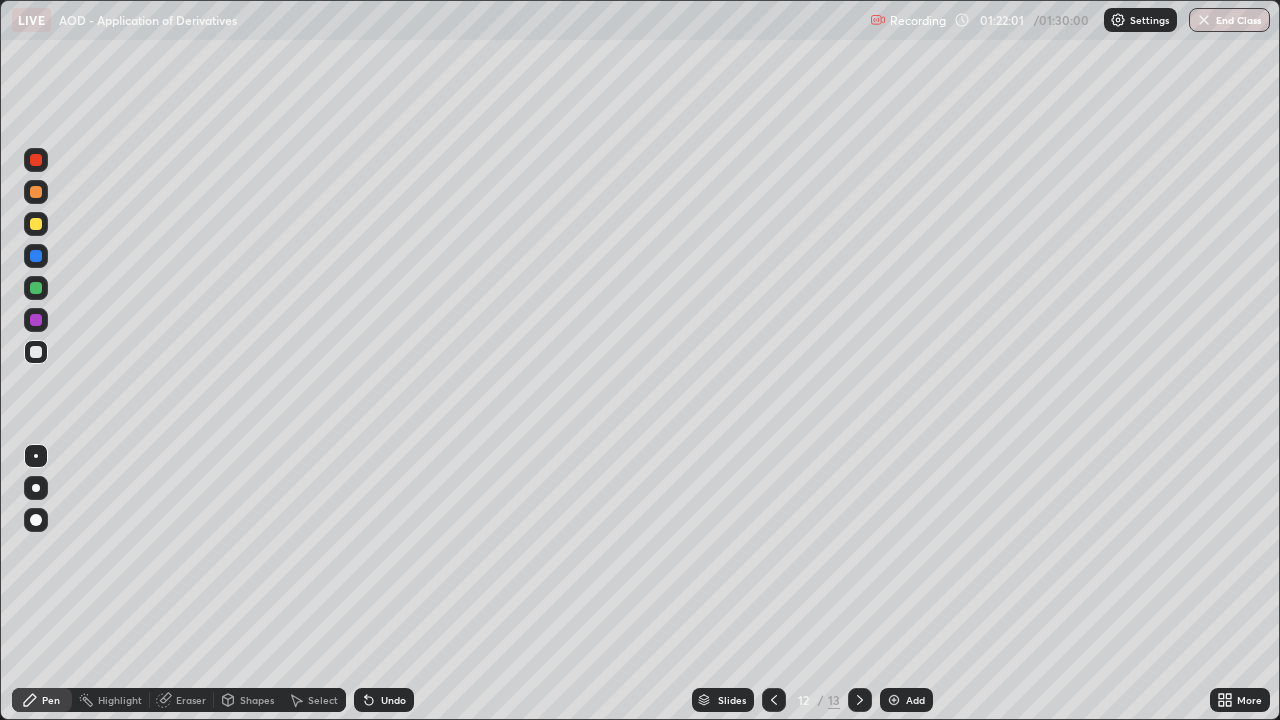 click on "Undo" at bounding box center [384, 700] 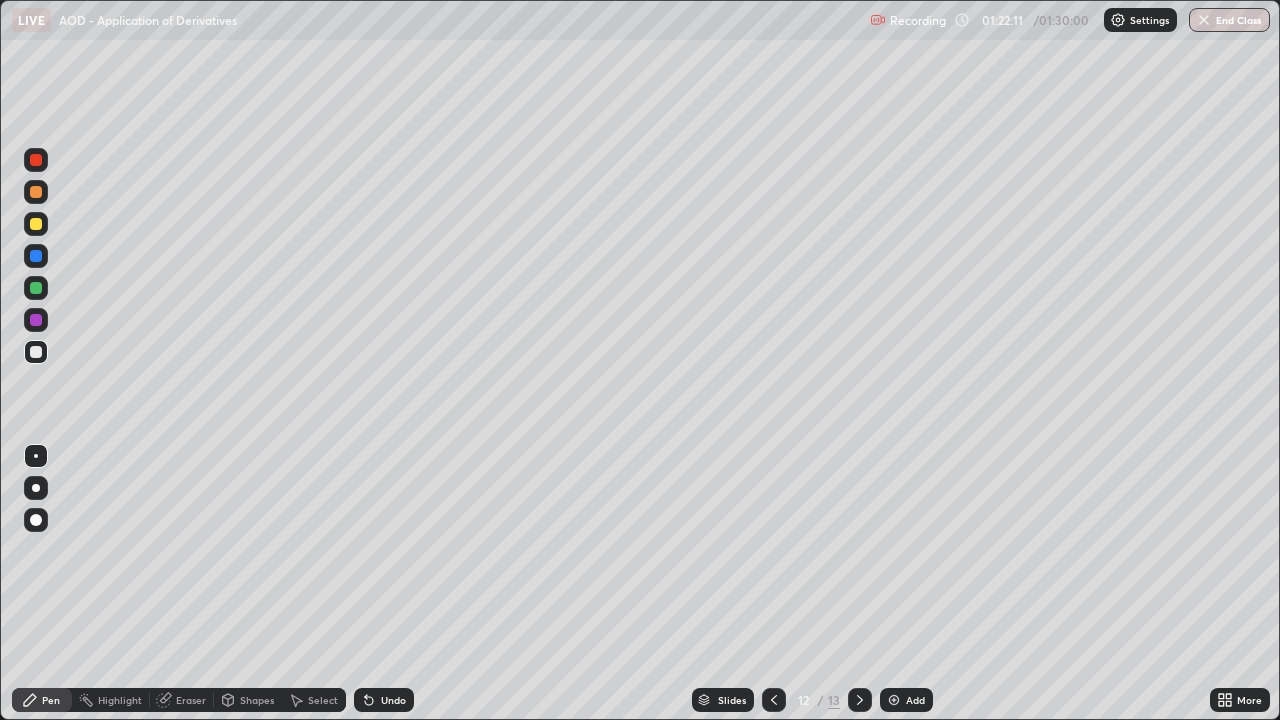 click on "Undo" at bounding box center [393, 700] 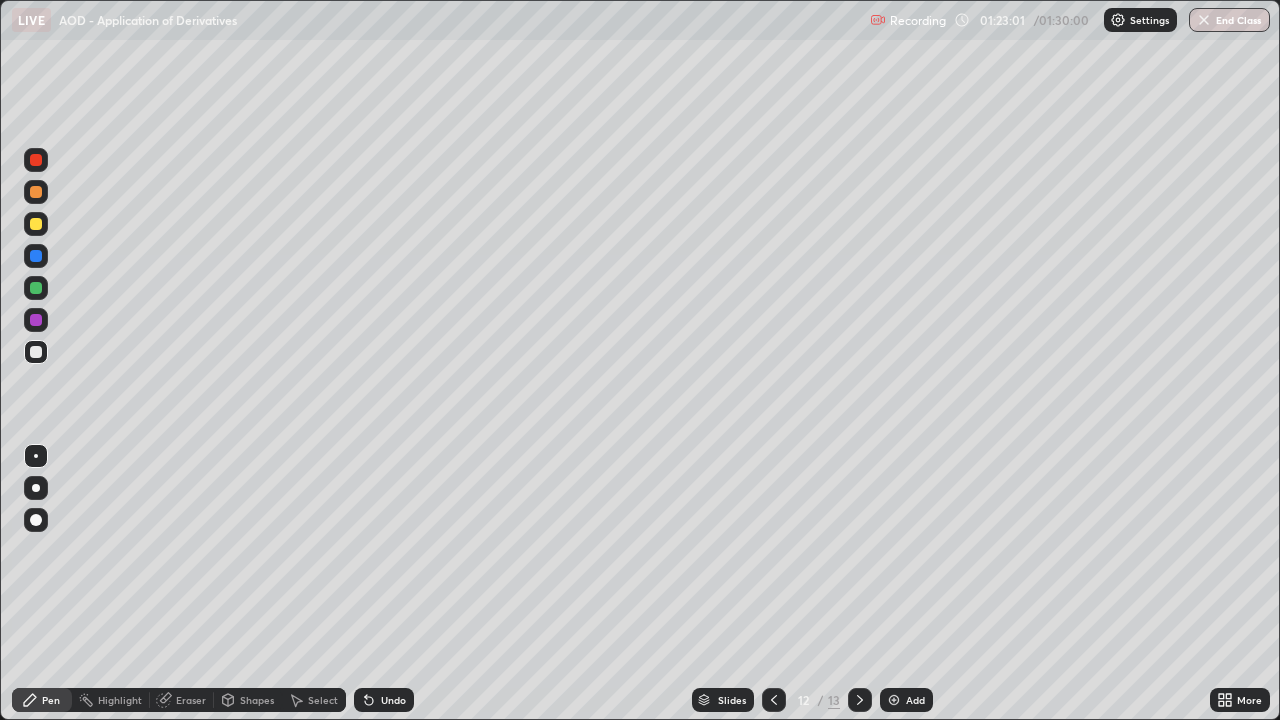 click at bounding box center [36, 224] 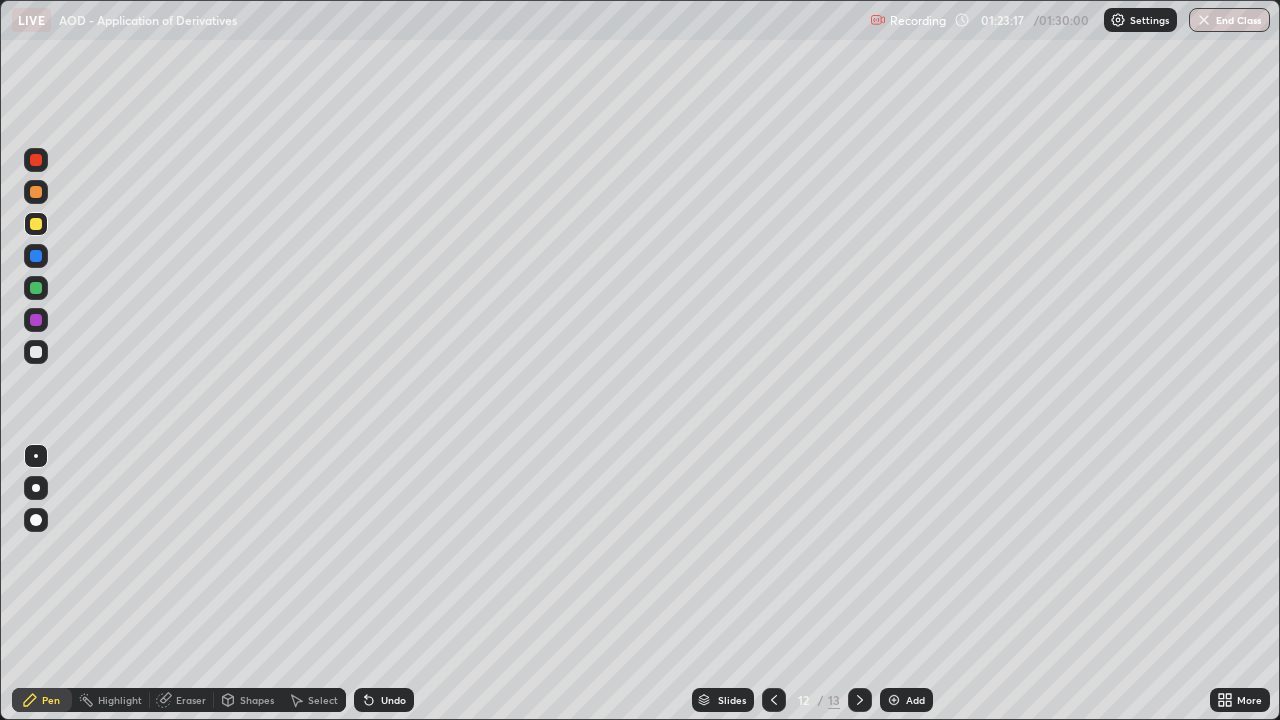 click on "Undo" at bounding box center [384, 700] 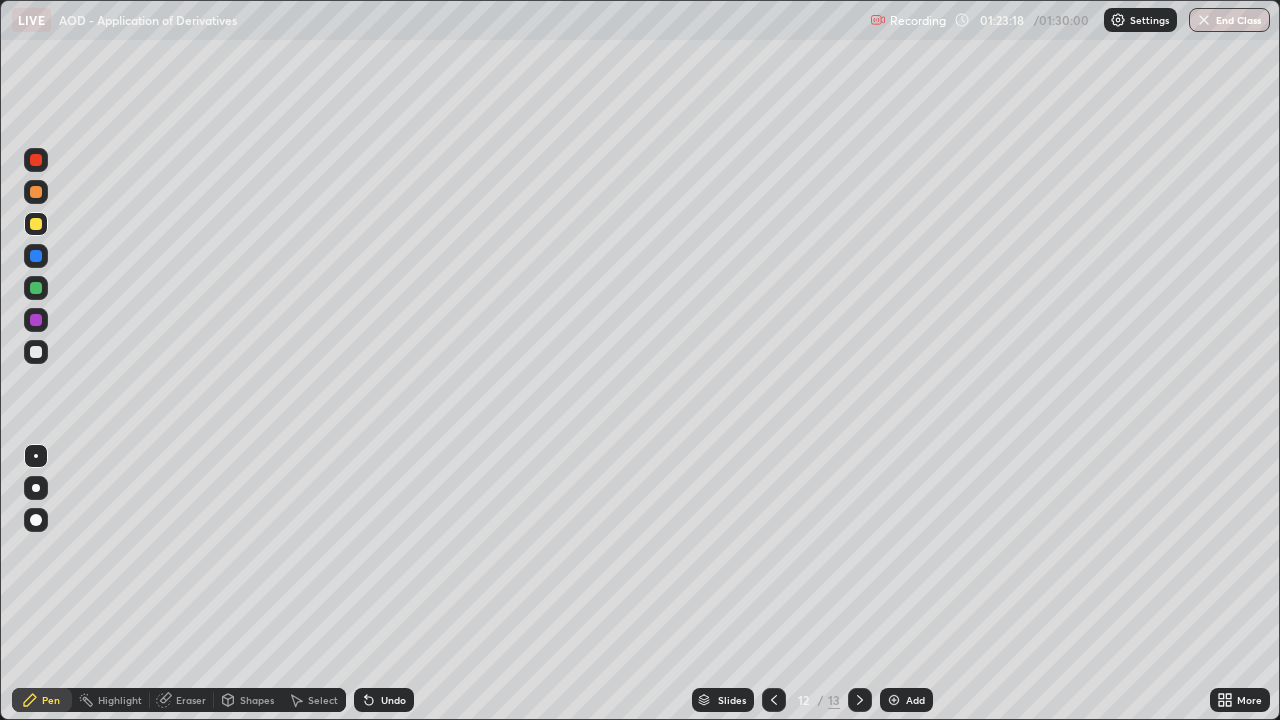 click on "Undo" at bounding box center [384, 700] 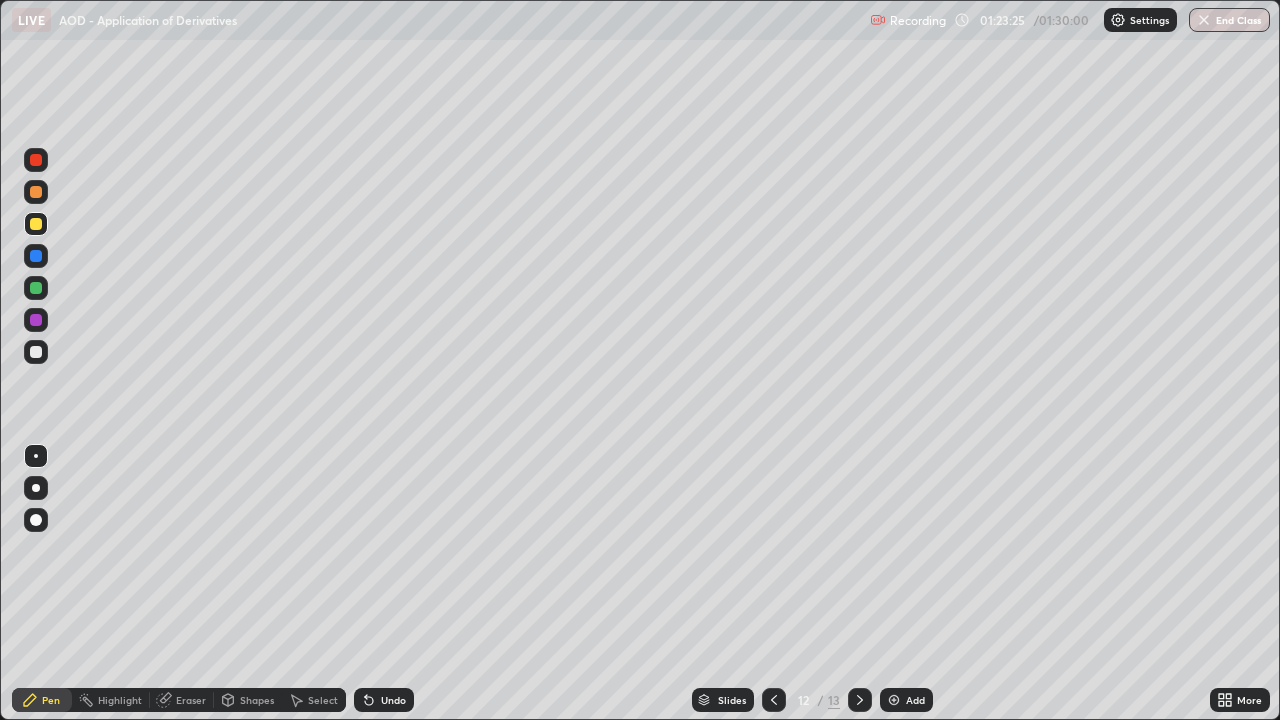 click at bounding box center (36, 352) 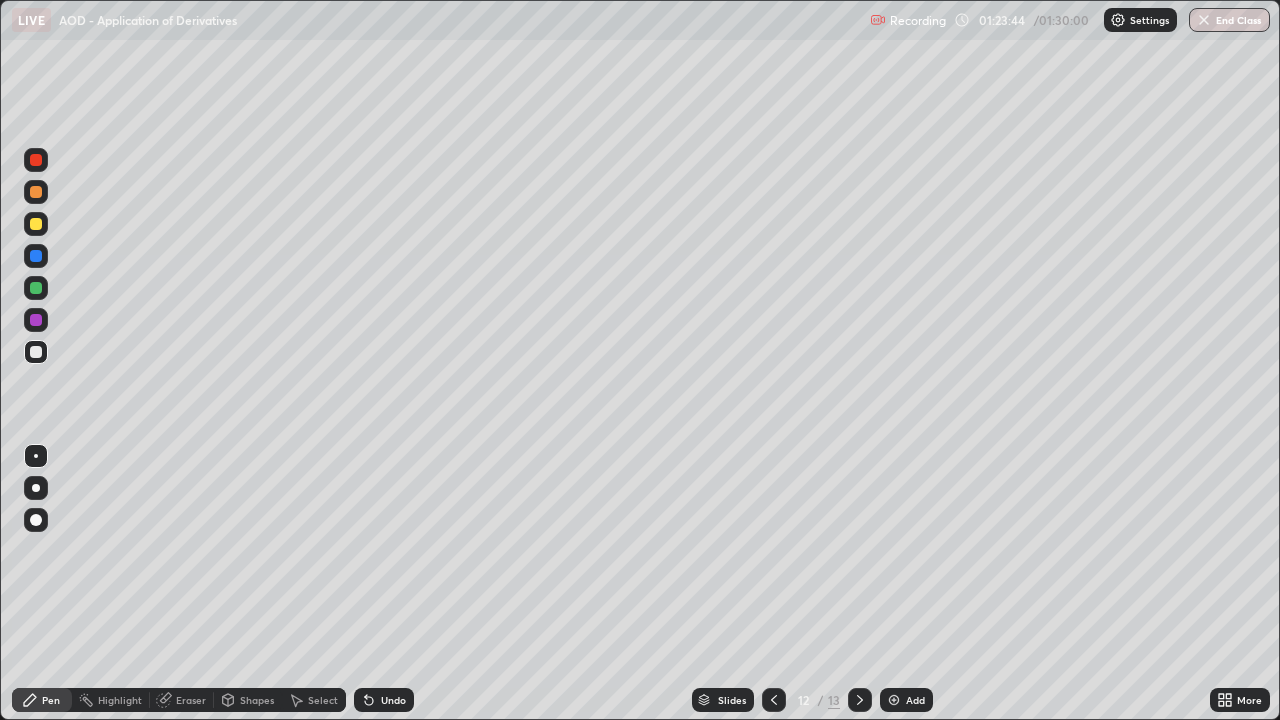 click at bounding box center [36, 352] 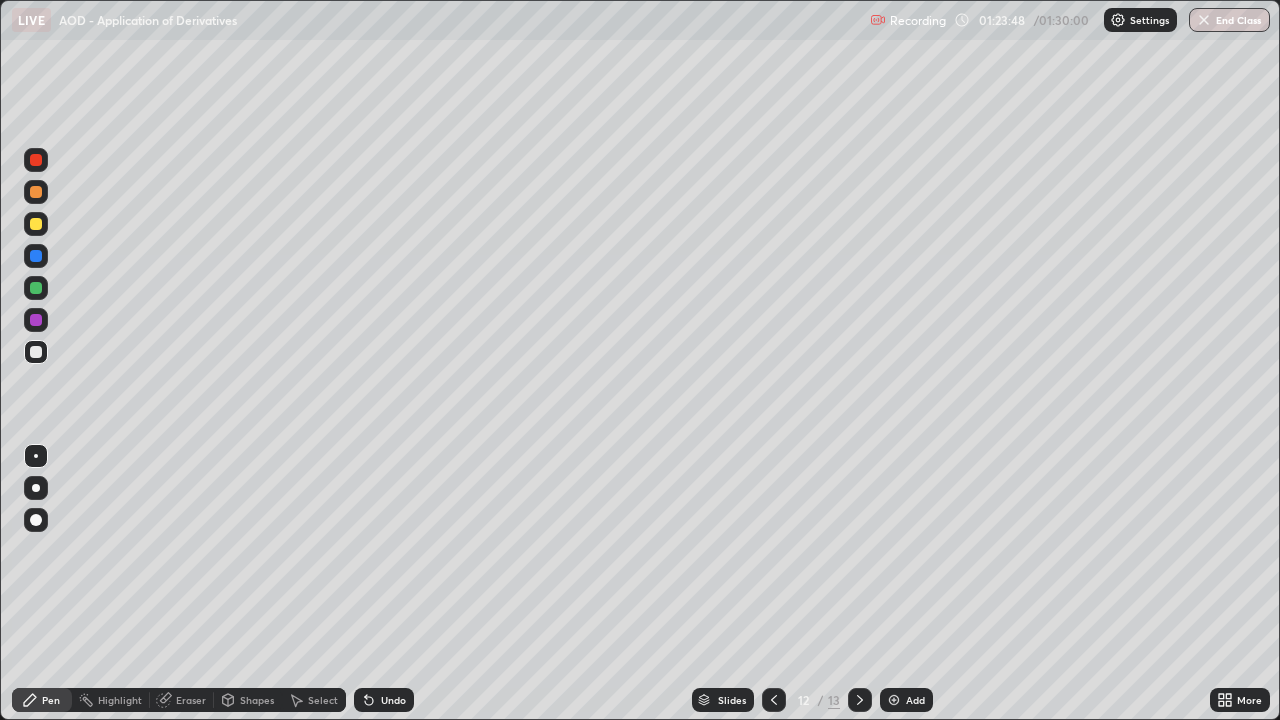 click at bounding box center (36, 352) 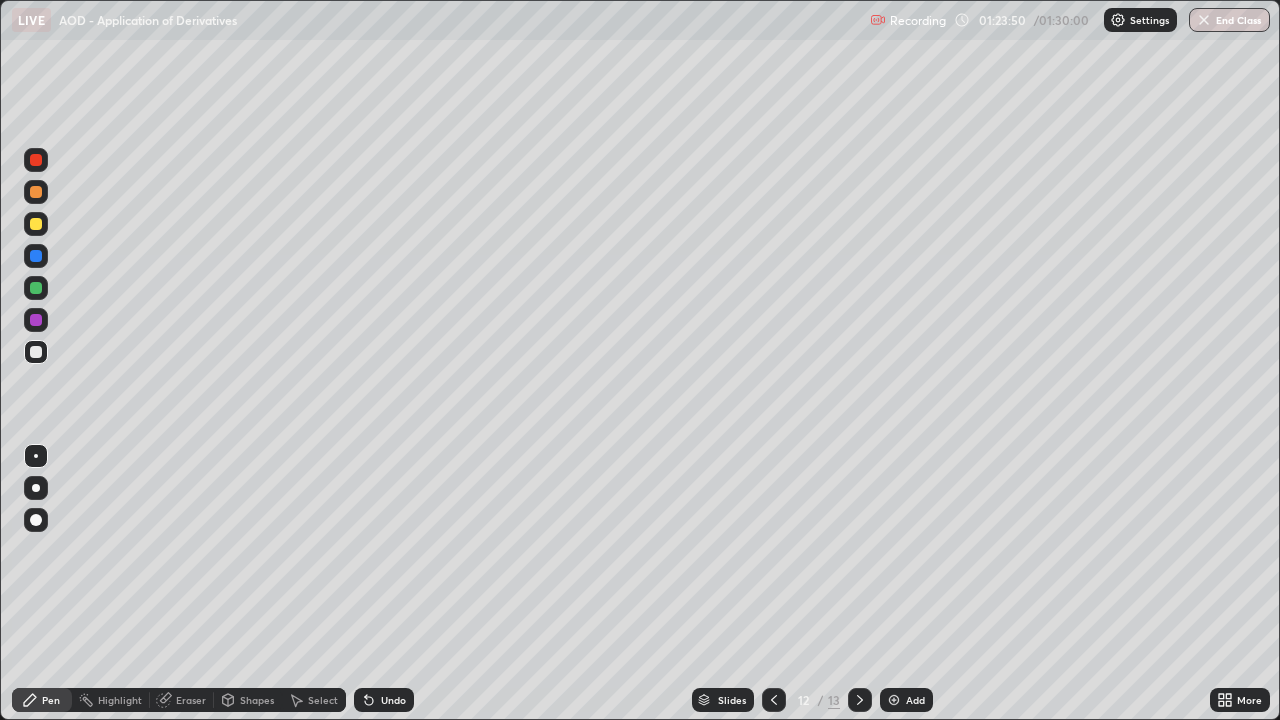 click at bounding box center [36, 224] 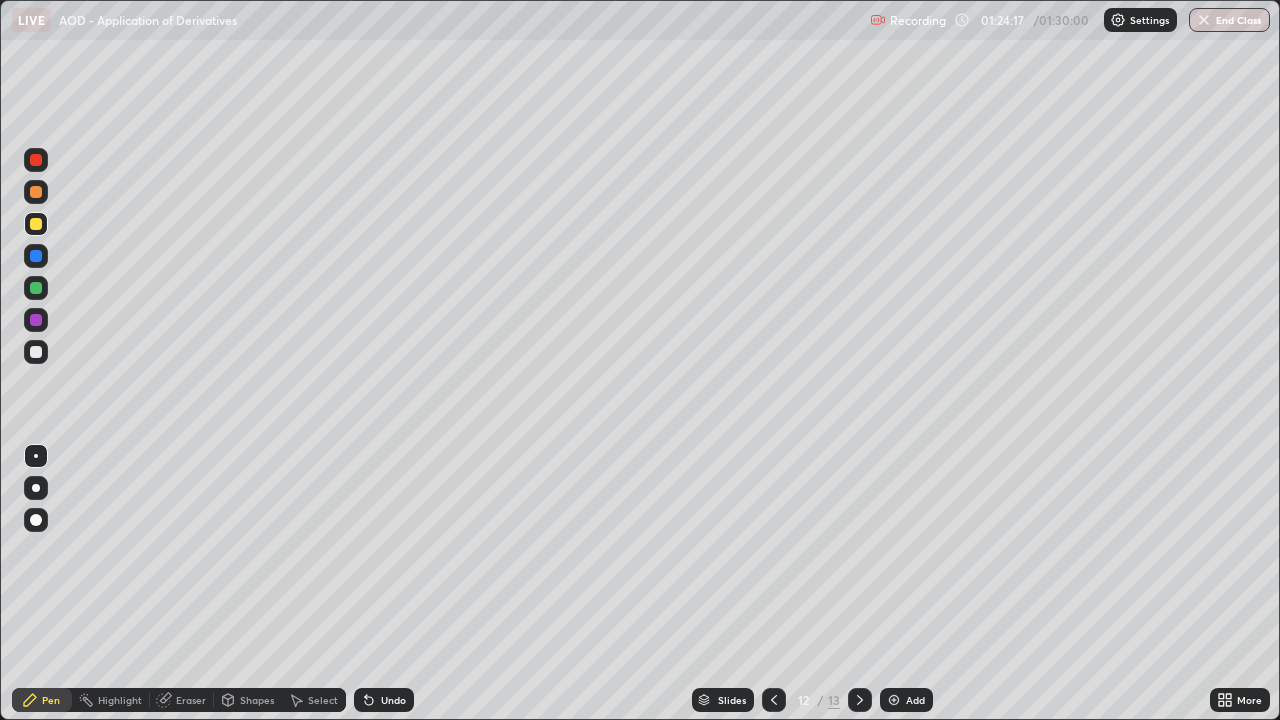 click at bounding box center (36, 192) 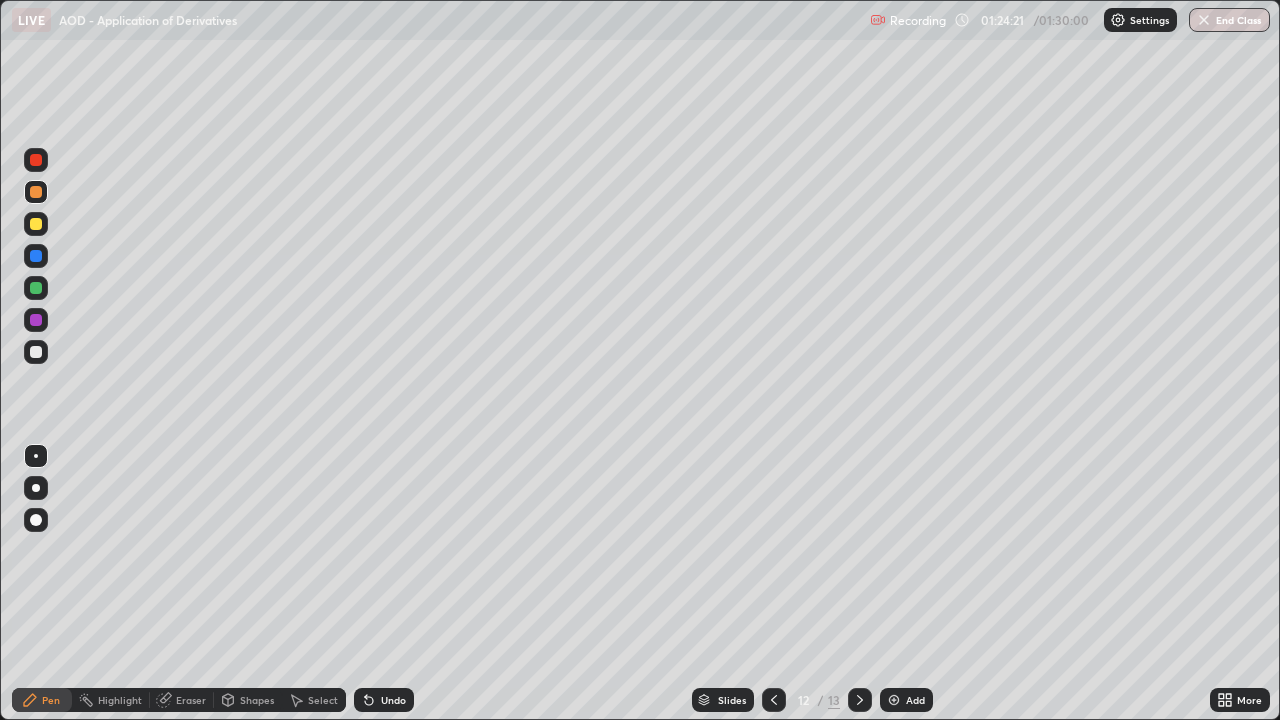 click at bounding box center [36, 224] 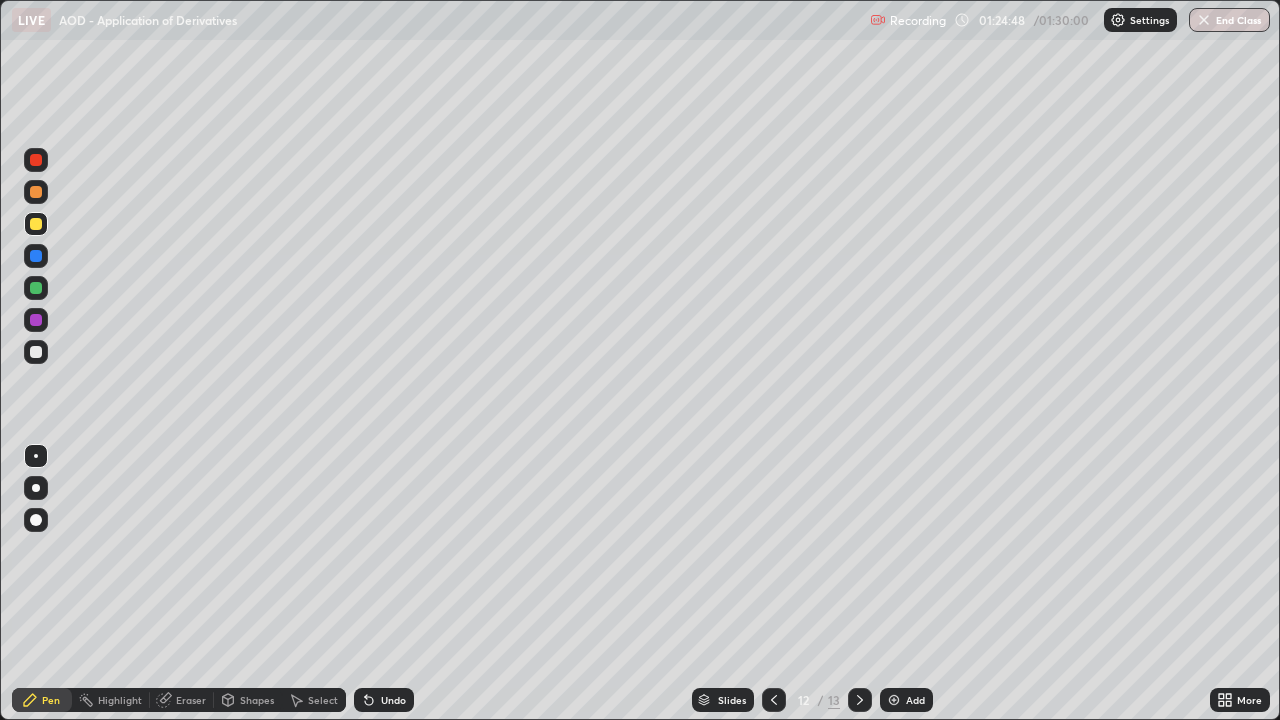 click at bounding box center [36, 192] 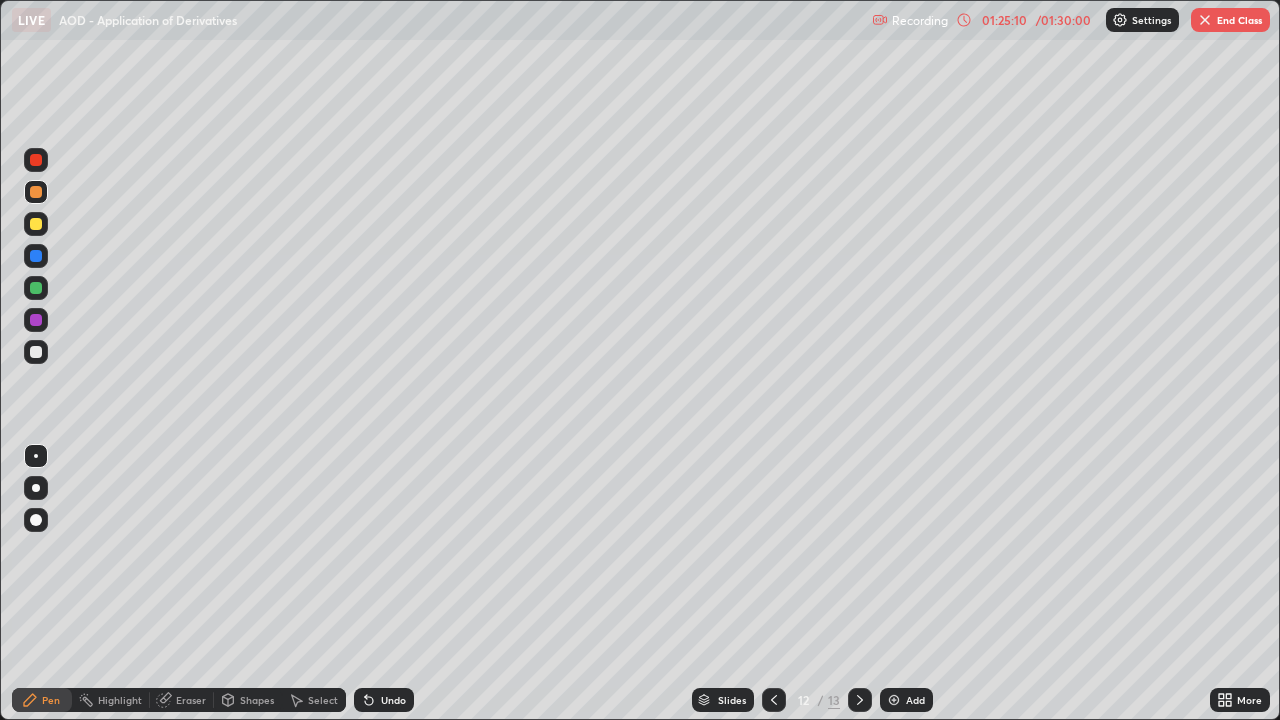 click at bounding box center (36, 288) 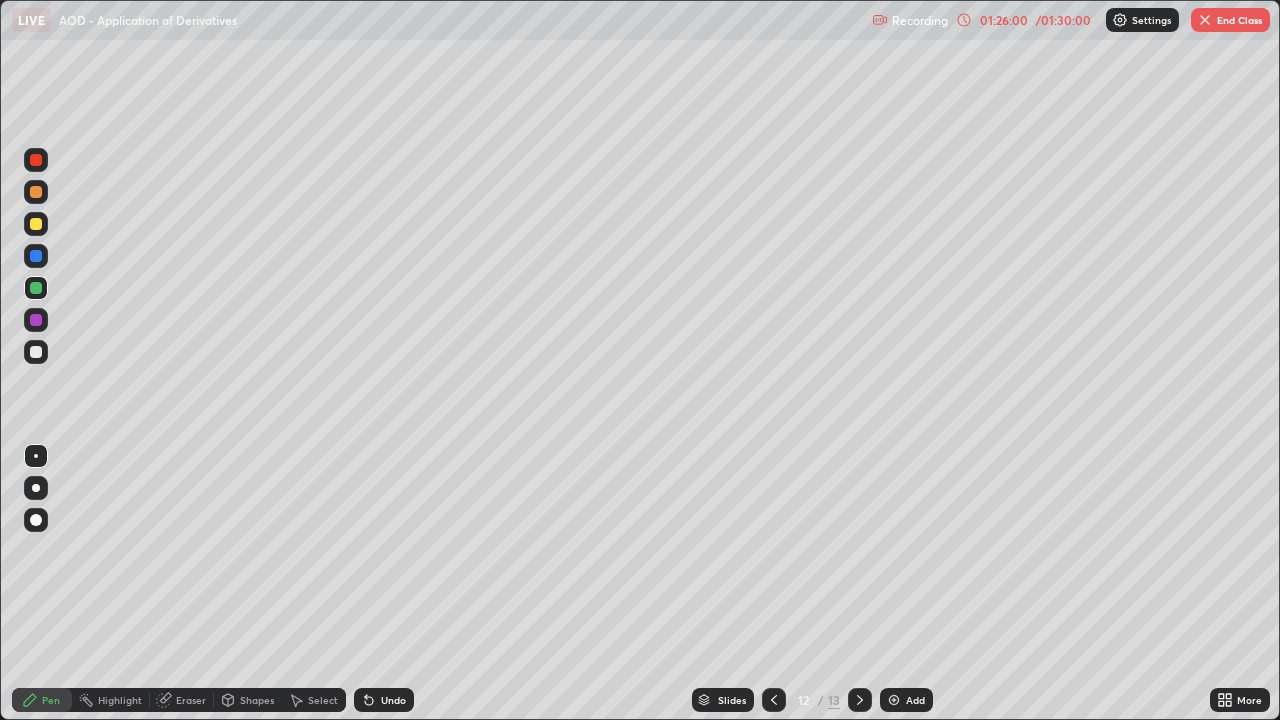 click at bounding box center (36, 256) 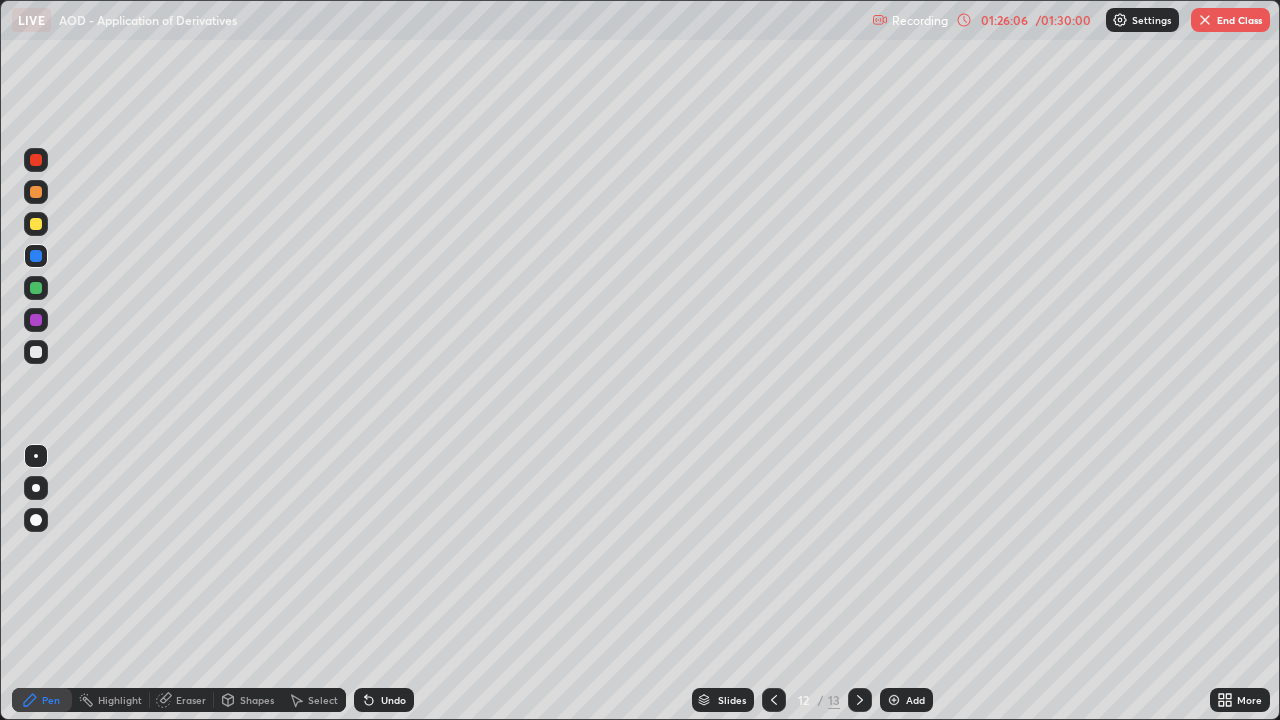 click 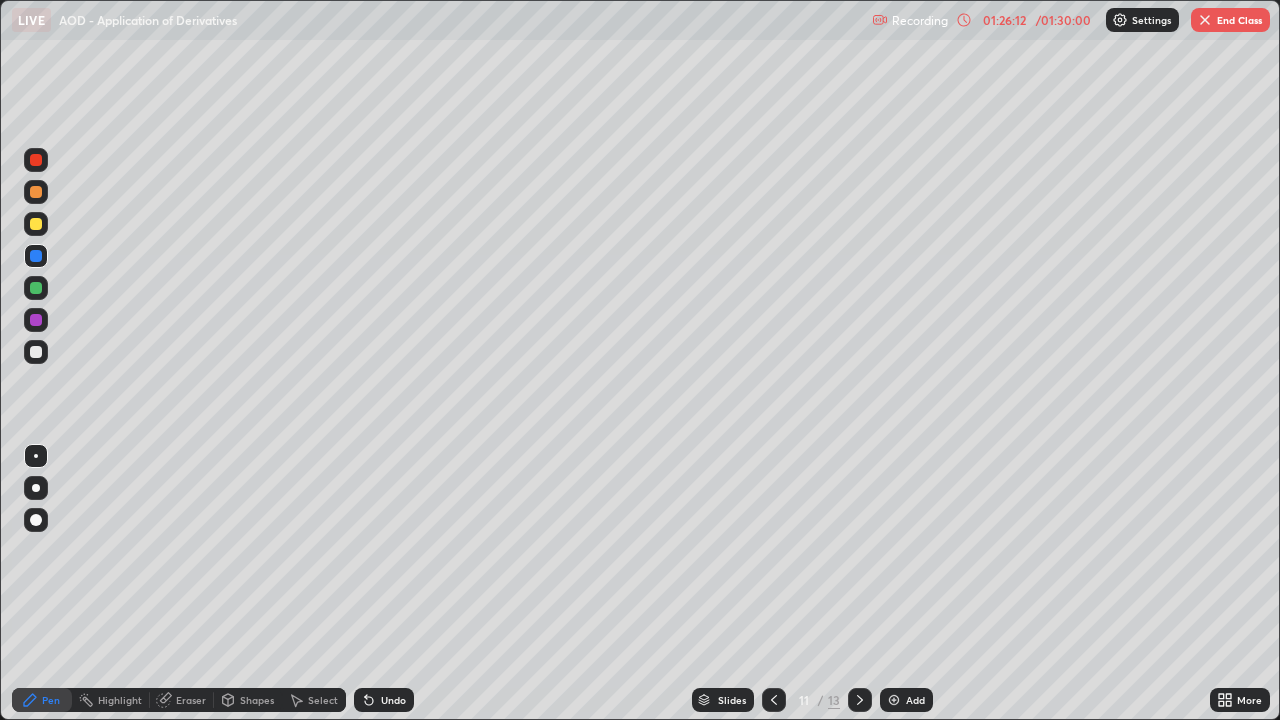 click 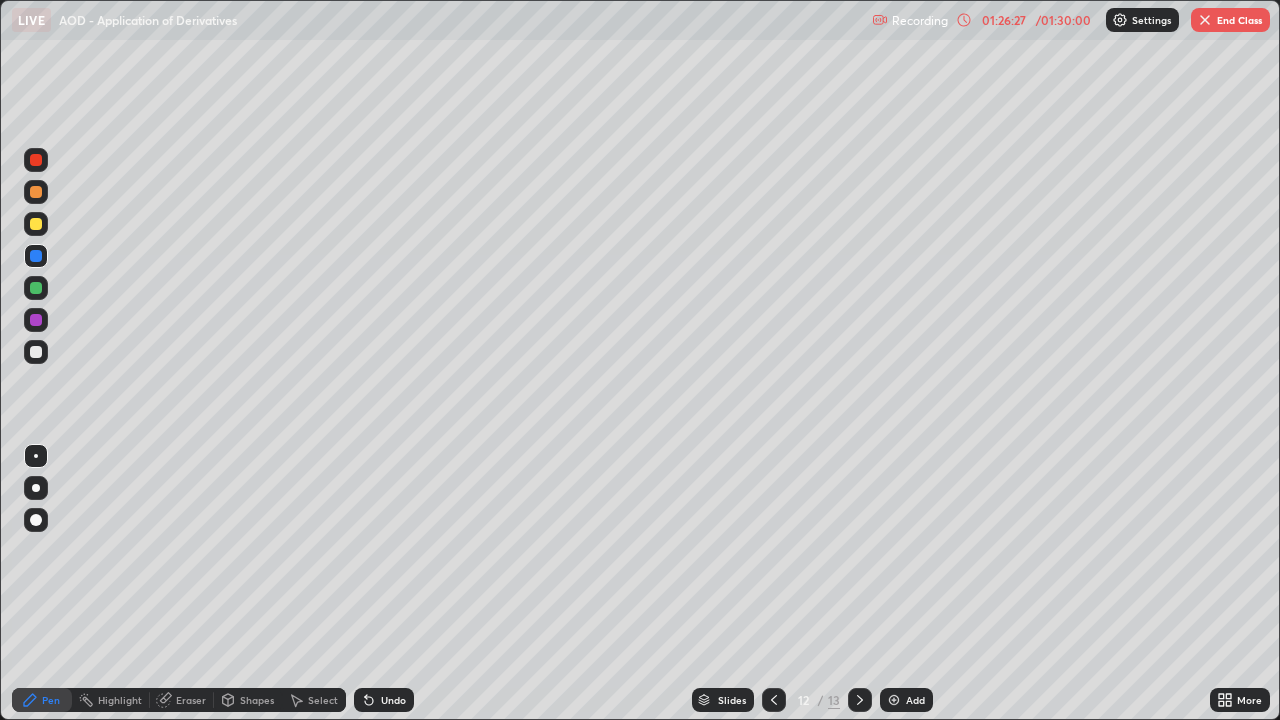 click at bounding box center [36, 224] 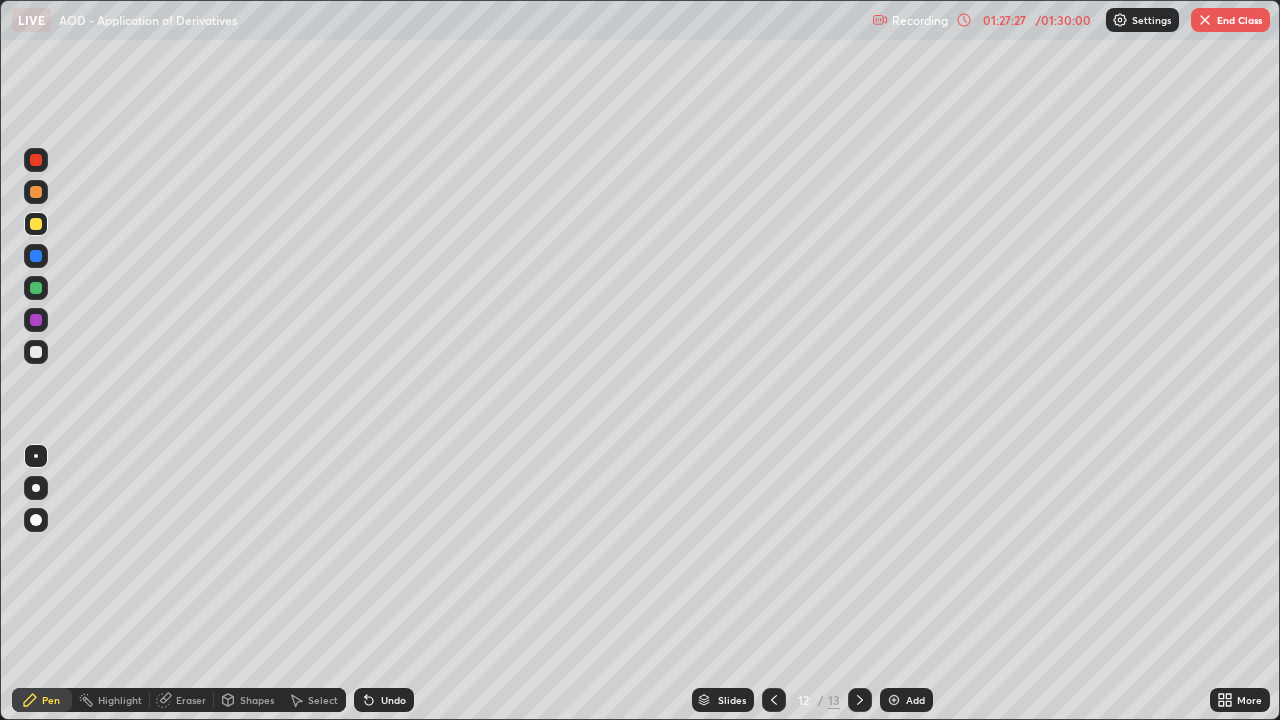 click at bounding box center [36, 352] 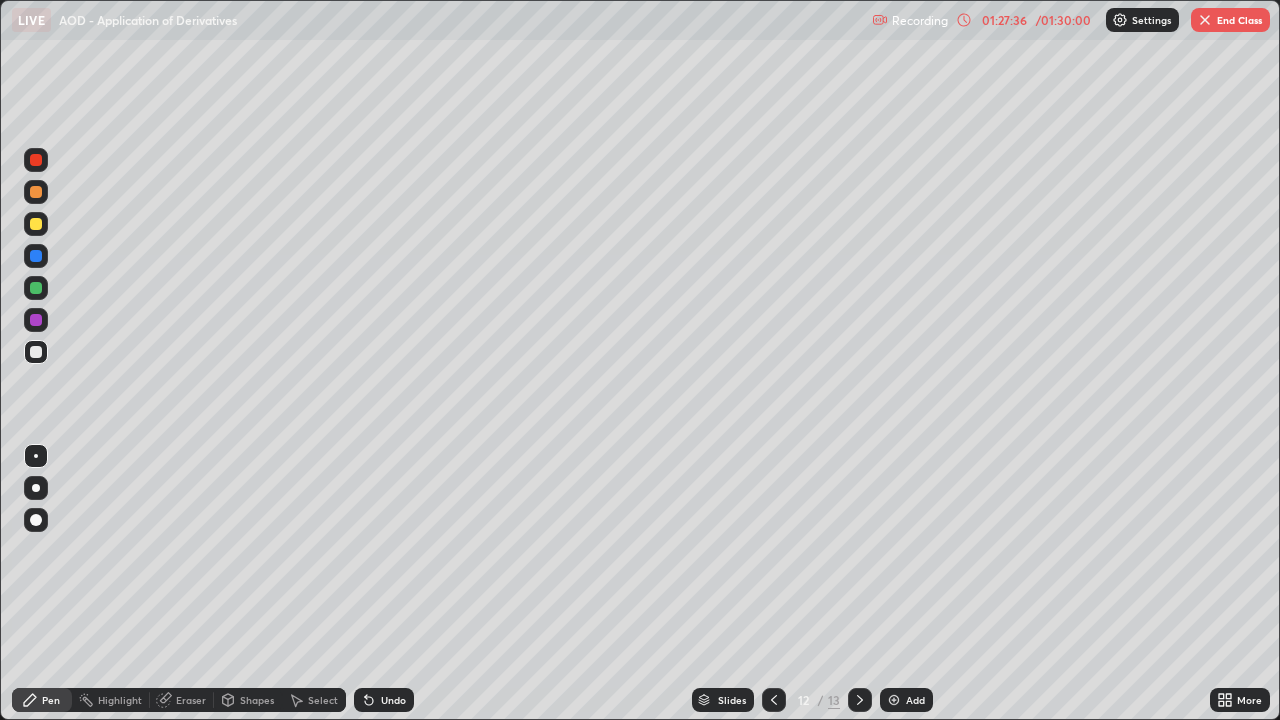 click on "Undo" at bounding box center [393, 700] 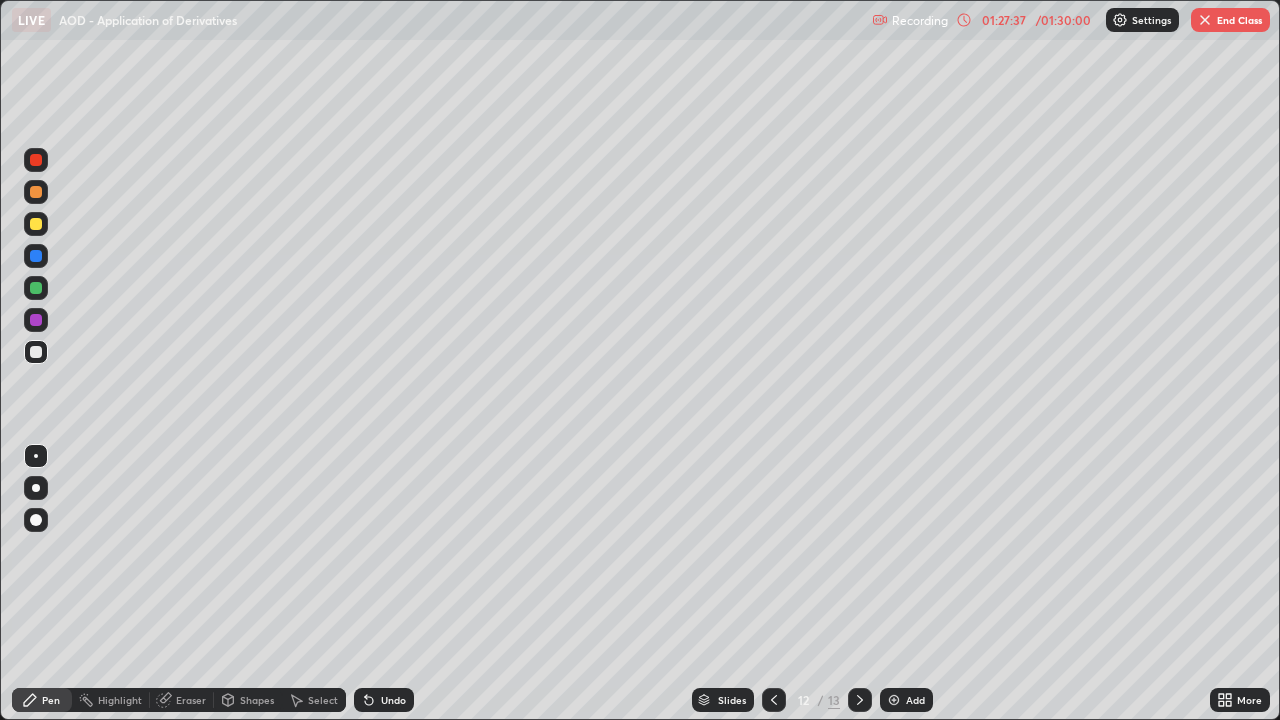 click on "Select" at bounding box center (323, 700) 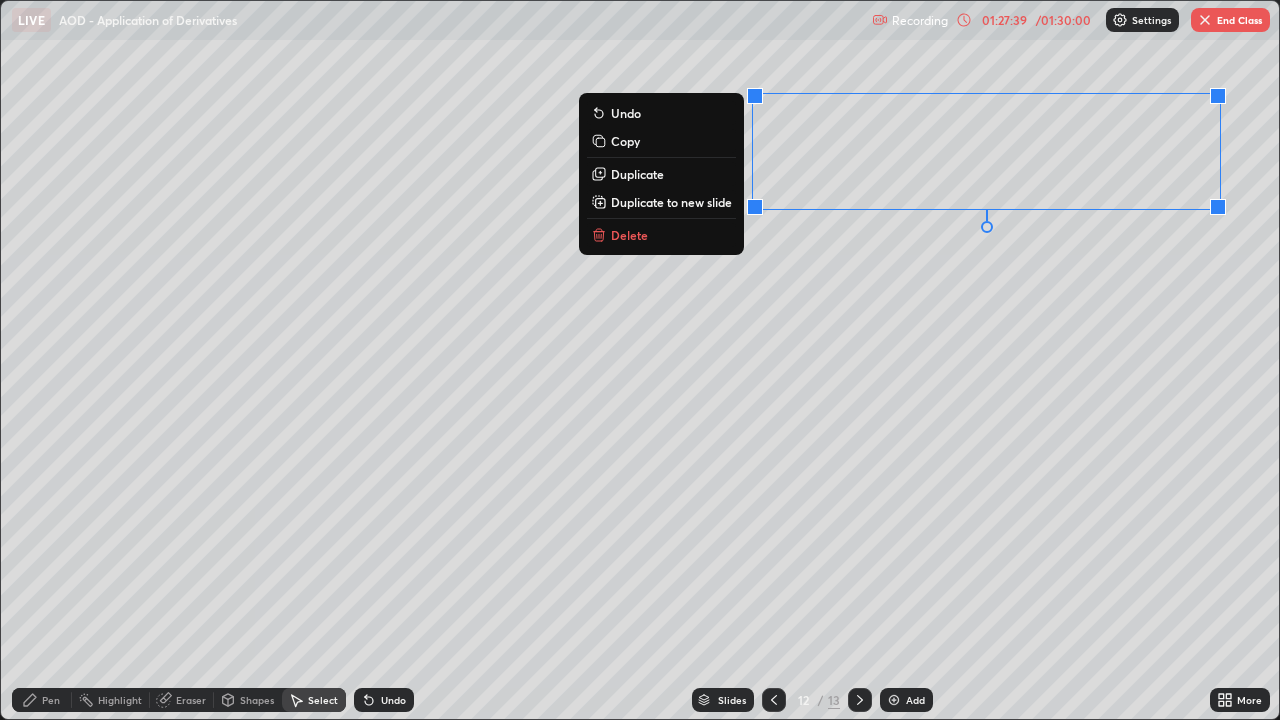 click on "Duplicate to new slide" at bounding box center [671, 202] 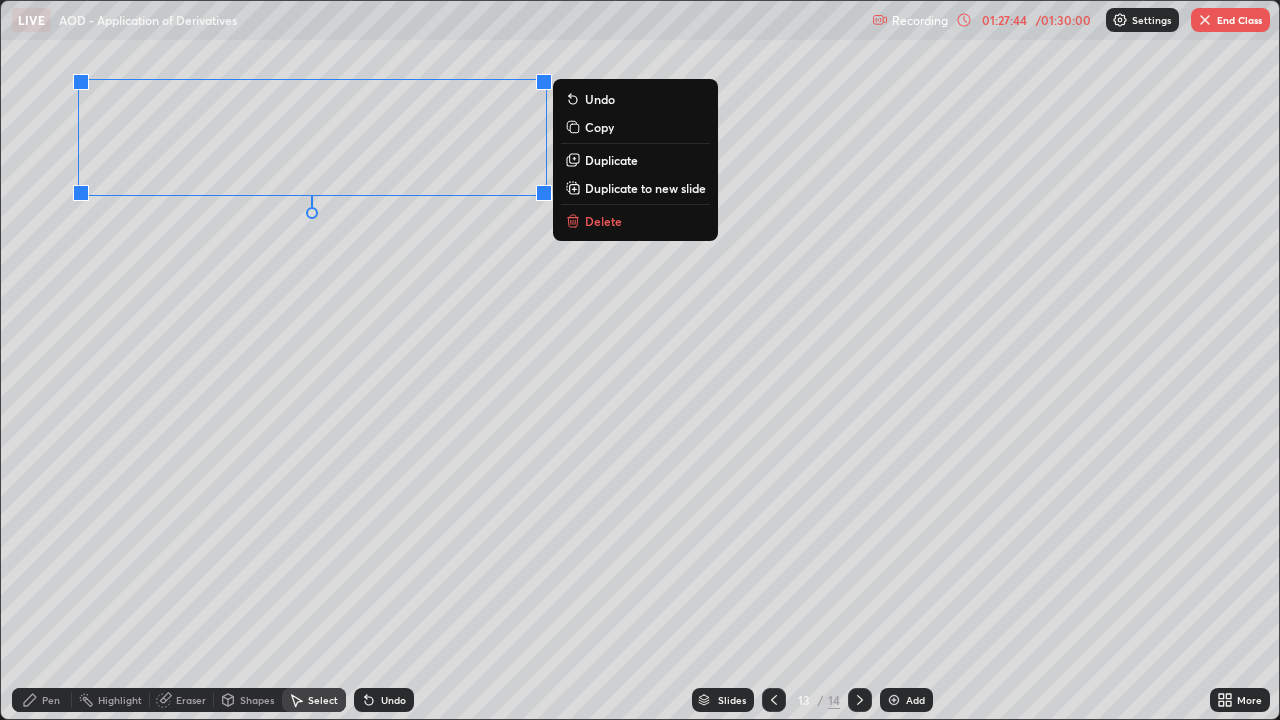 click on "Pen" at bounding box center [51, 700] 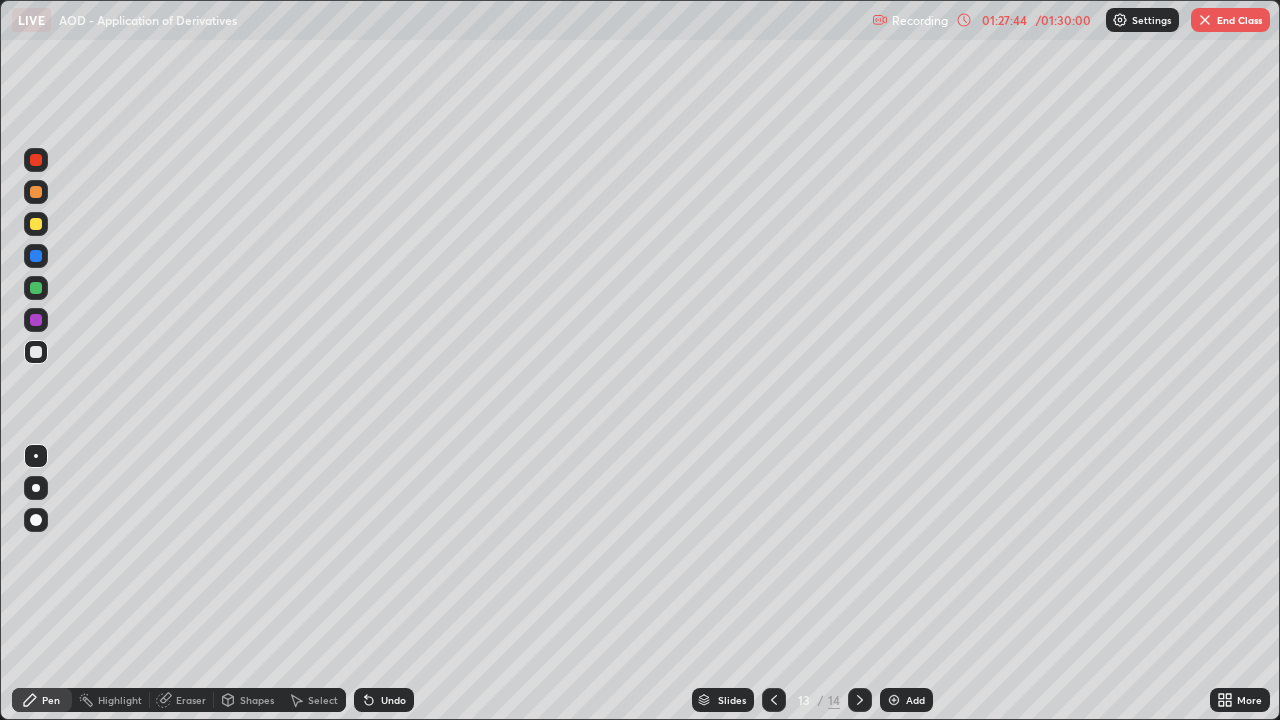 click at bounding box center [36, 352] 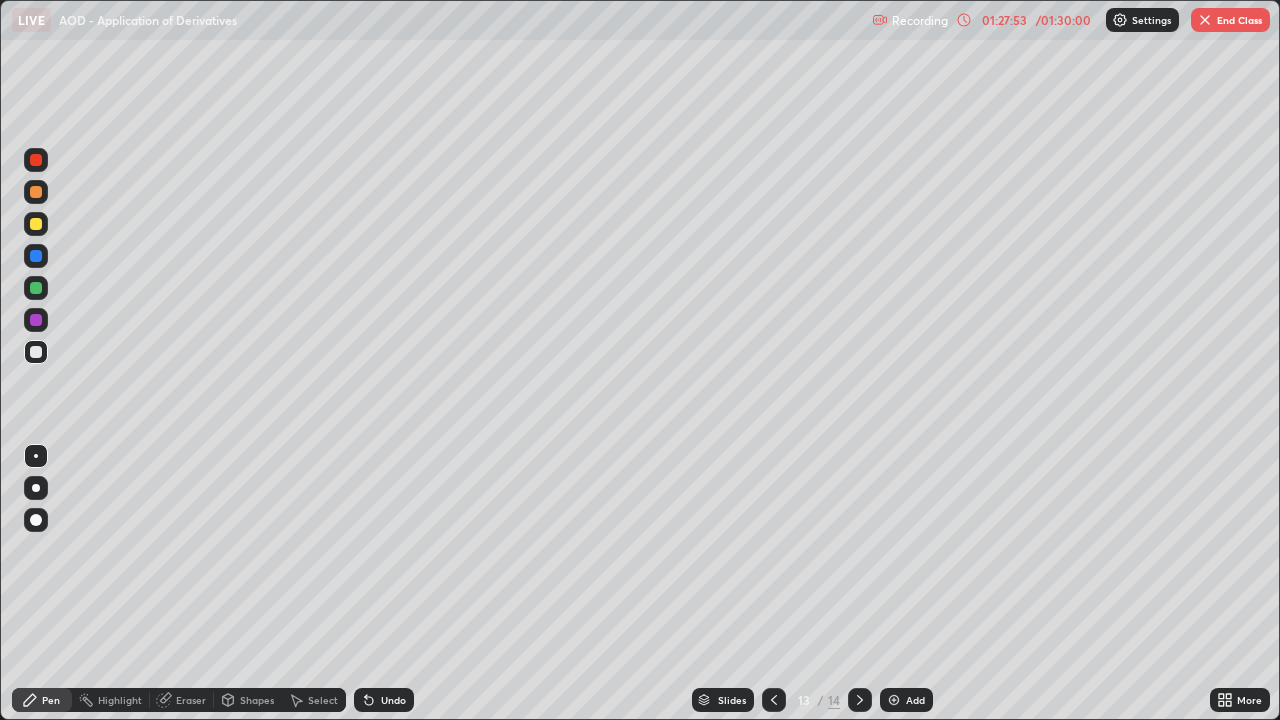click at bounding box center [36, 352] 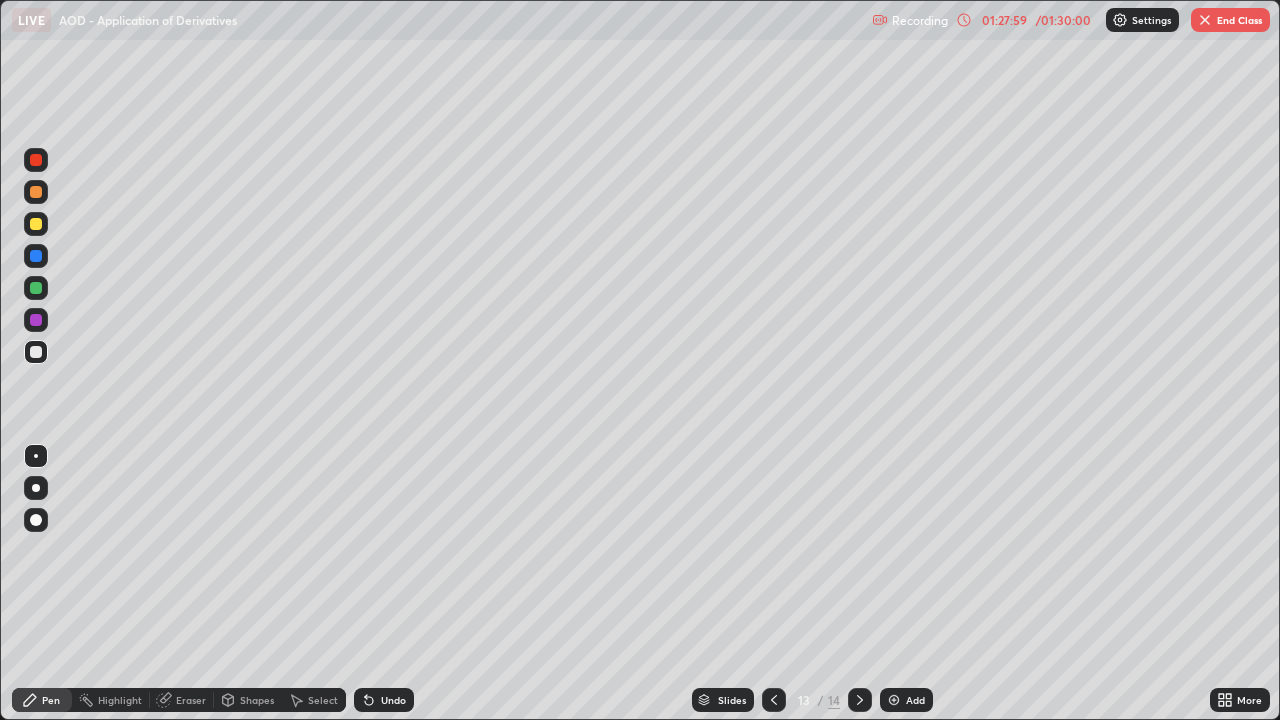 click at bounding box center [36, 224] 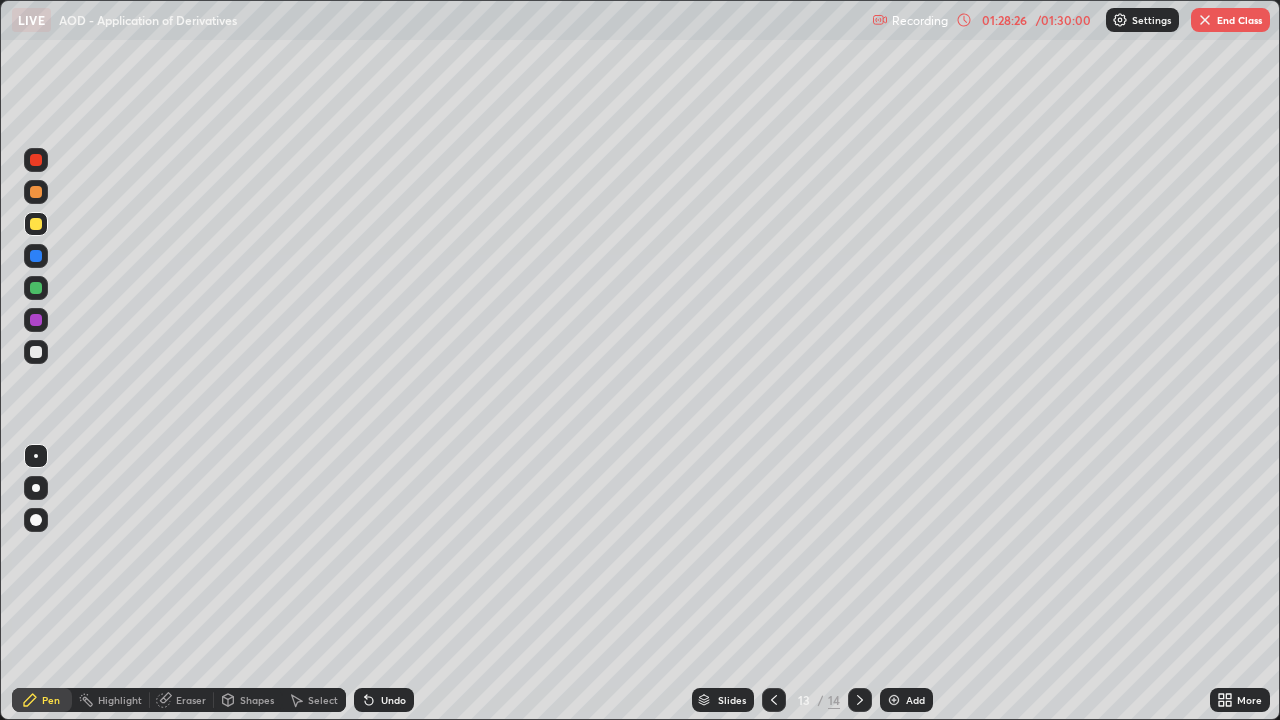 click at bounding box center (36, 192) 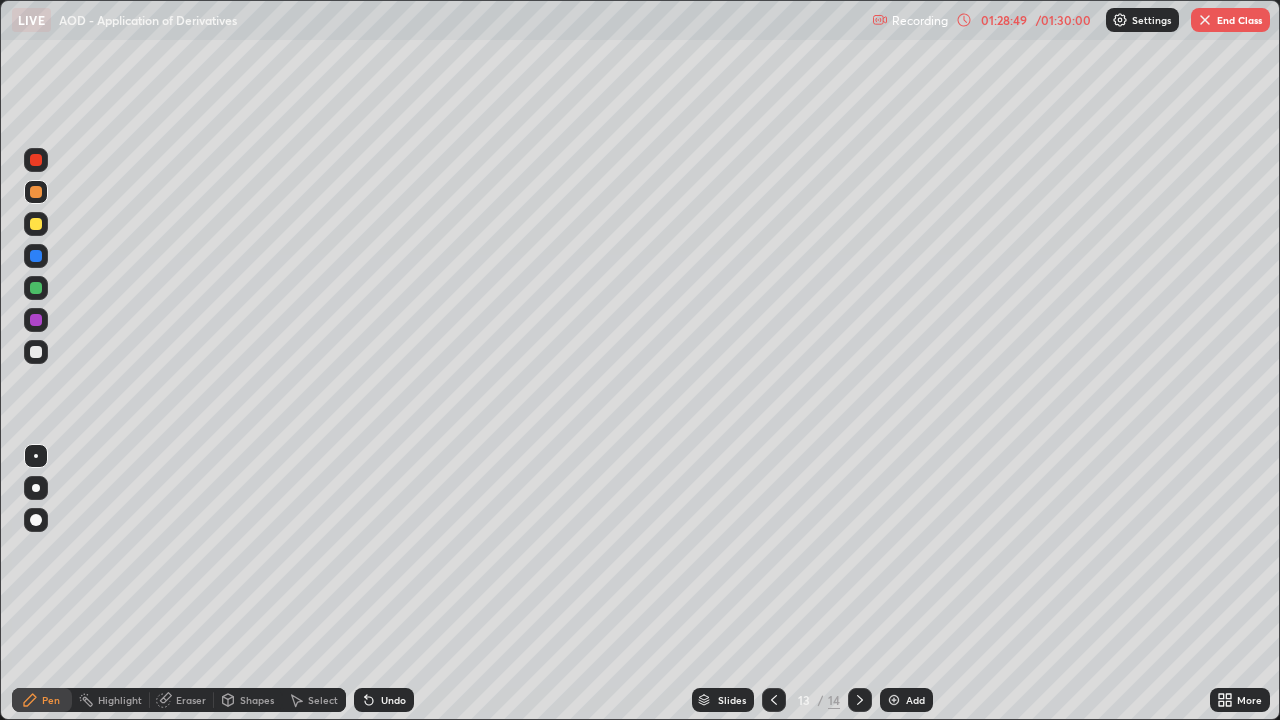 click on "Undo" at bounding box center (384, 700) 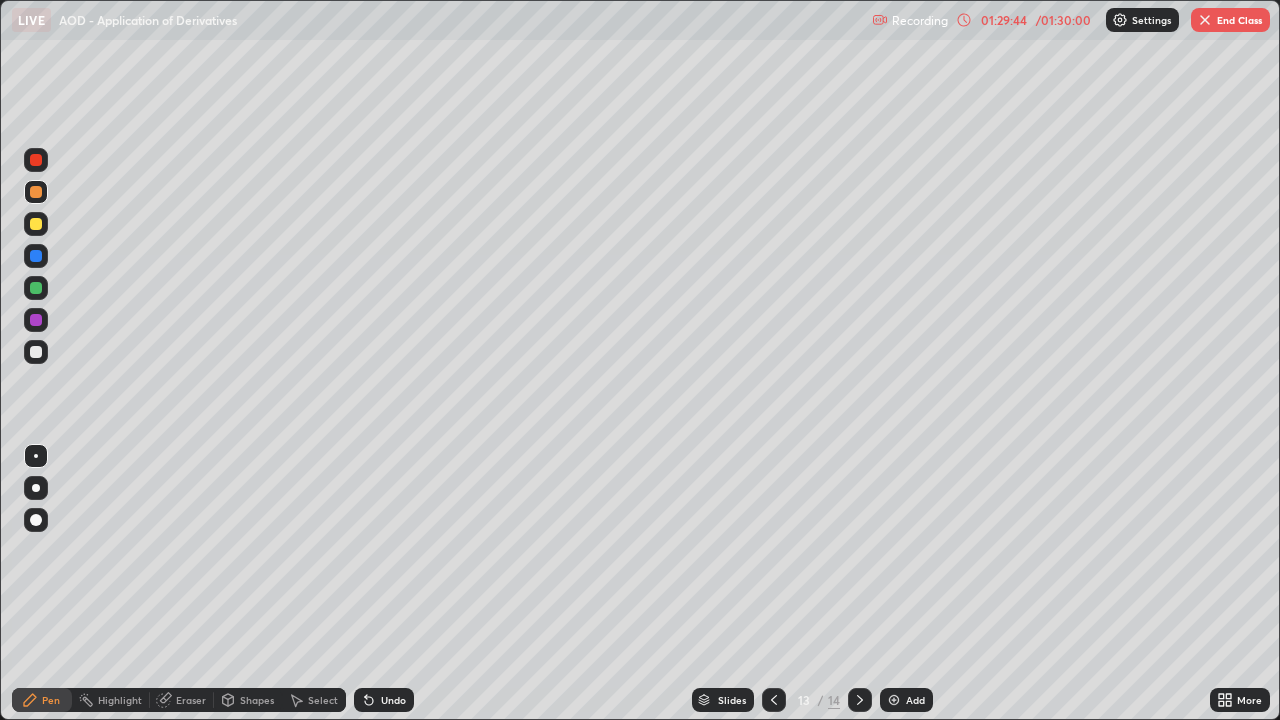 click at bounding box center (36, 224) 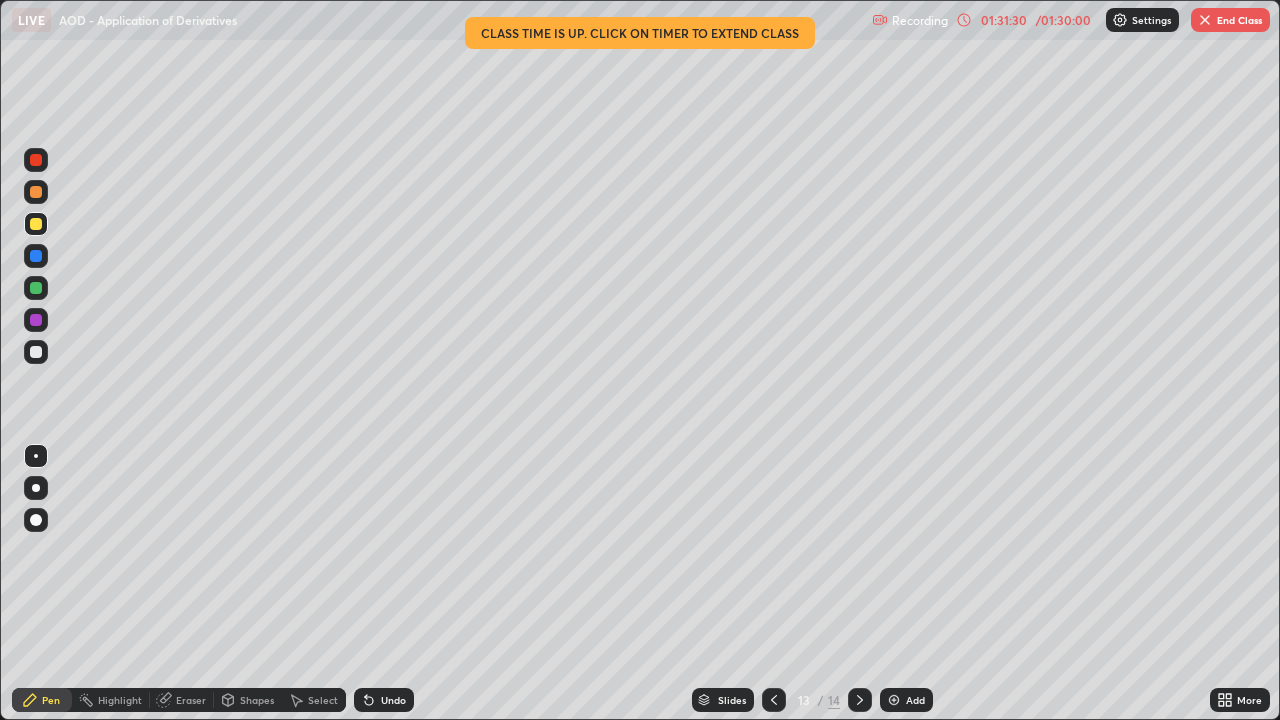 click at bounding box center [36, 352] 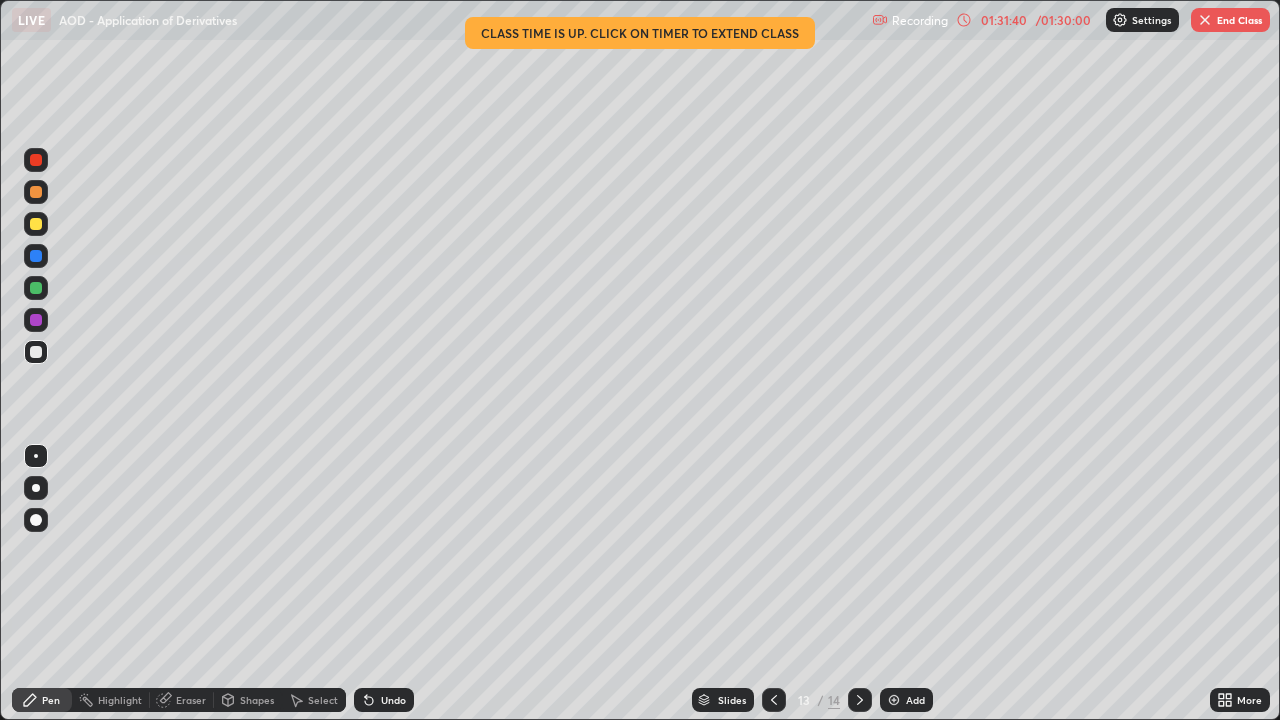 click at bounding box center [36, 224] 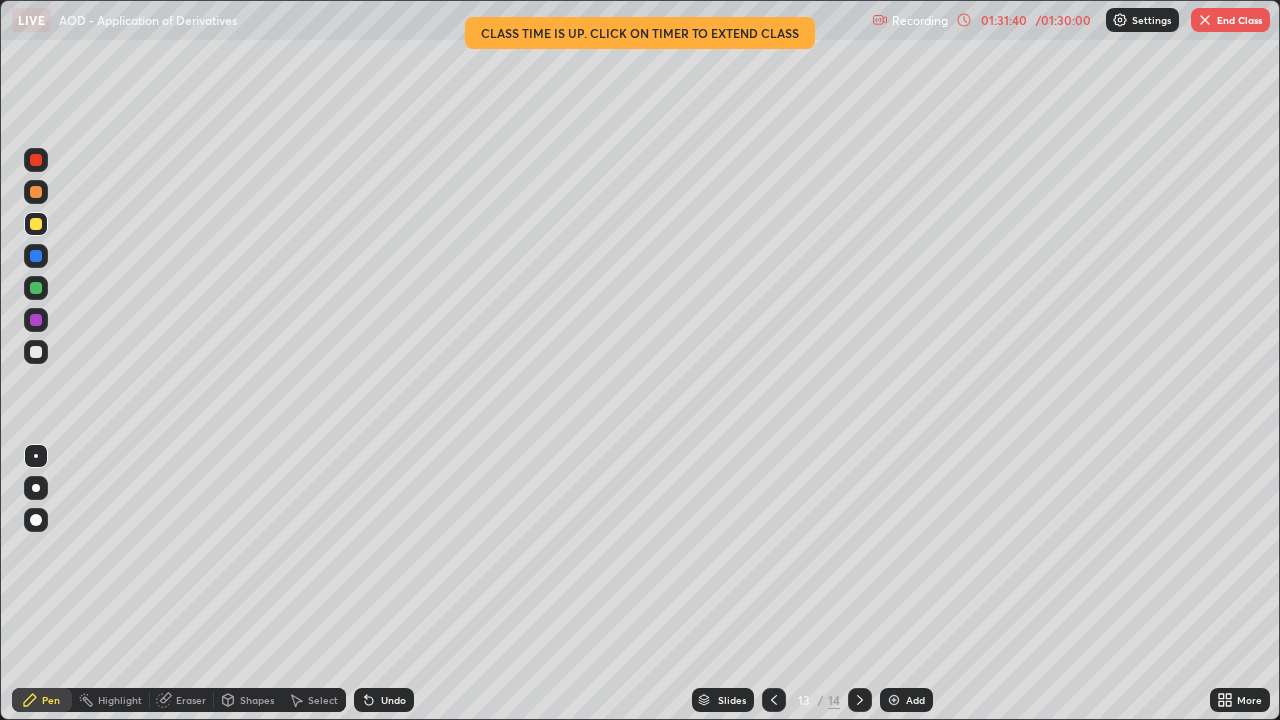 click at bounding box center [36, 224] 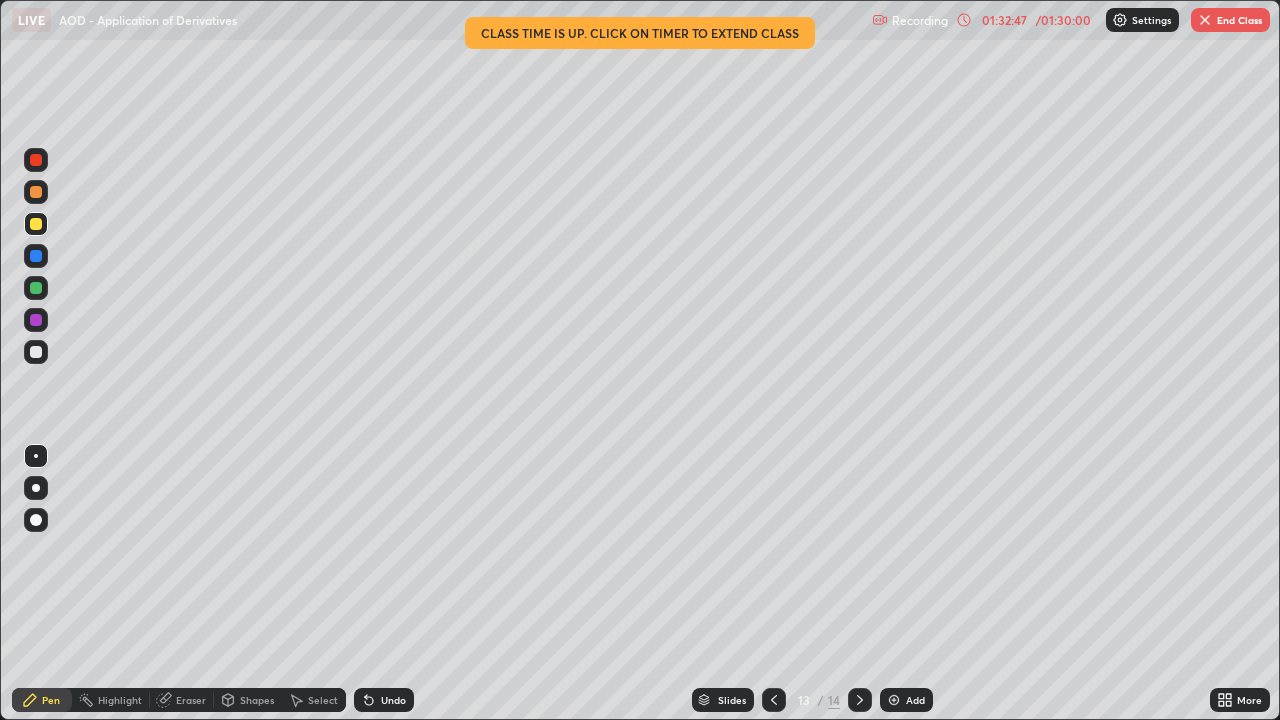 click on "End Class" at bounding box center [1230, 20] 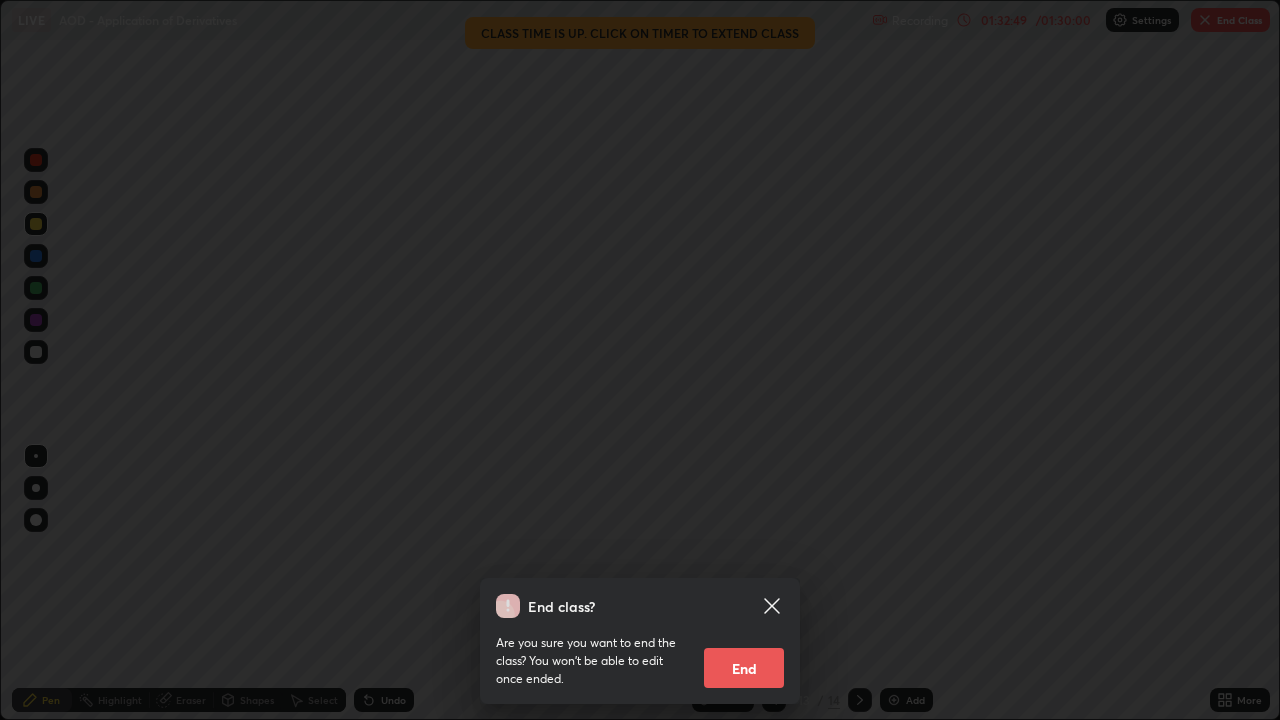 click on "End" at bounding box center (744, 668) 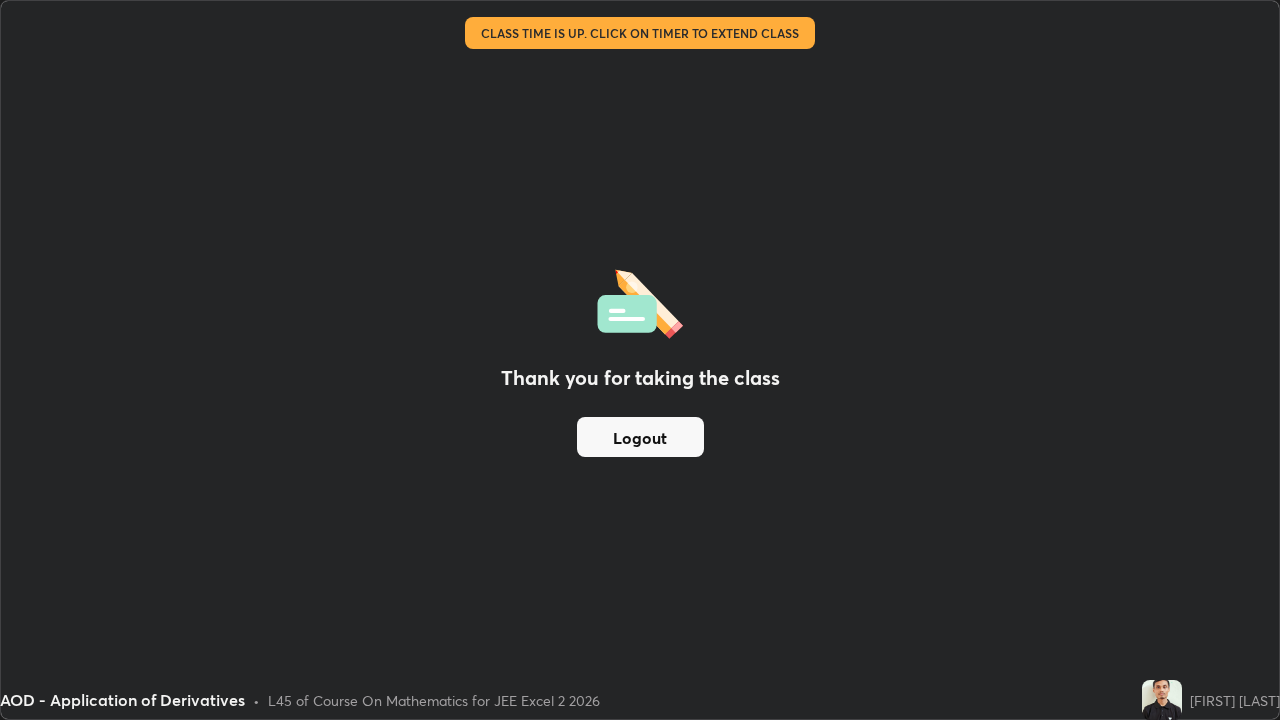 click on "Logout" at bounding box center (640, 437) 